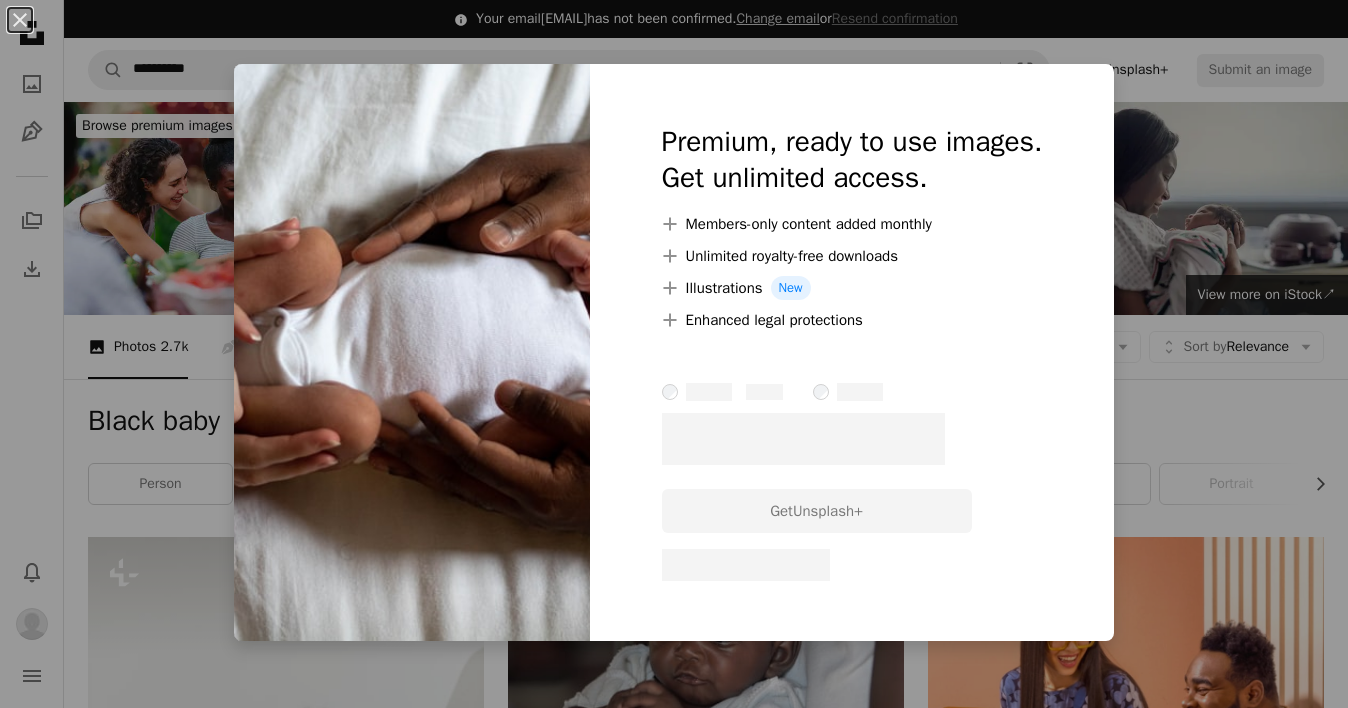 scroll, scrollTop: 1367, scrollLeft: 0, axis: vertical 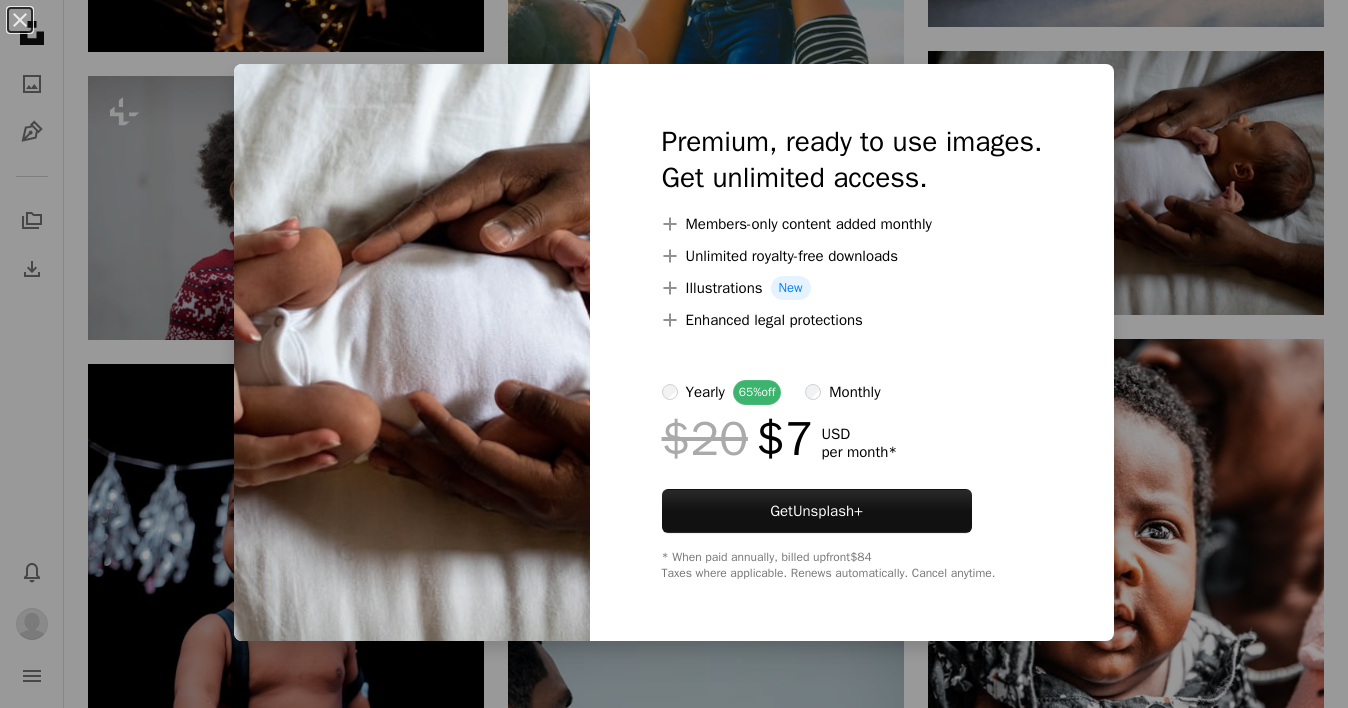 click on "An X shape Premium, ready to use images. Get unlimited access. A plus sign Members-only content added monthly A plus sign Unlimited royalty-free downloads A plus sign Illustrations  New A plus sign Enhanced legal protections yearly 65%  off monthly $20   $7 USD per month * Get  Unsplash+ * When paid annually, billed upfront  $84 Taxes where applicable. Renews automatically. Cancel anytime." at bounding box center (674, 354) 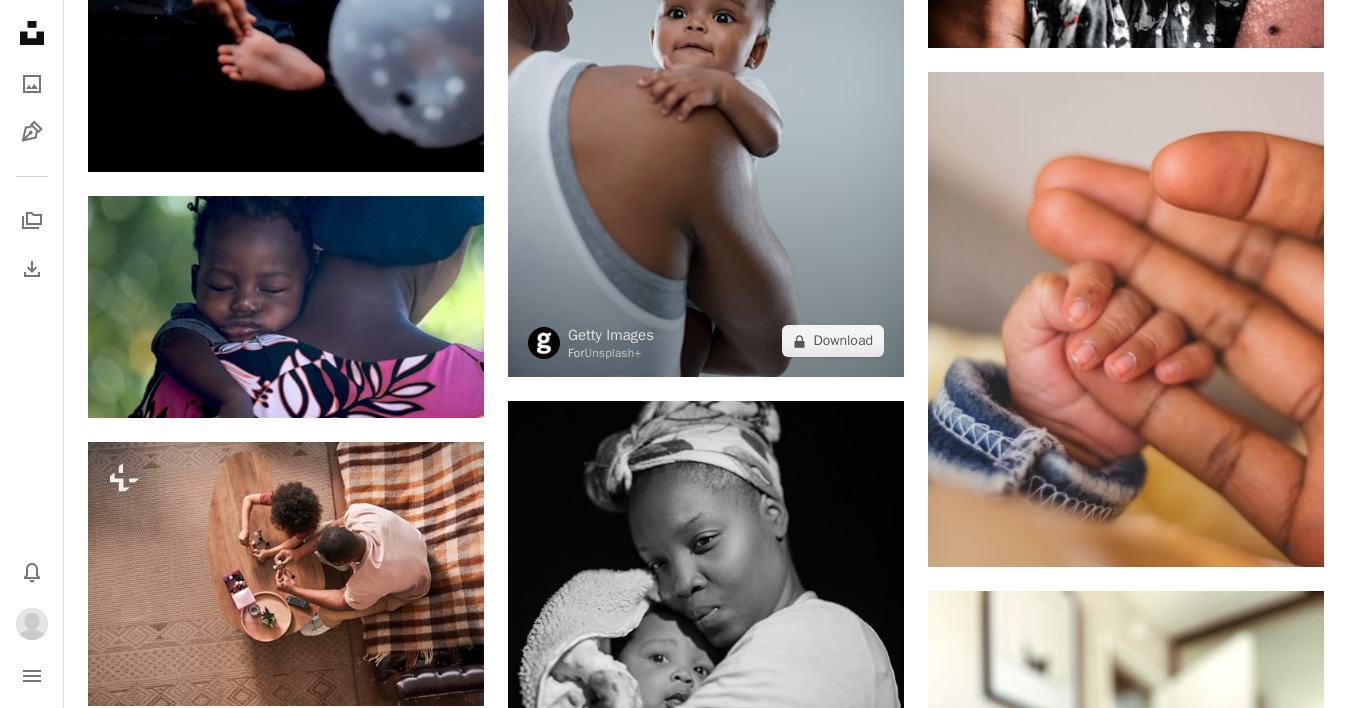 scroll, scrollTop: 2154, scrollLeft: 0, axis: vertical 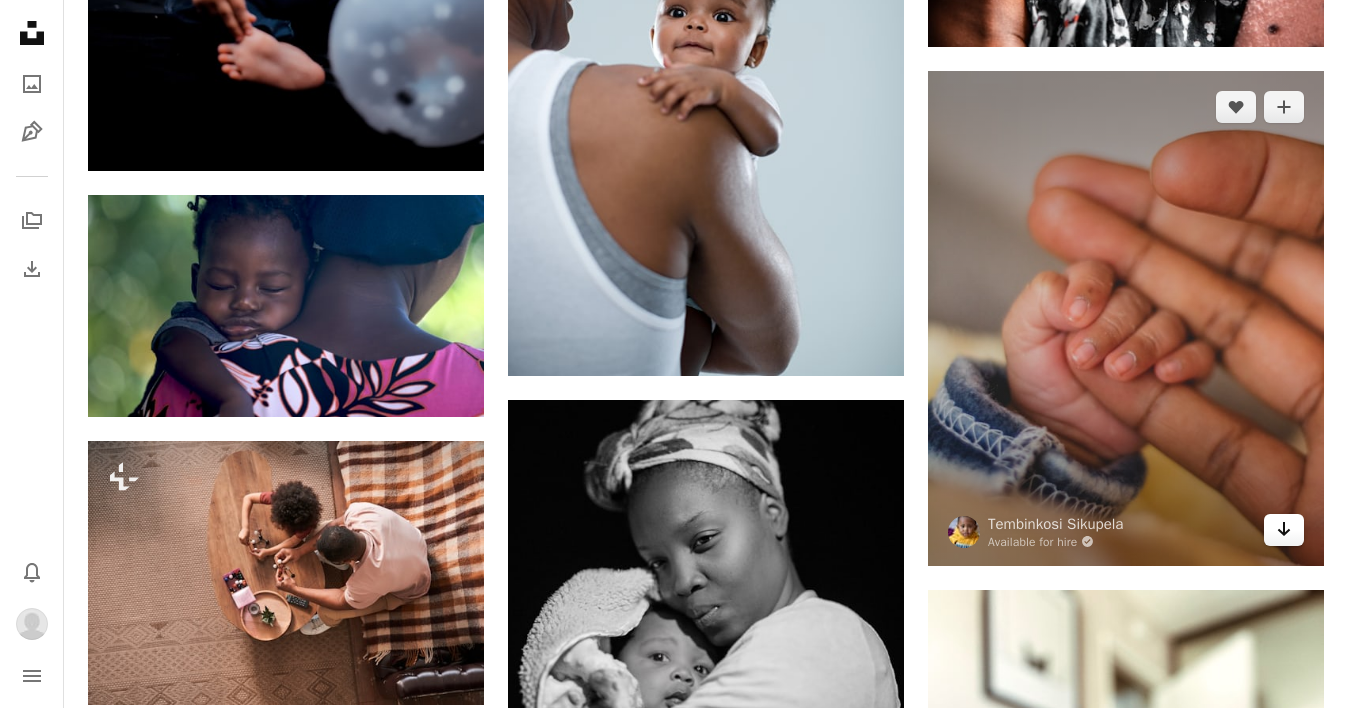 click on "Arrow pointing down" 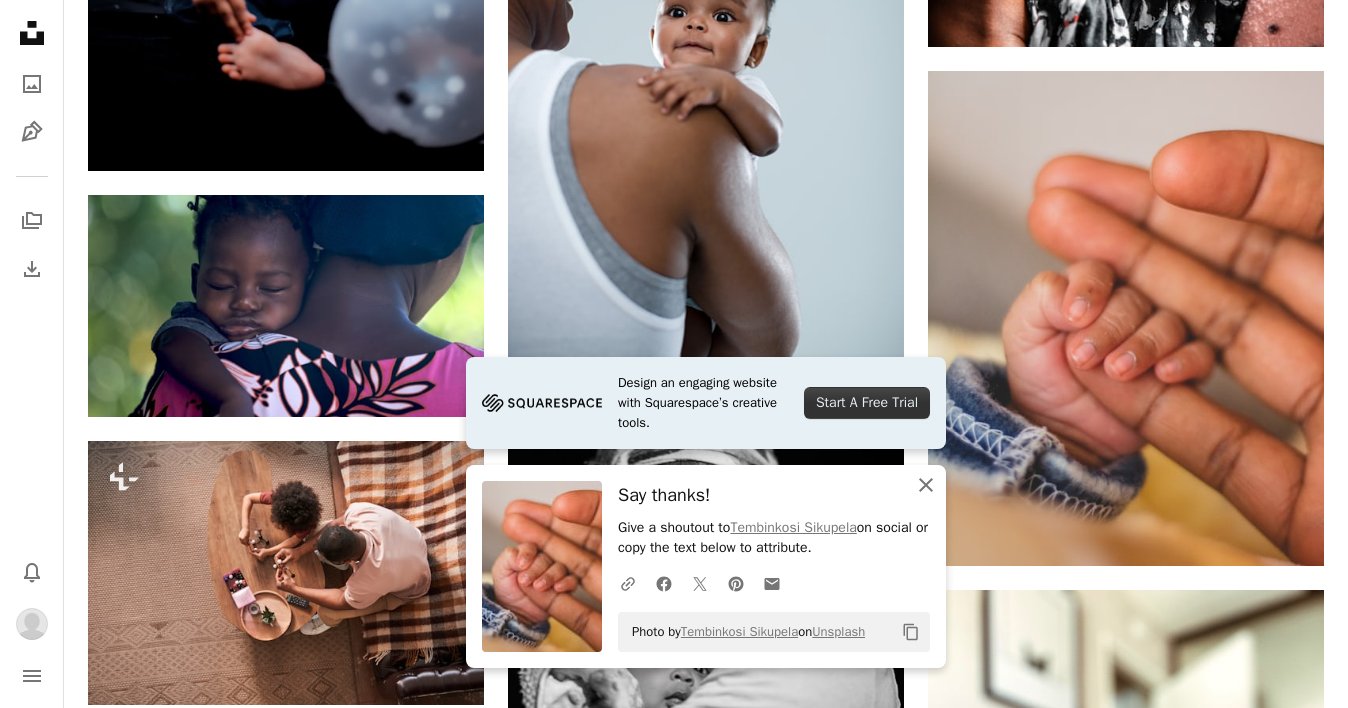 click on "An X shape" 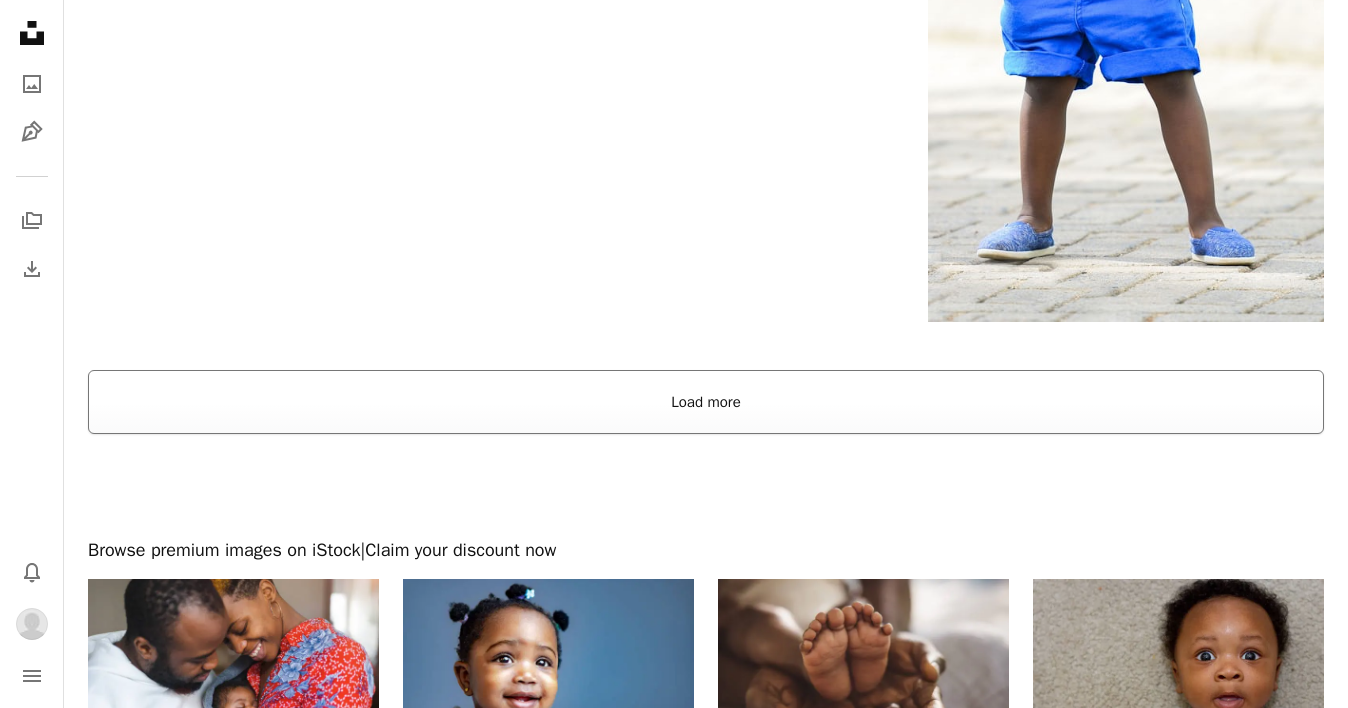 scroll, scrollTop: 3755, scrollLeft: 0, axis: vertical 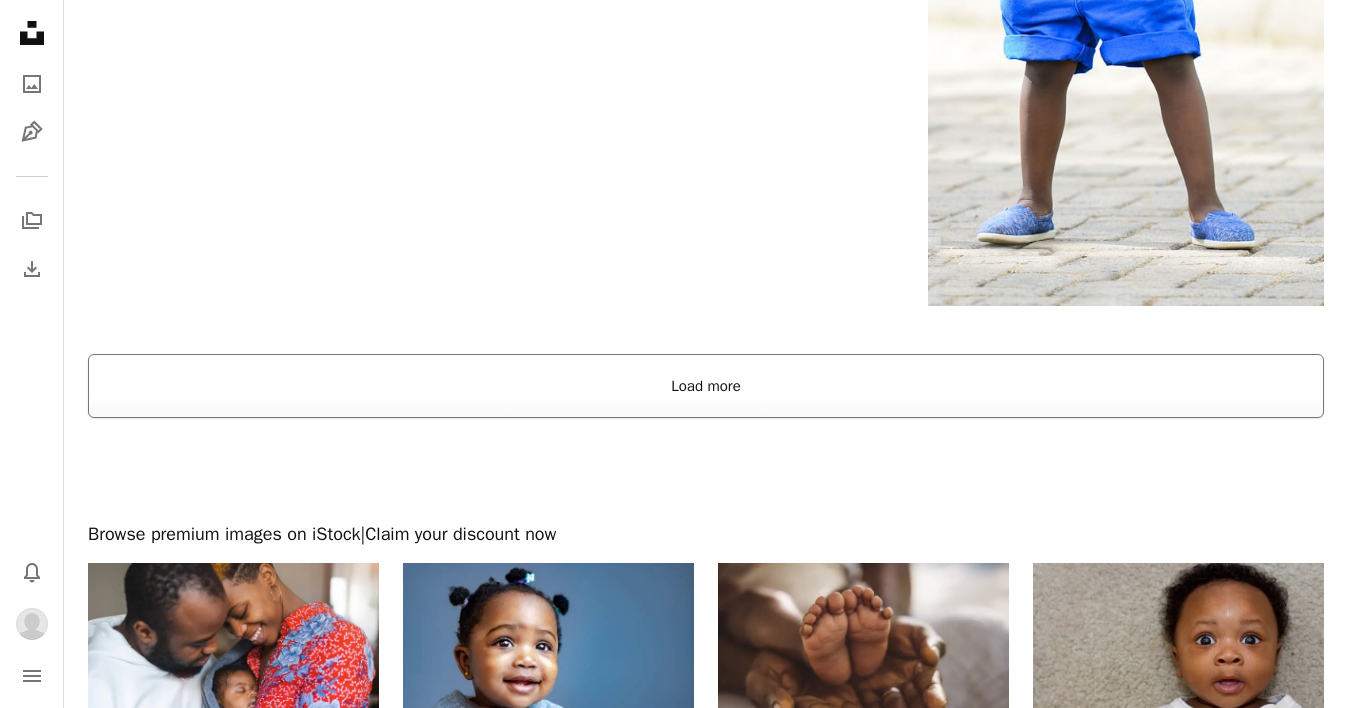 click on "Load more" at bounding box center [706, 386] 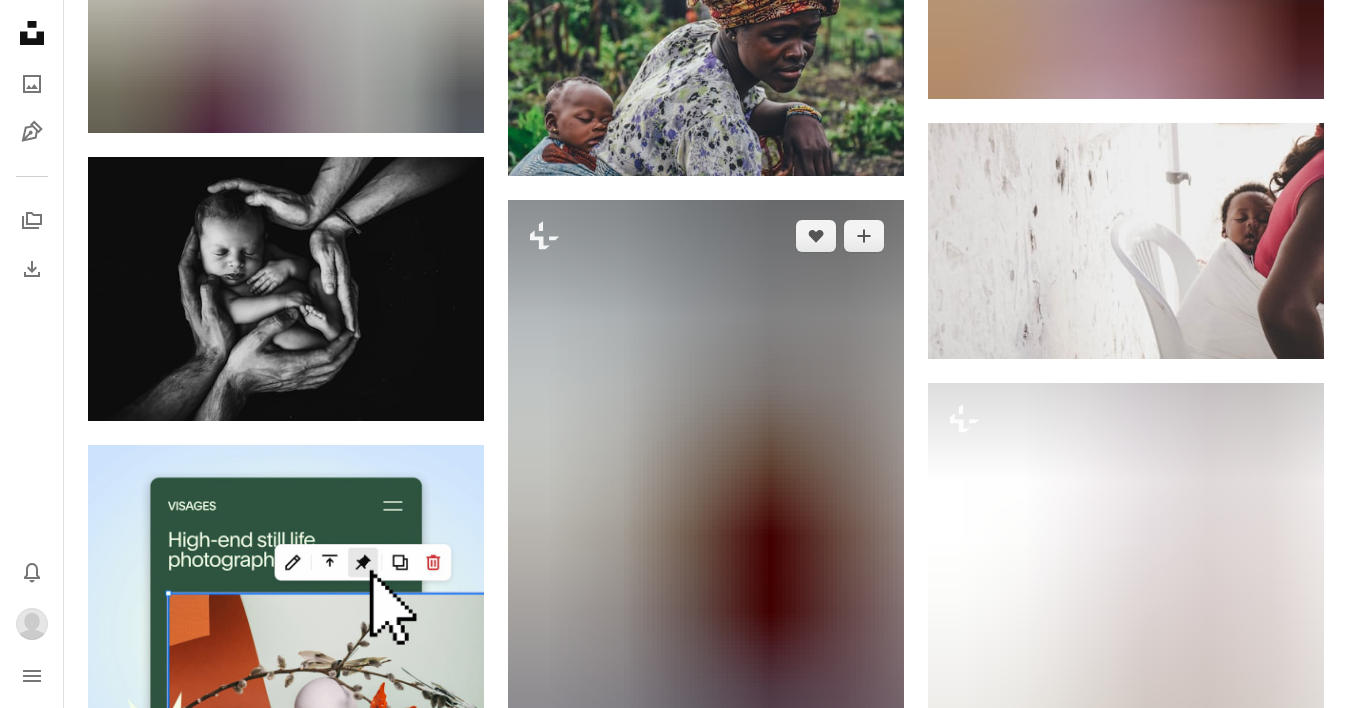 scroll, scrollTop: 4259, scrollLeft: 0, axis: vertical 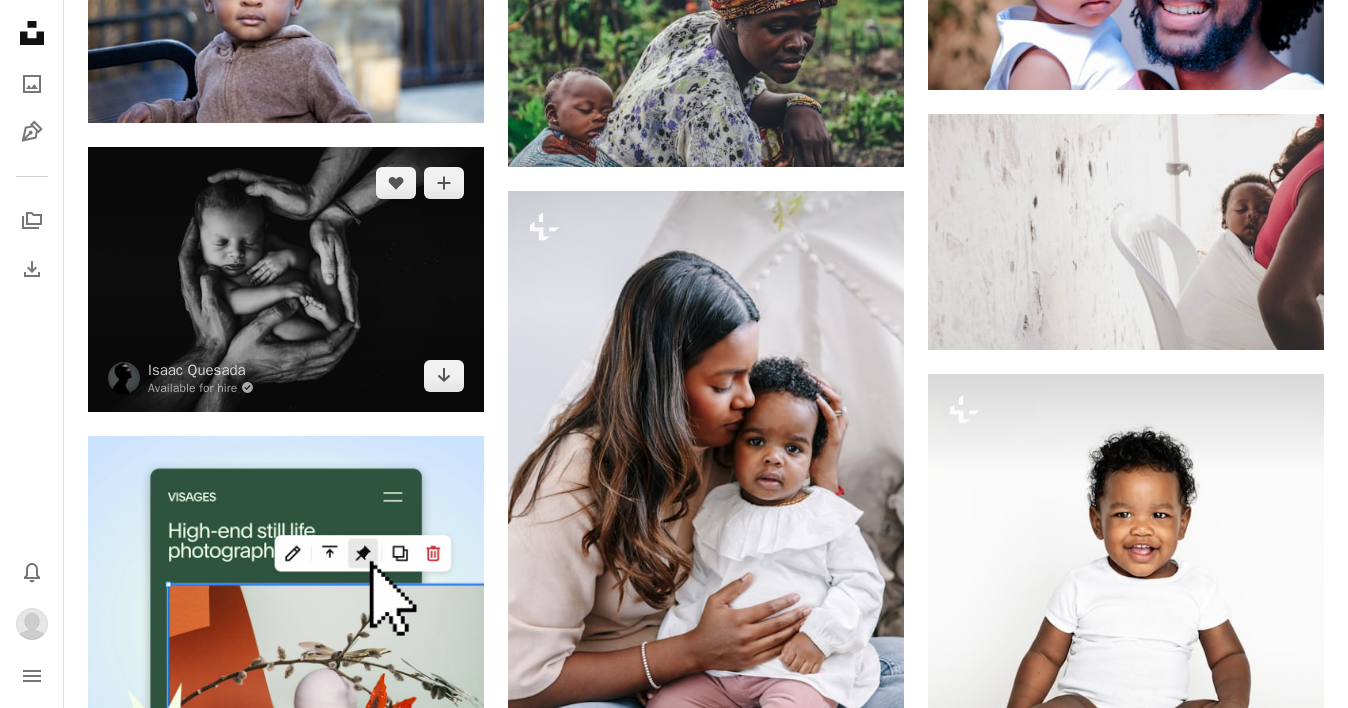 click at bounding box center (286, 279) 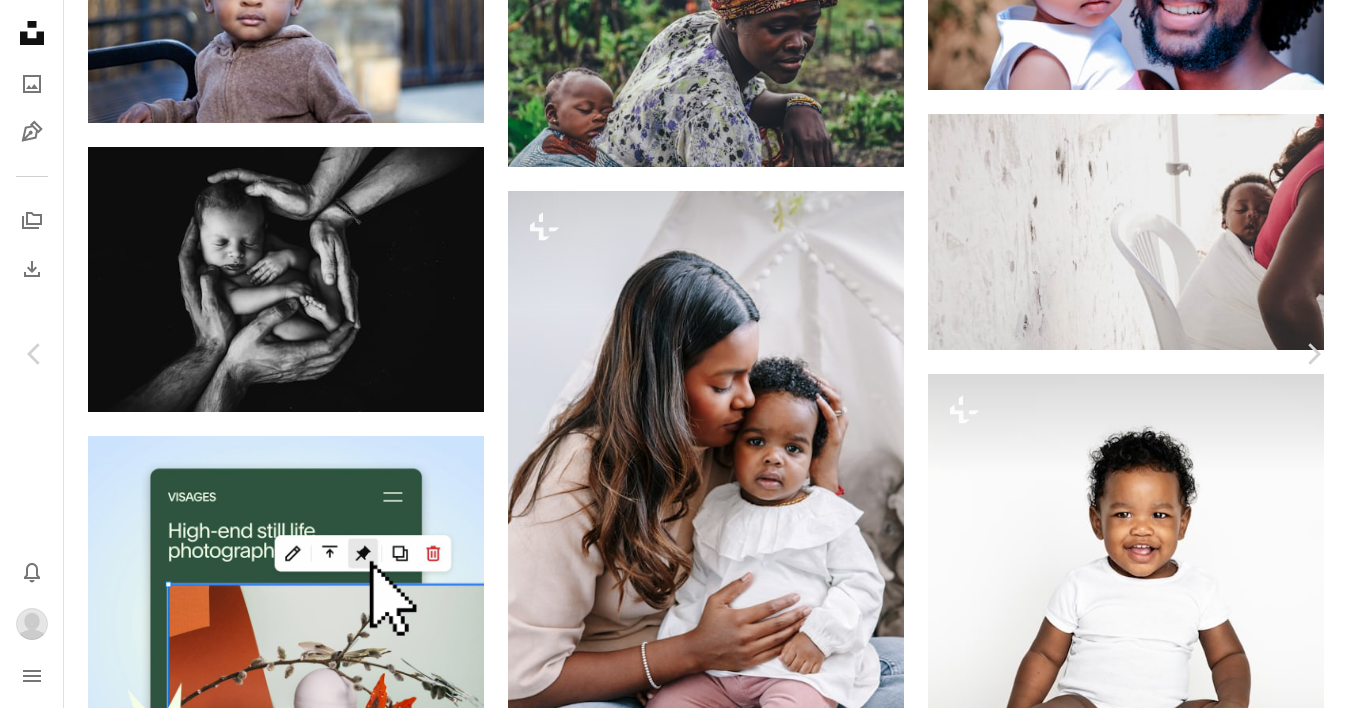 click on "An X shape" at bounding box center [20, 20] 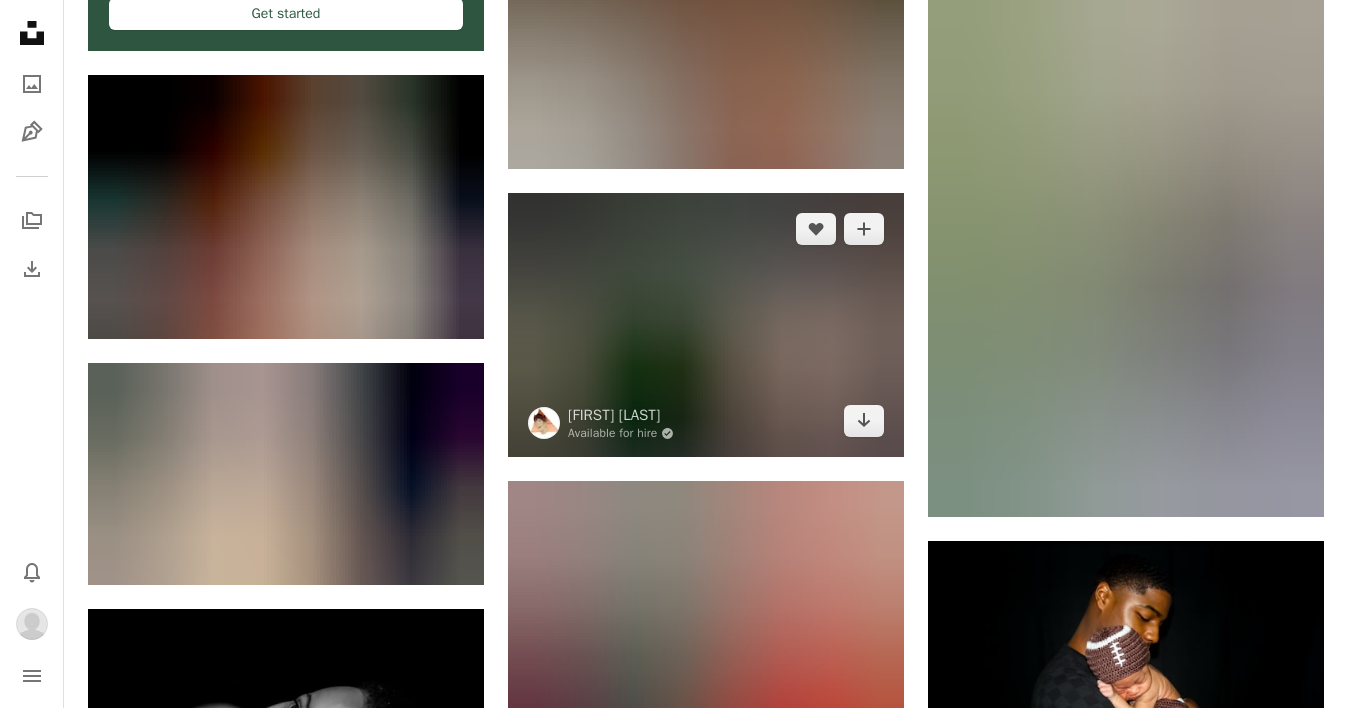 scroll, scrollTop: 5164, scrollLeft: 0, axis: vertical 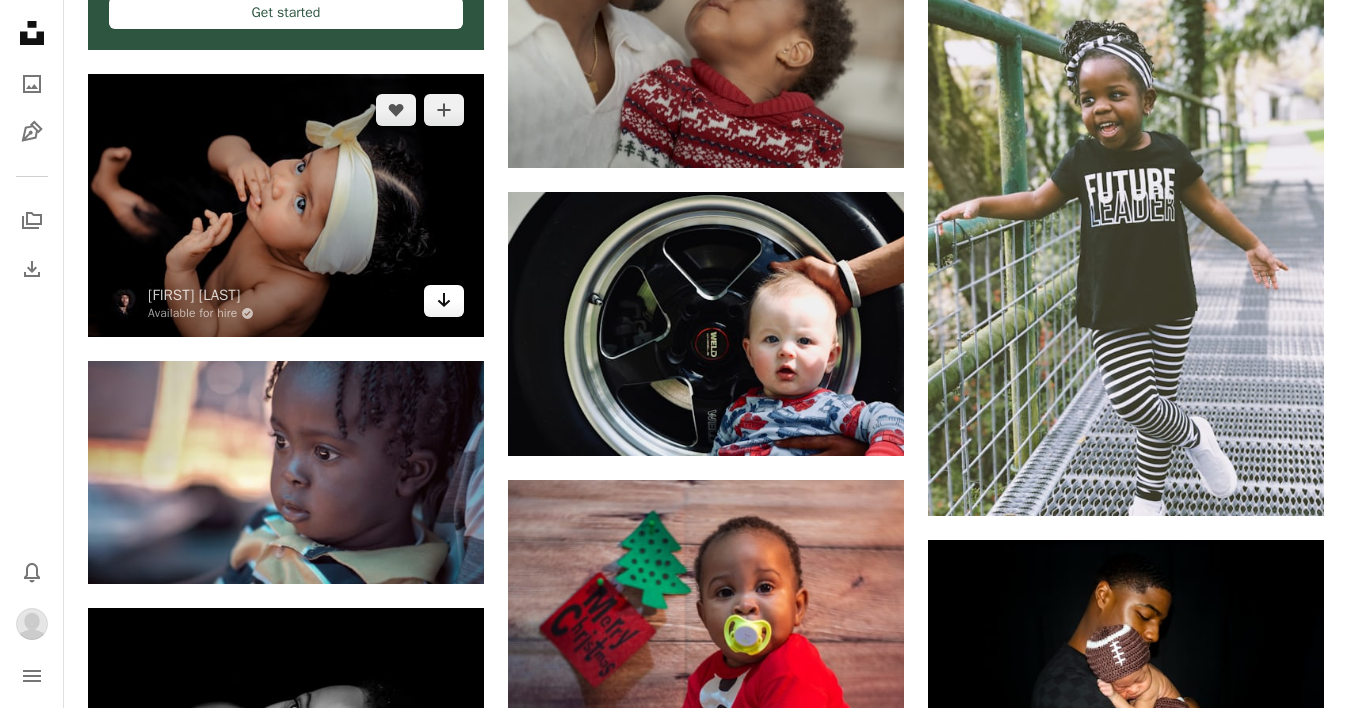 click on "Arrow pointing down" 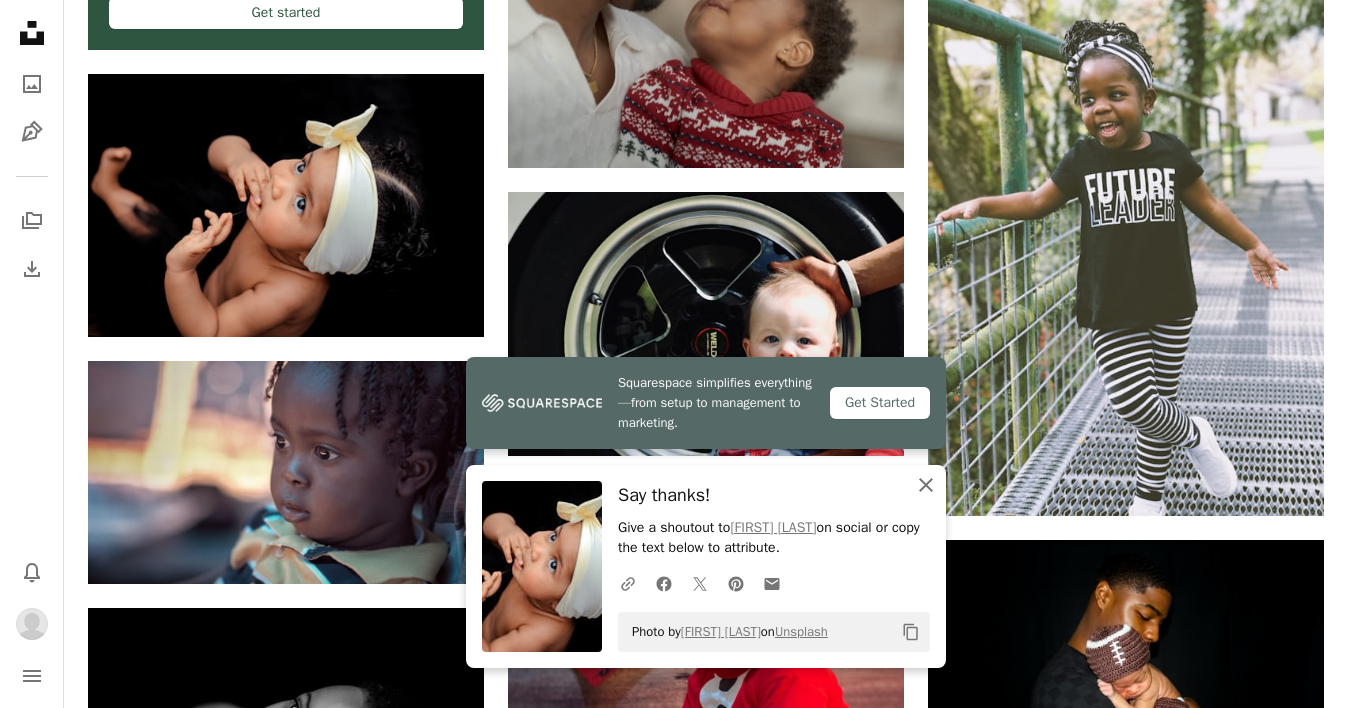 click on "An X shape" 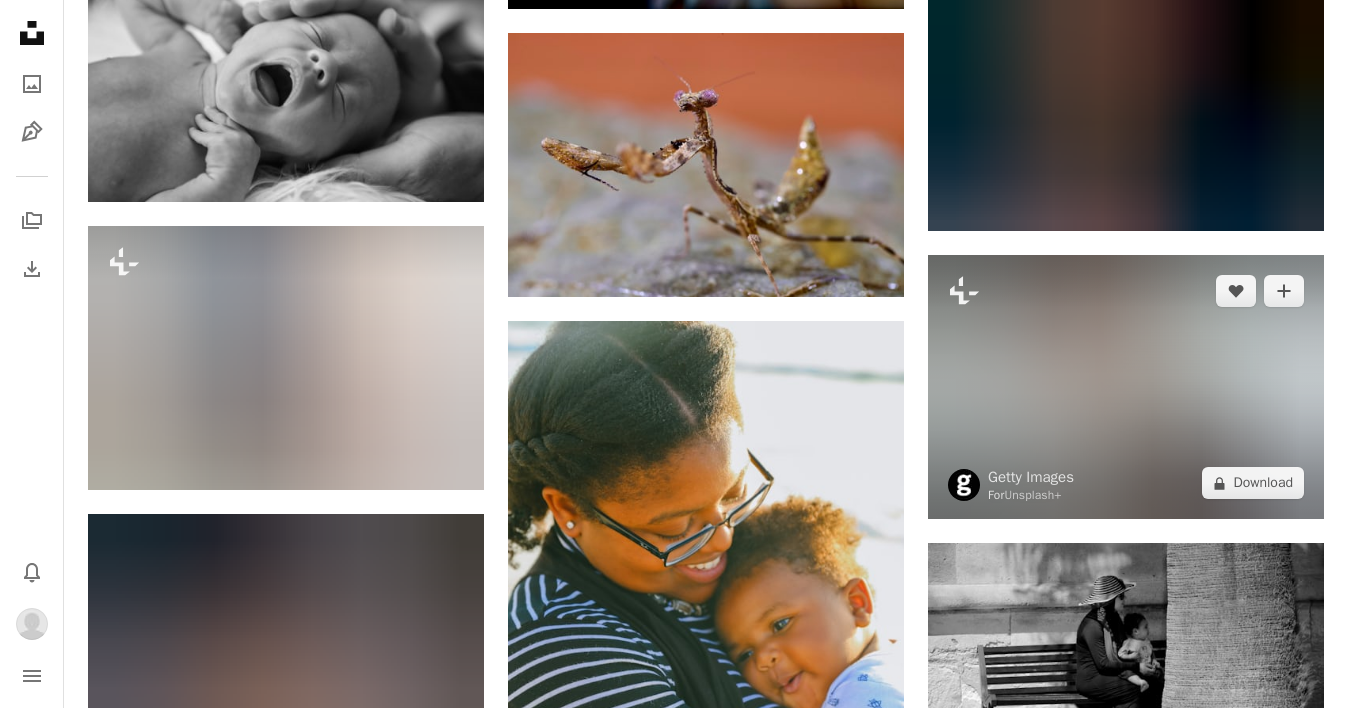 scroll, scrollTop: 17563, scrollLeft: 0, axis: vertical 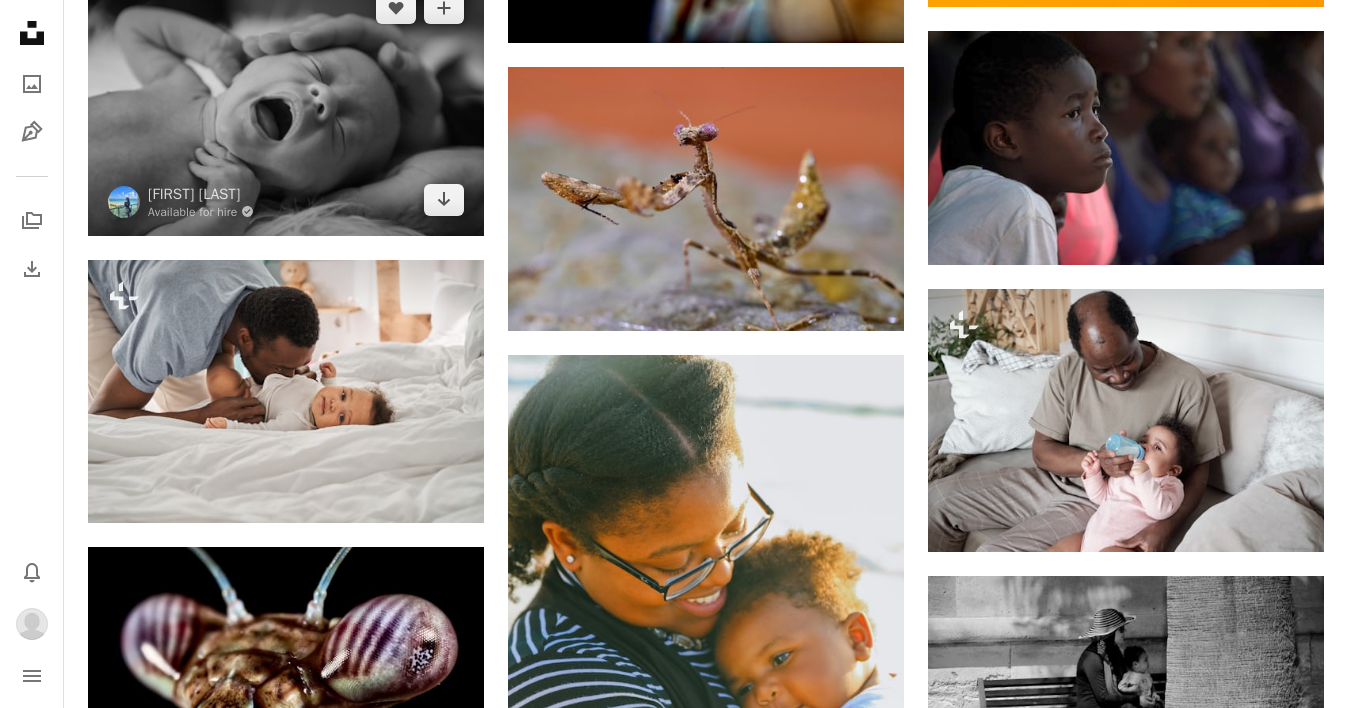 click at bounding box center [286, 104] 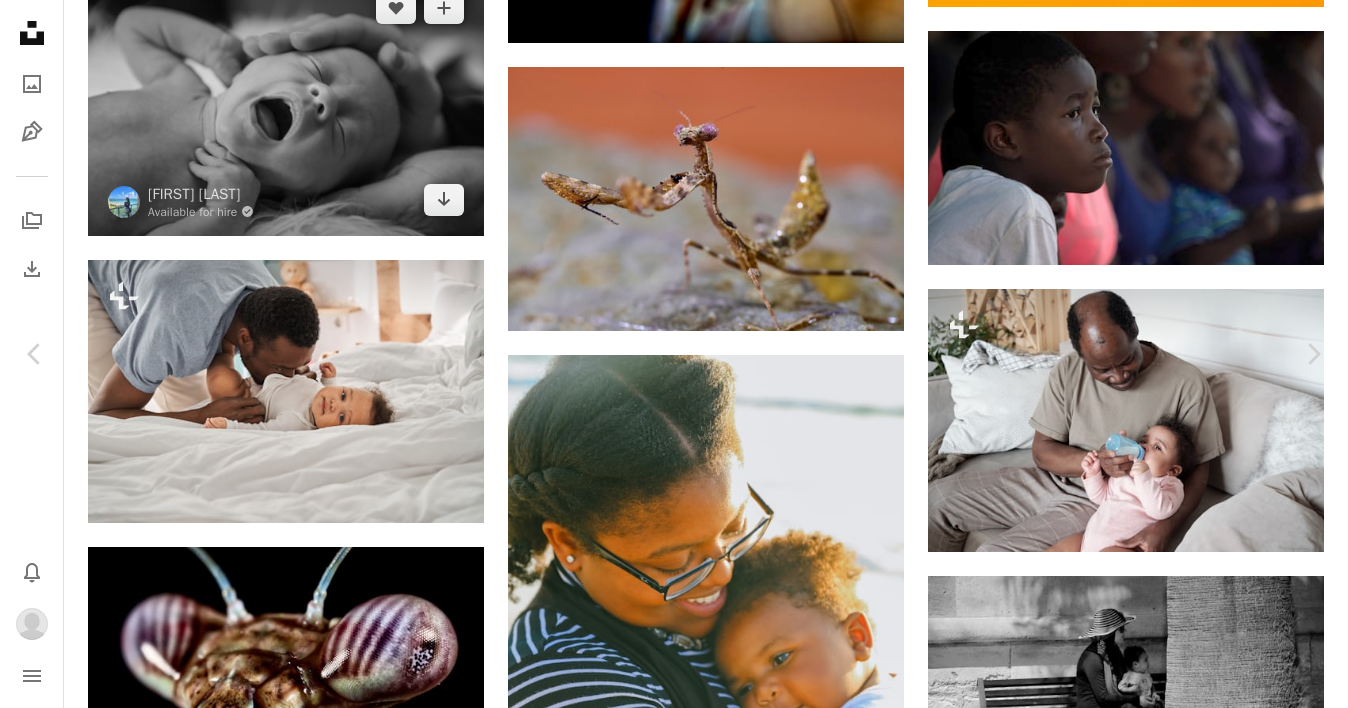 scroll, scrollTop: 383, scrollLeft: 0, axis: vertical 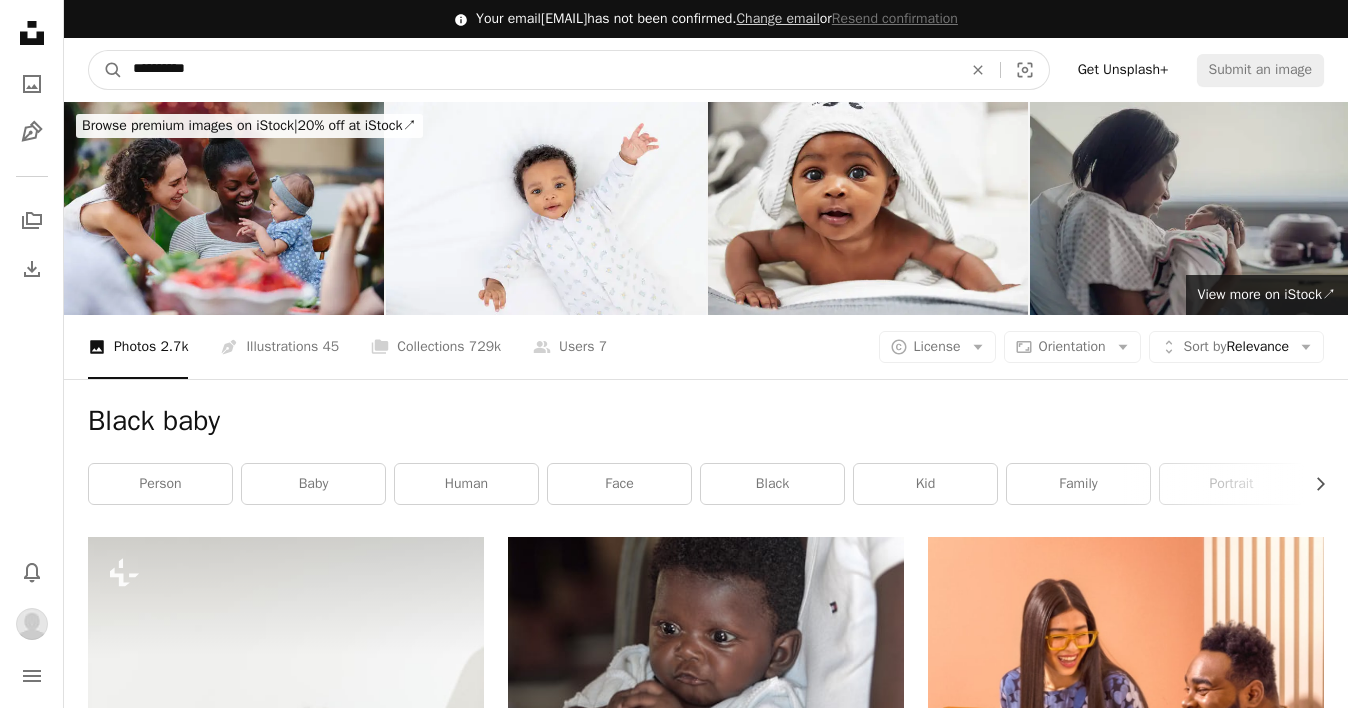 click on "**********" at bounding box center [539, 70] 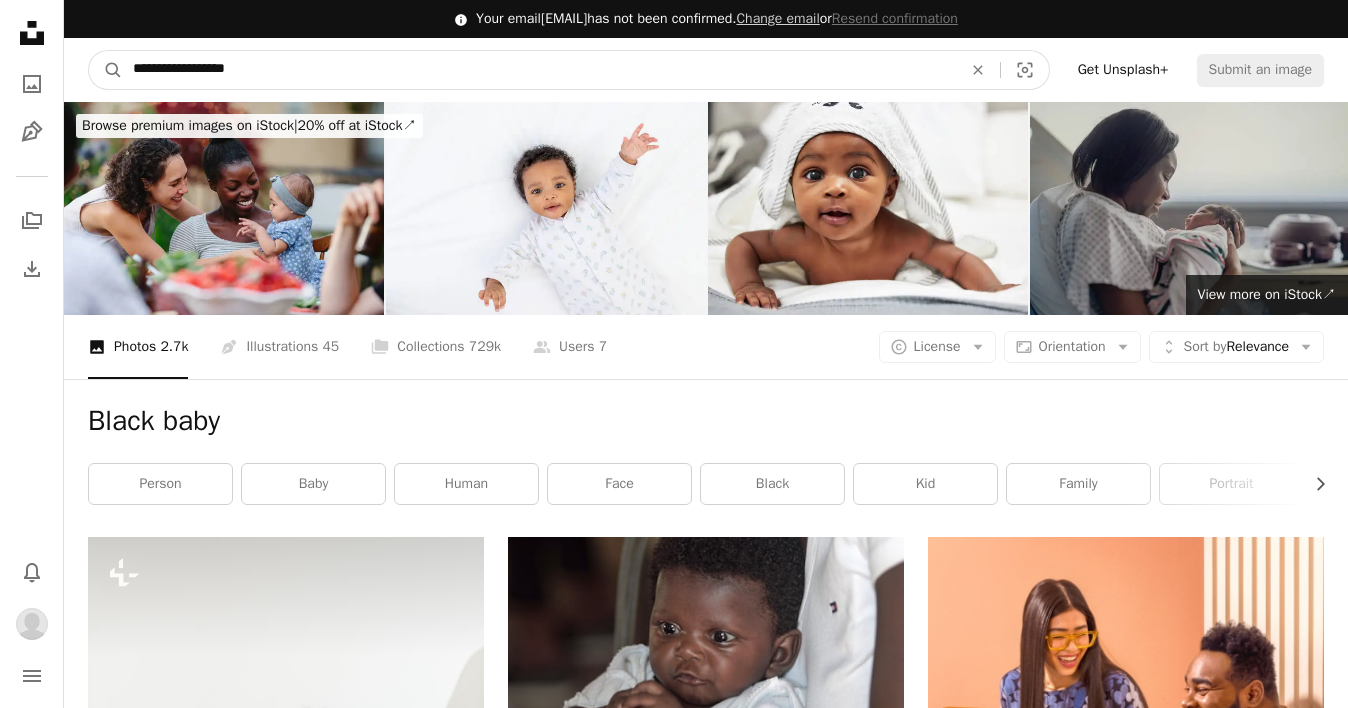 type on "**********" 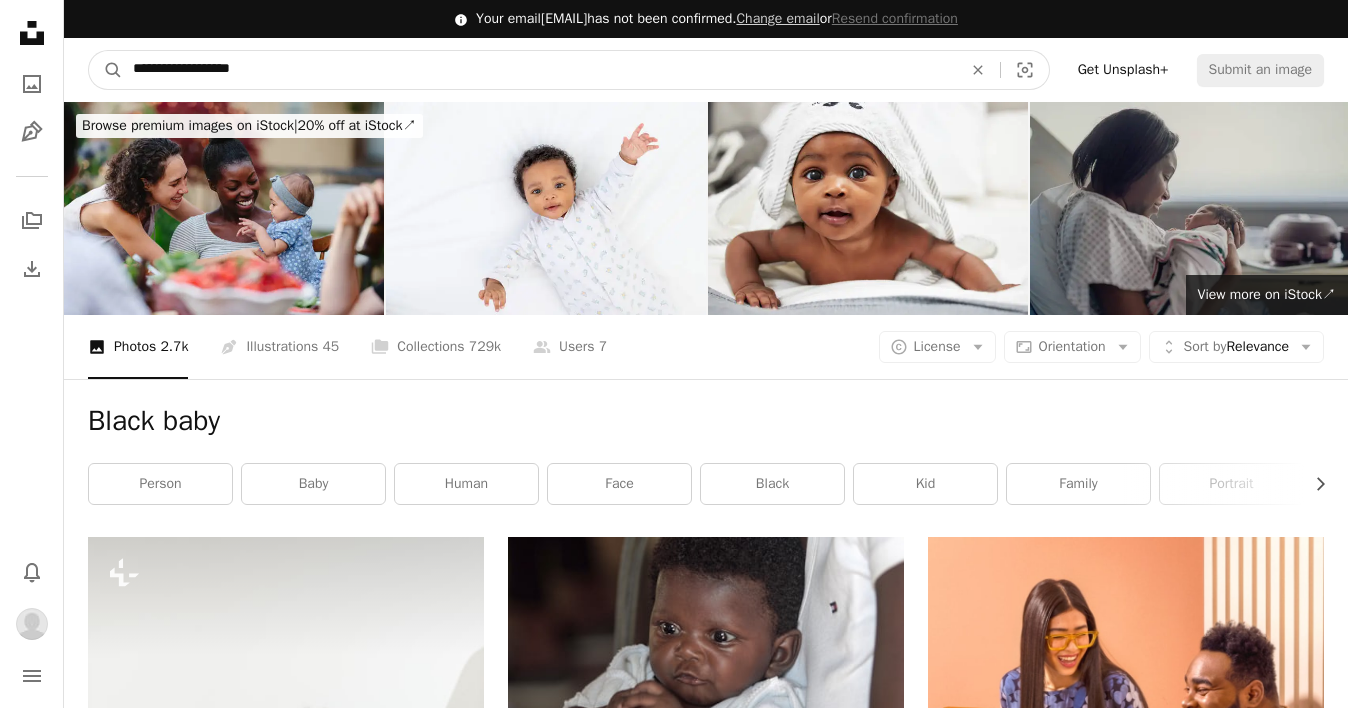 click on "A magnifying glass" at bounding box center [106, 70] 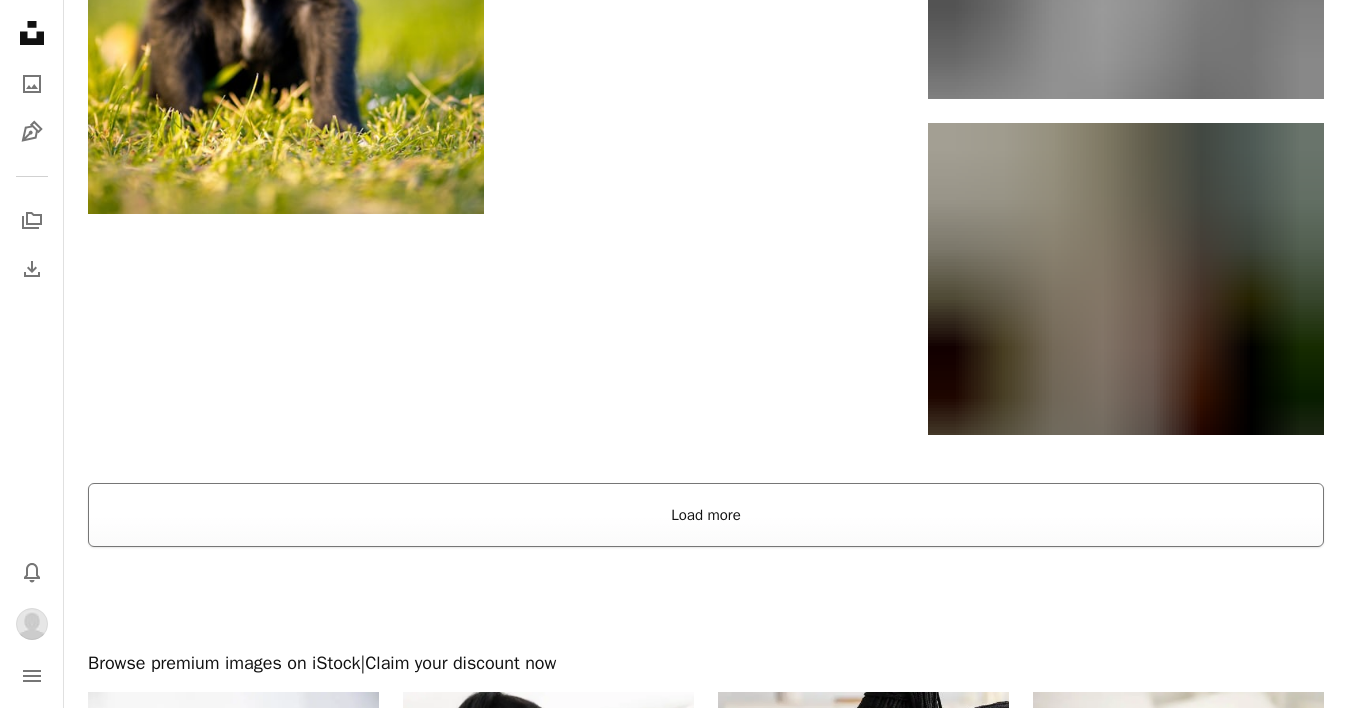 scroll, scrollTop: 3232, scrollLeft: 0, axis: vertical 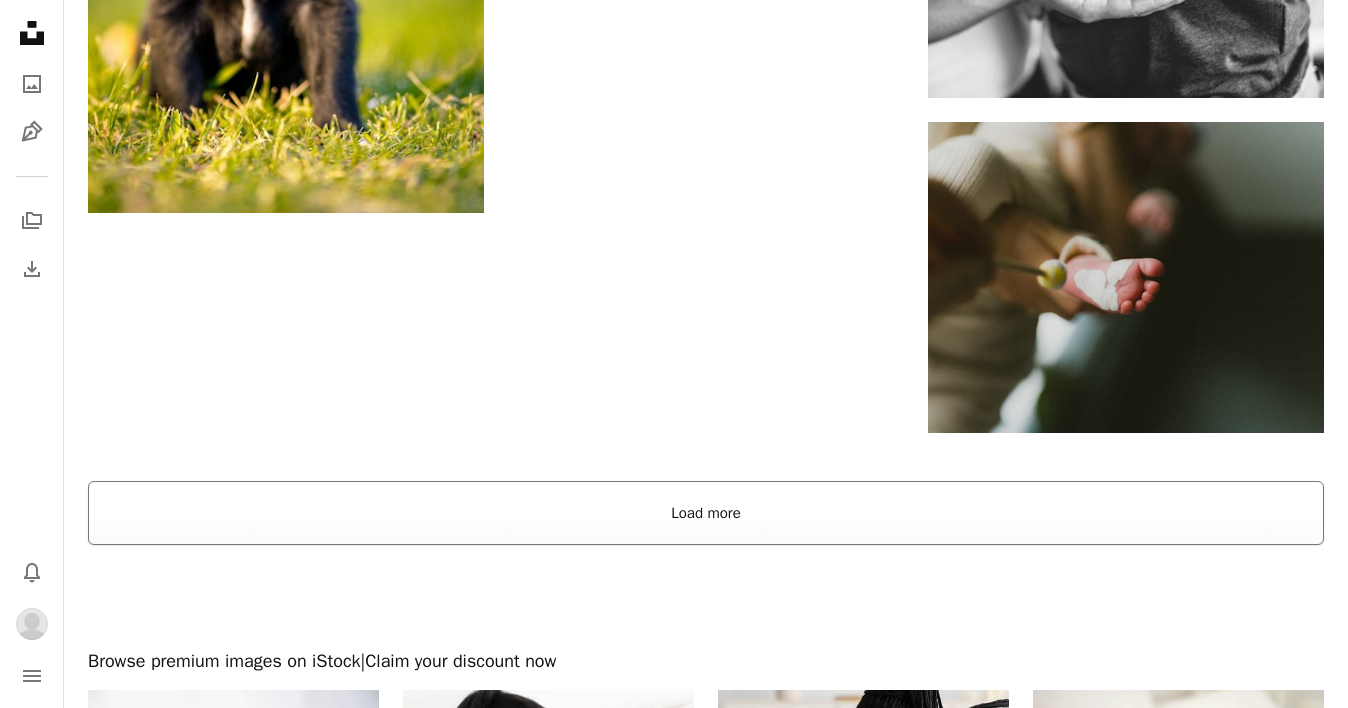 click on "Load more" at bounding box center [706, 513] 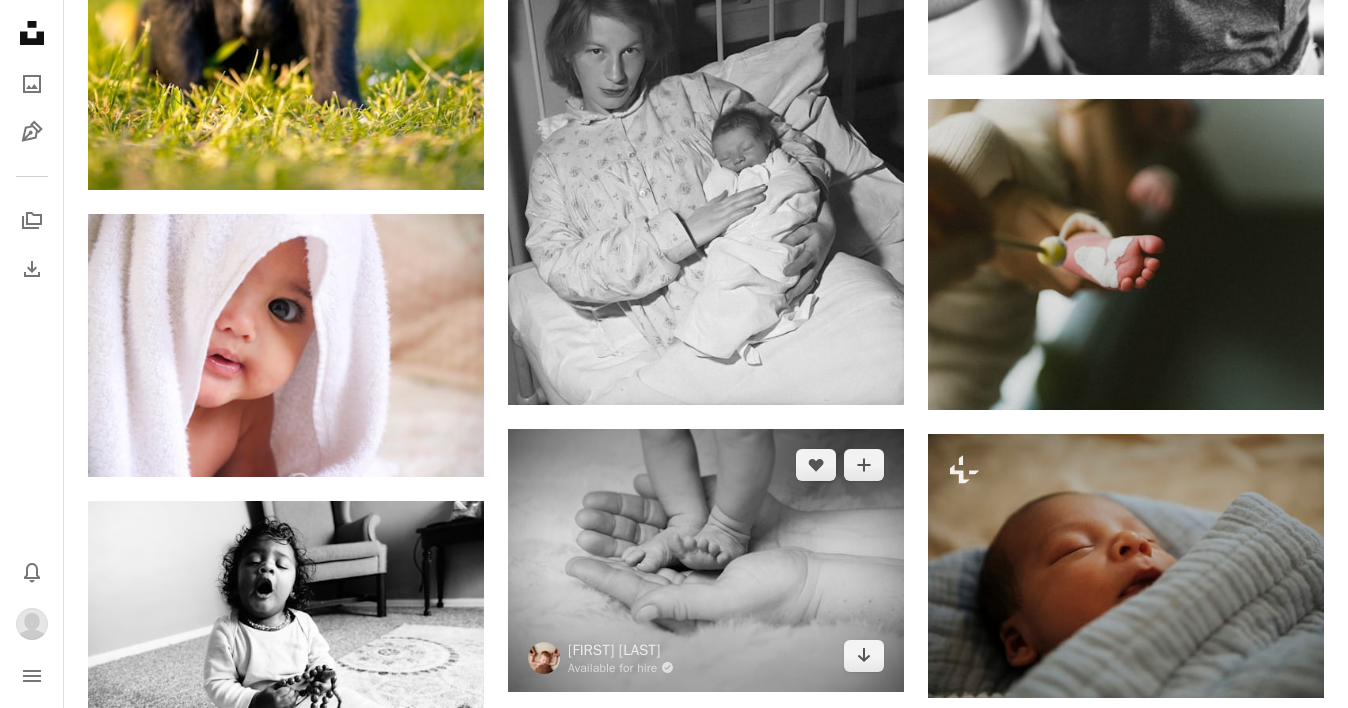 scroll, scrollTop: 3251, scrollLeft: 0, axis: vertical 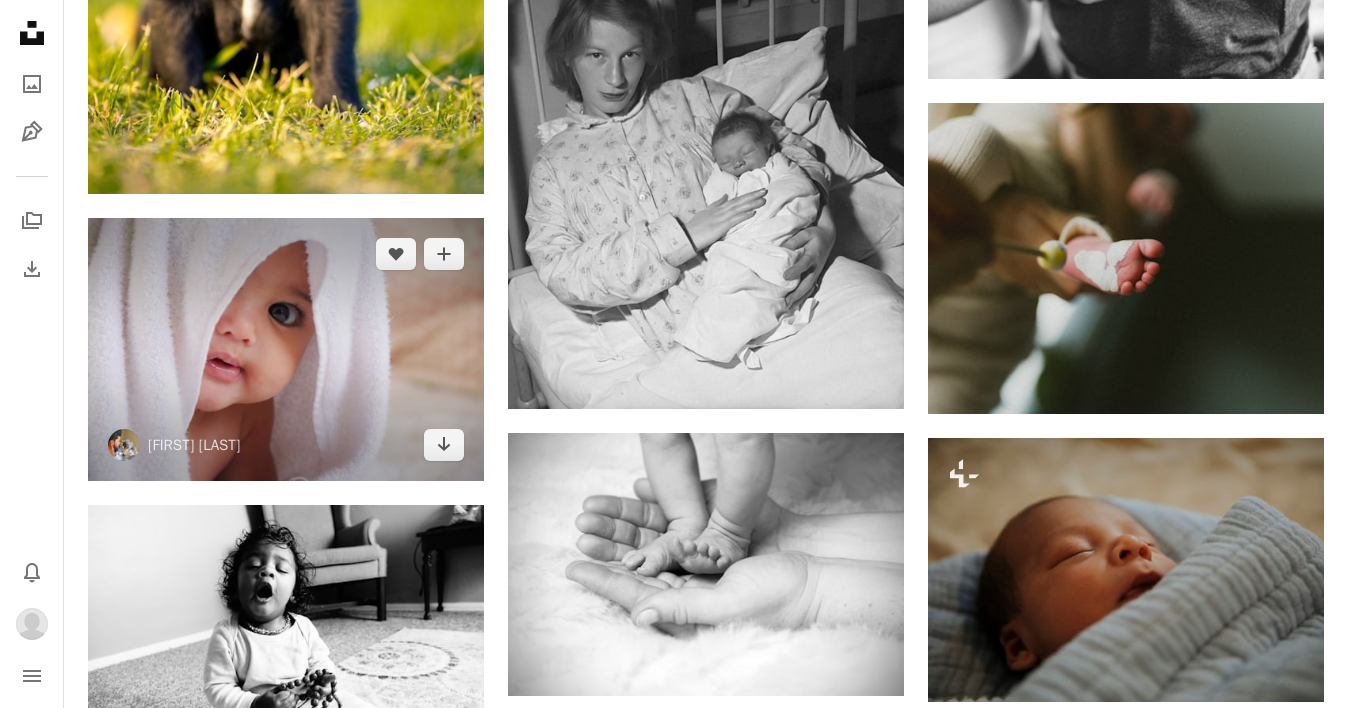 click at bounding box center [286, 350] 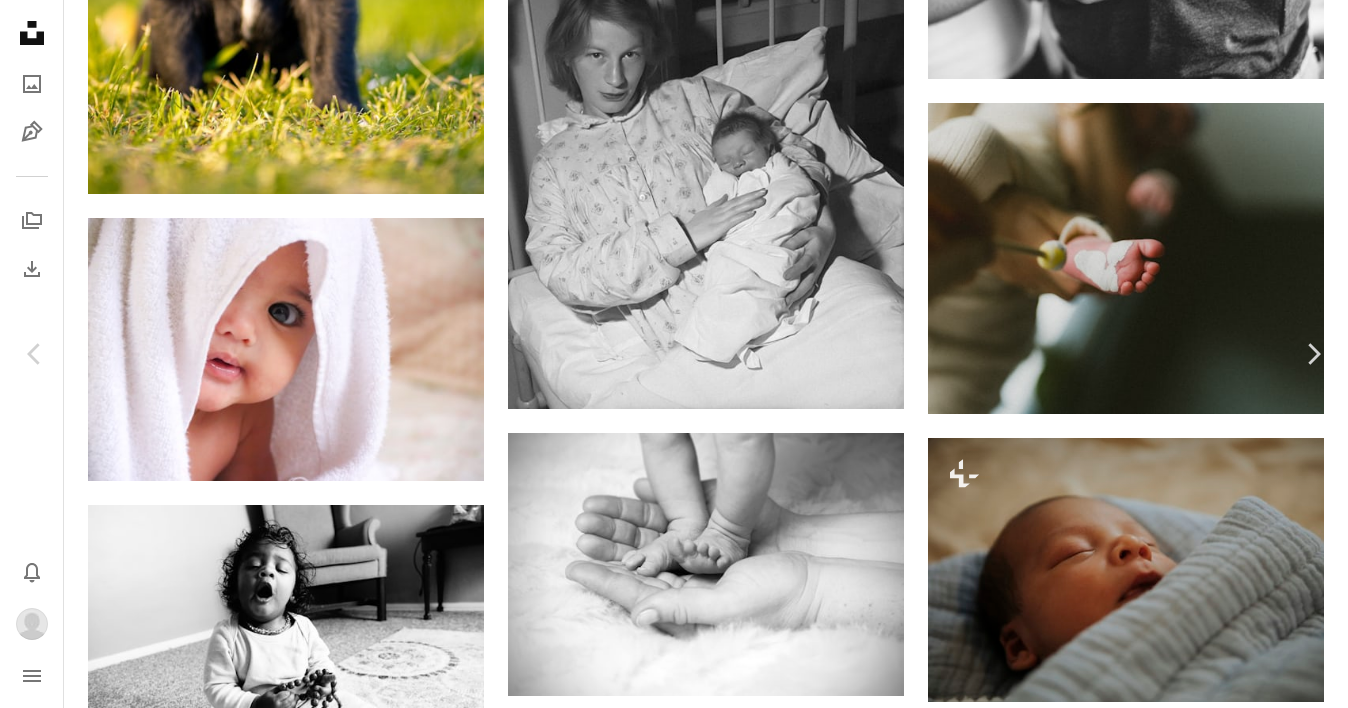 click on "An X shape" at bounding box center (20, 20) 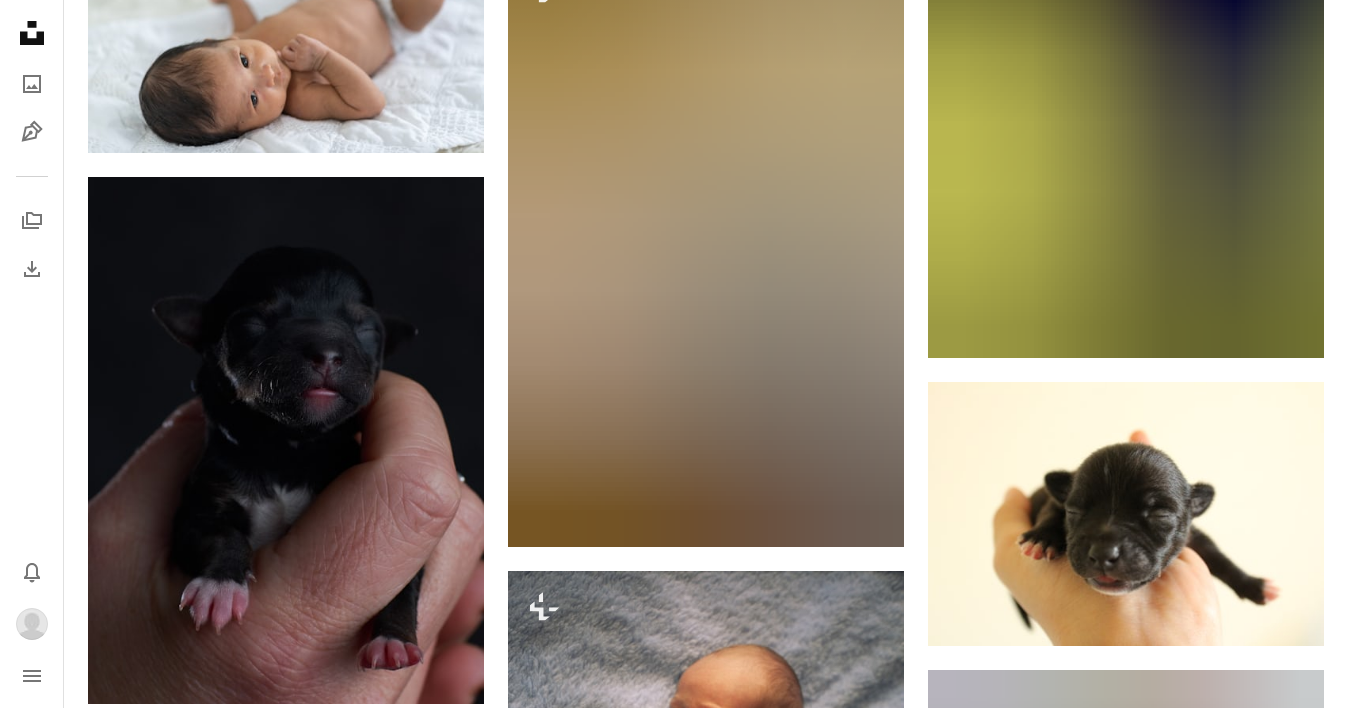 scroll, scrollTop: 11346, scrollLeft: 0, axis: vertical 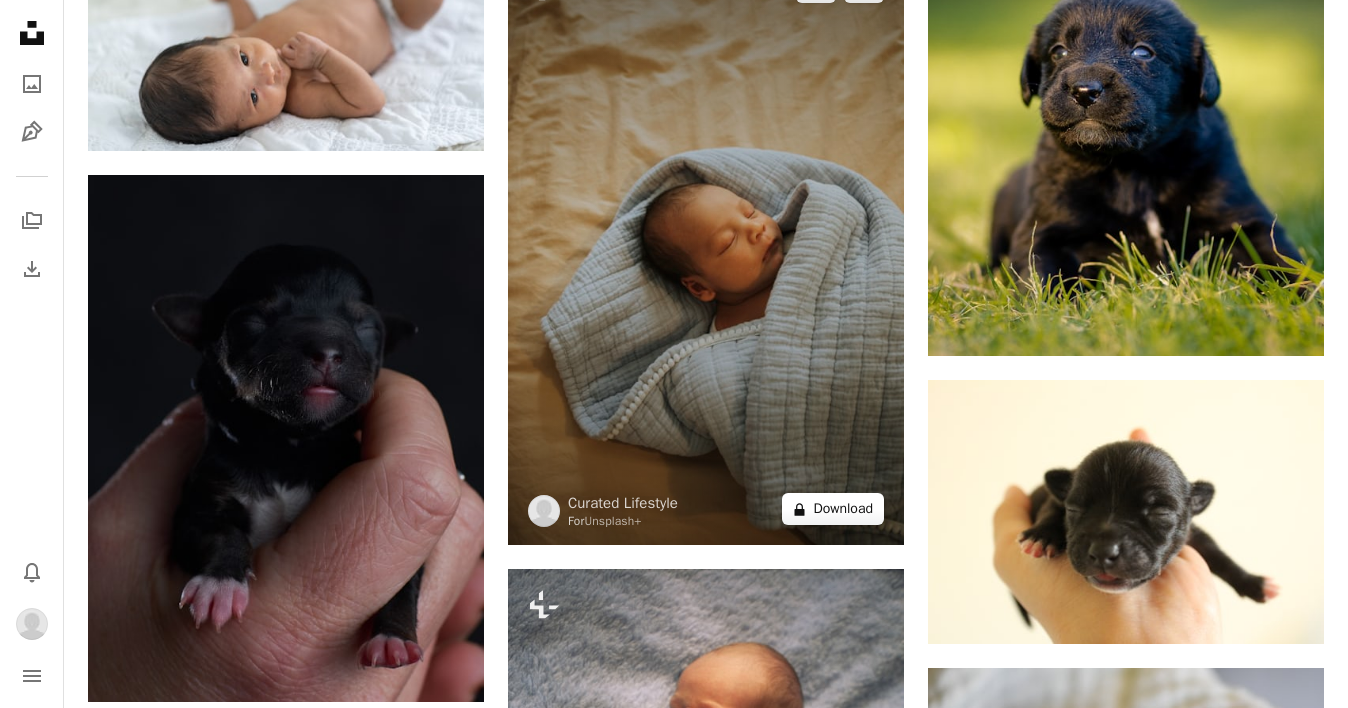 click on "A lock Download" at bounding box center (833, 509) 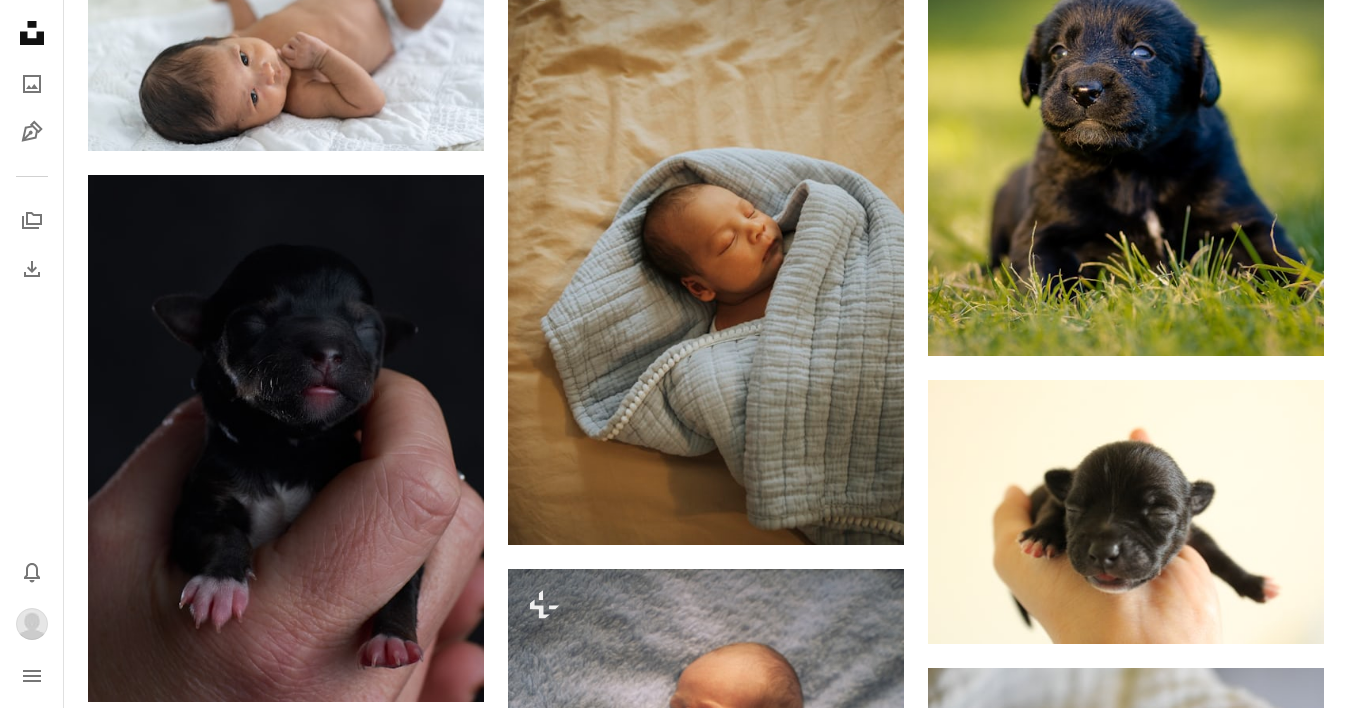drag, startPoint x: 534, startPoint y: 209, endPoint x: 475, endPoint y: 209, distance: 59 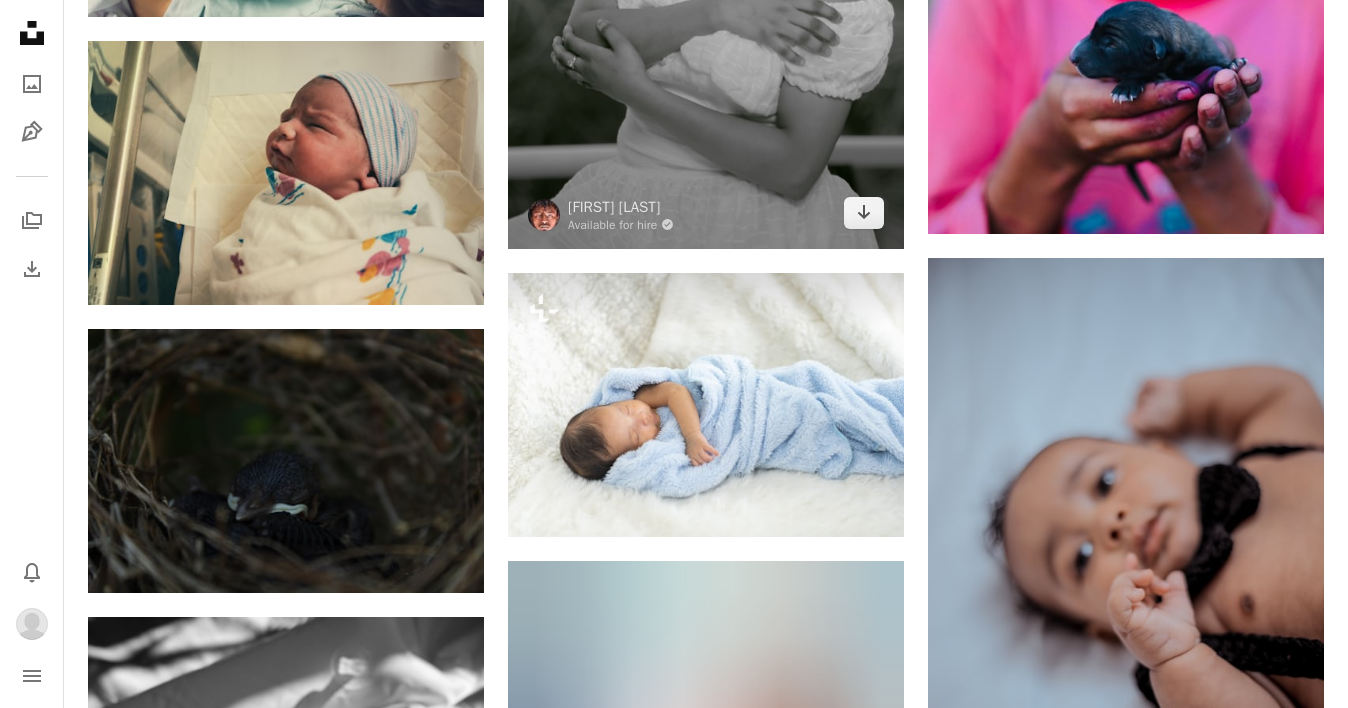 scroll, scrollTop: 13782, scrollLeft: 0, axis: vertical 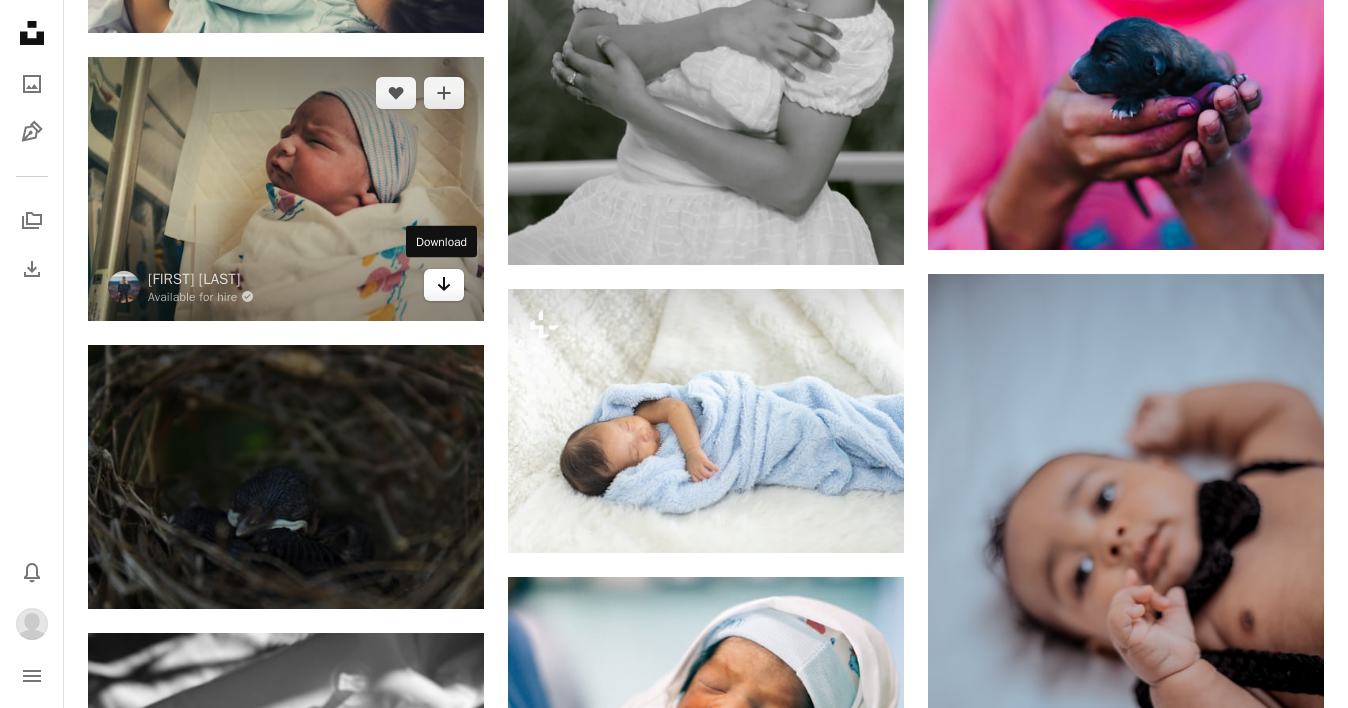 click on "Arrow pointing down" at bounding box center [444, 285] 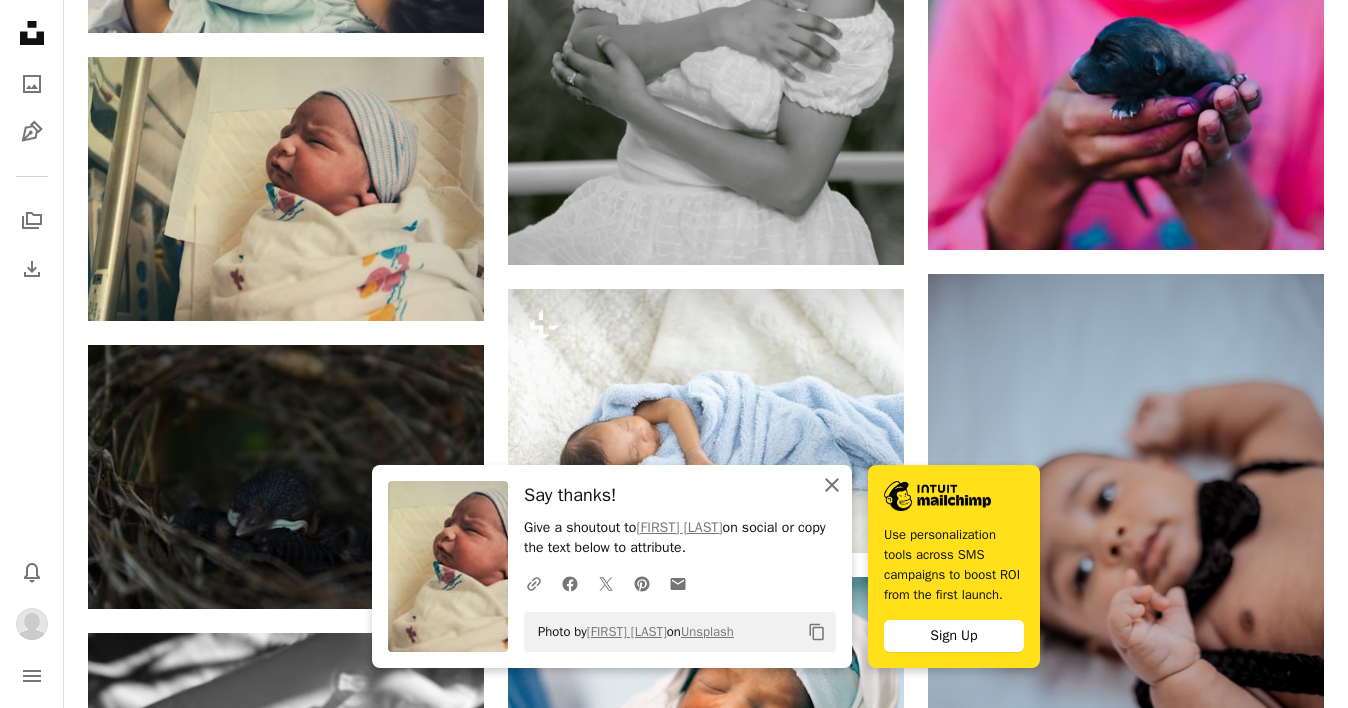 click 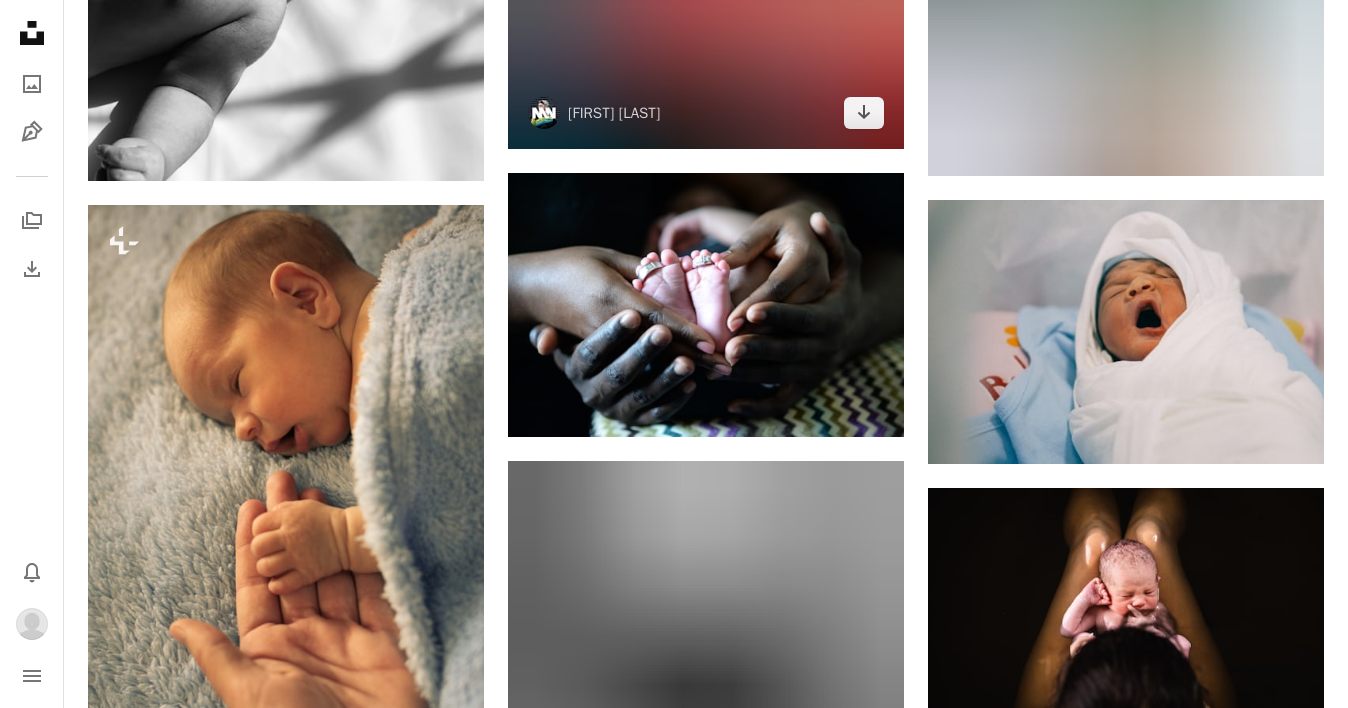 scroll, scrollTop: 14763, scrollLeft: 0, axis: vertical 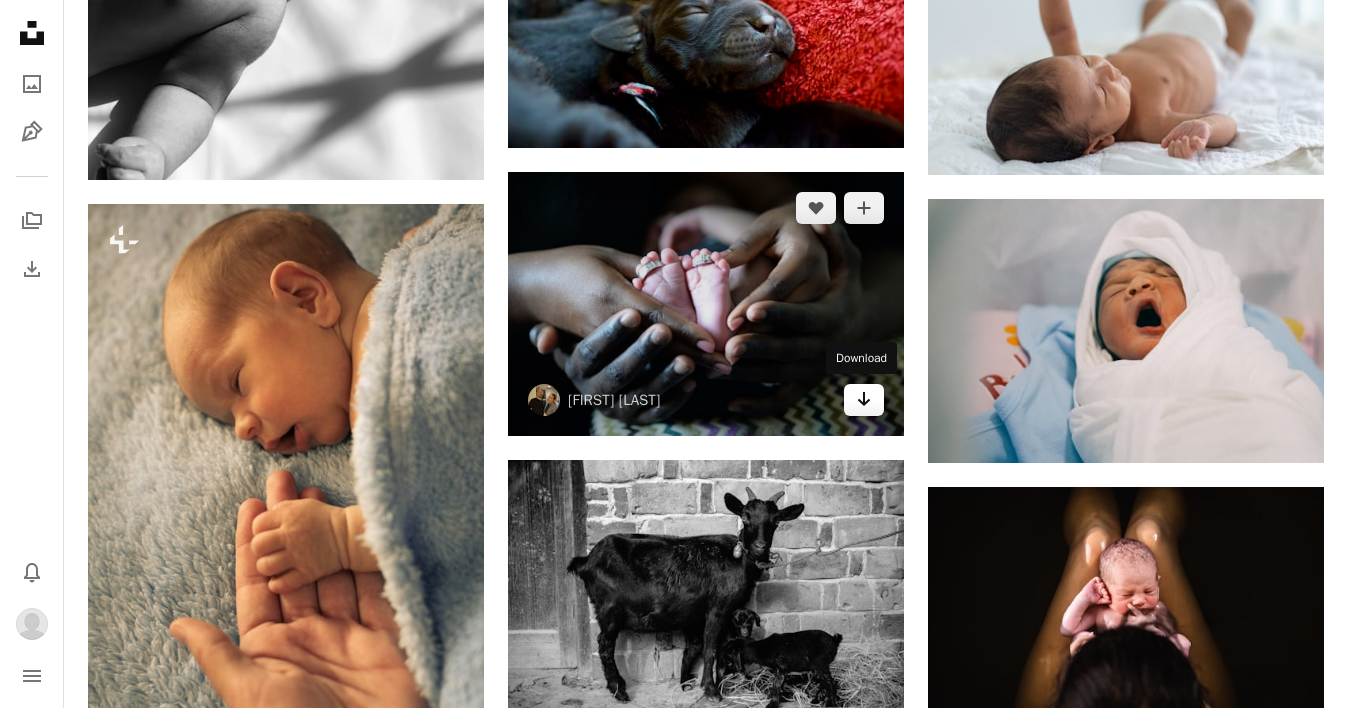 click on "Arrow pointing down" 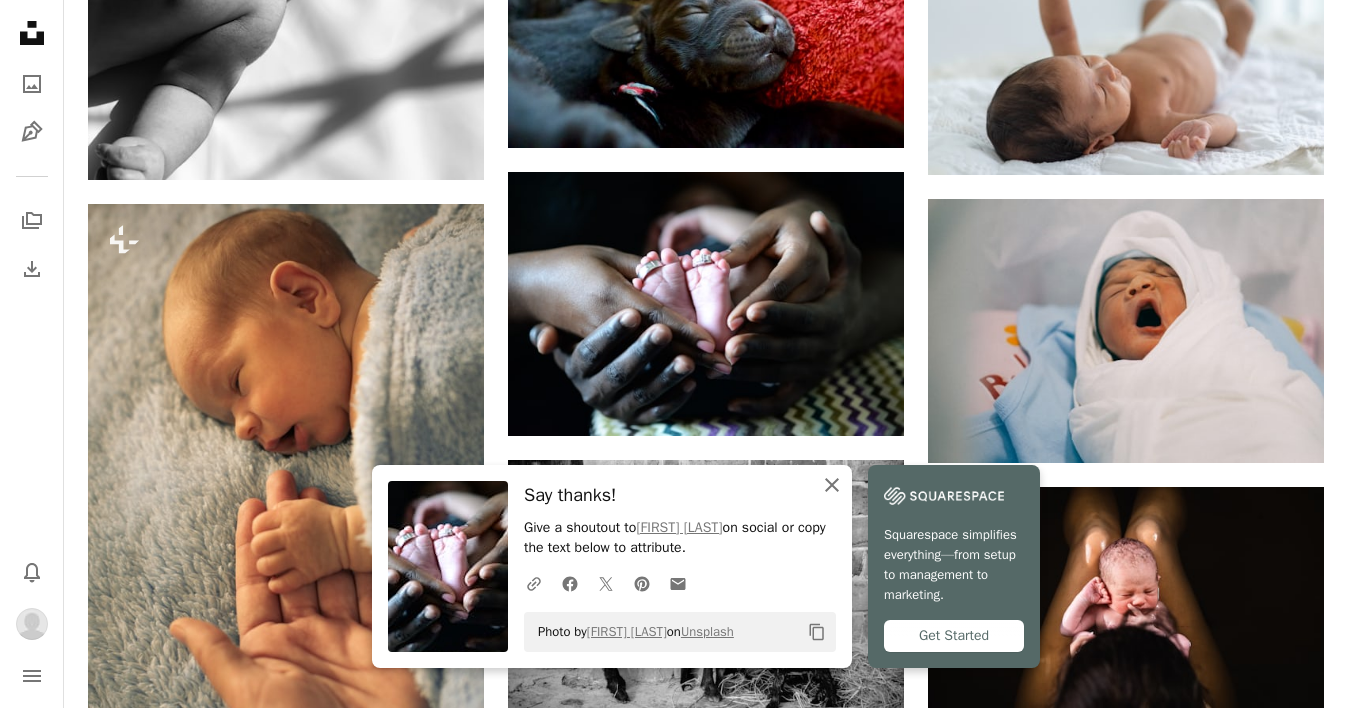 click 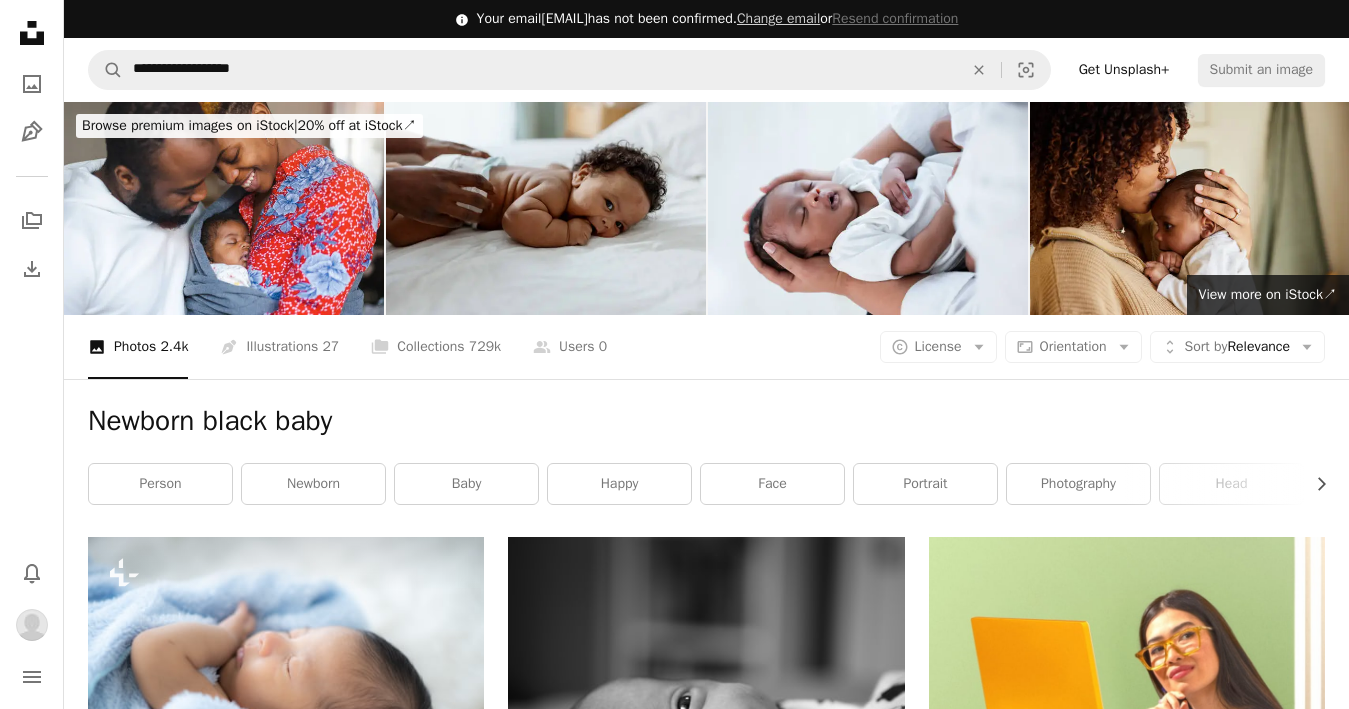 scroll, scrollTop: 0, scrollLeft: 0, axis: both 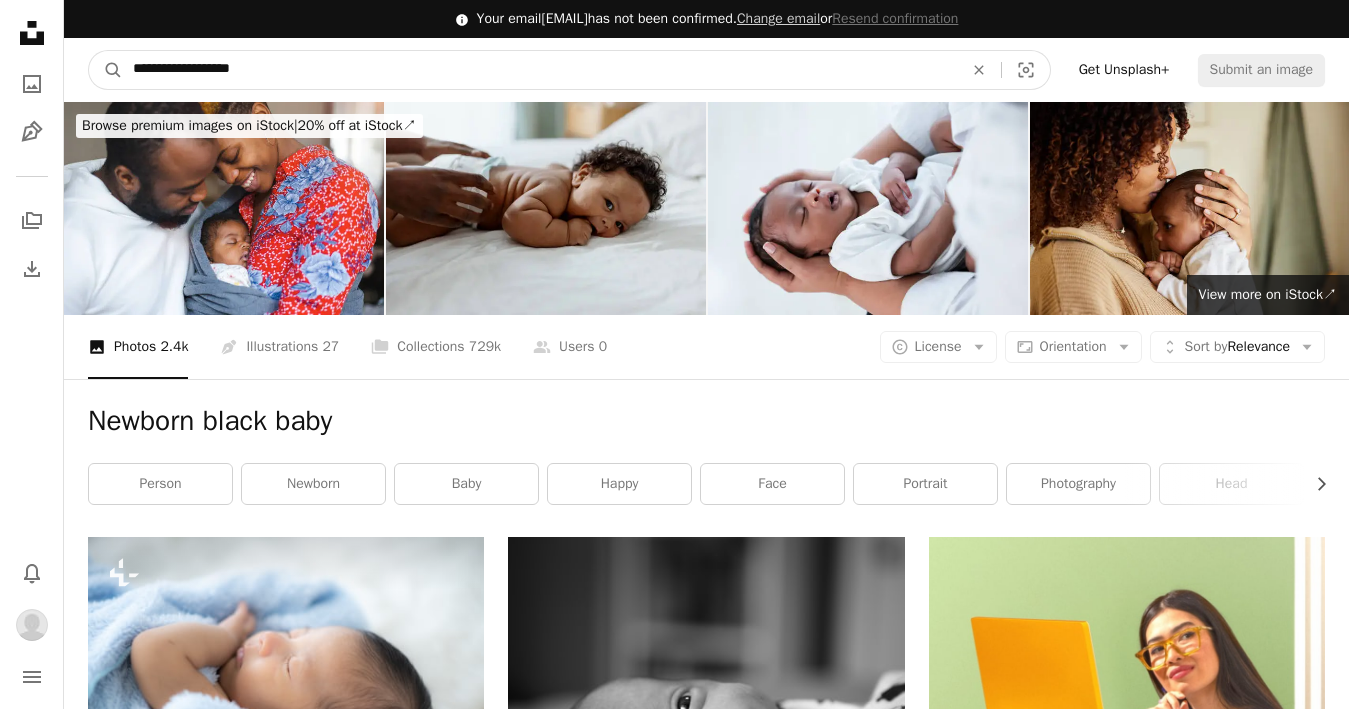 click on "**********" at bounding box center (540, 70) 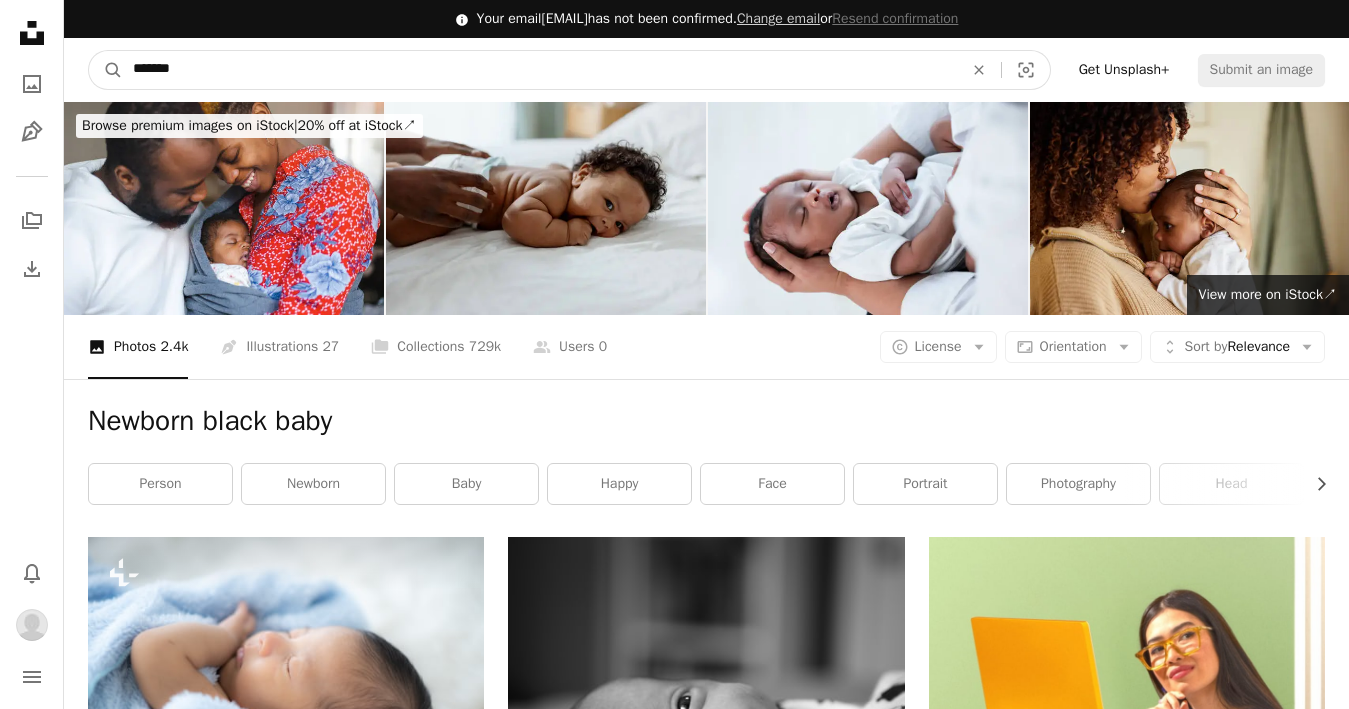 type on "*******" 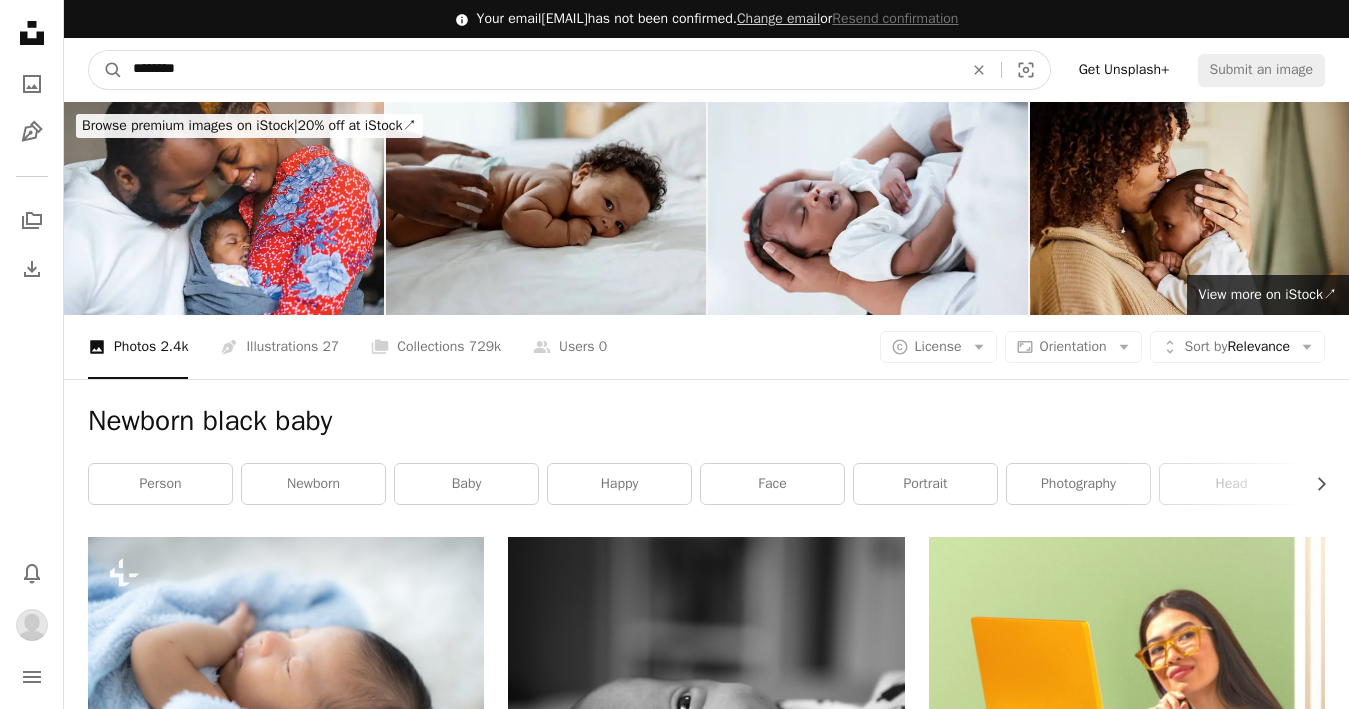 click on "A magnifying glass" at bounding box center [106, 70] 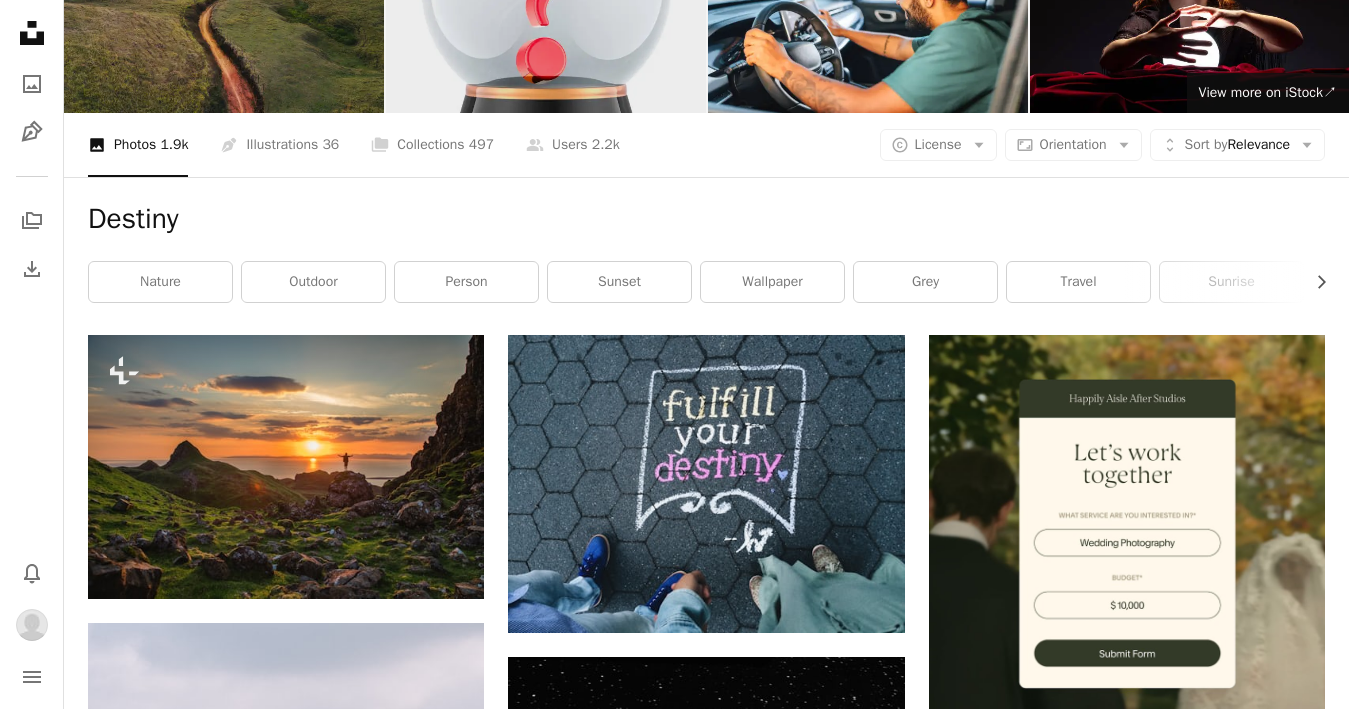 scroll, scrollTop: 202, scrollLeft: 0, axis: vertical 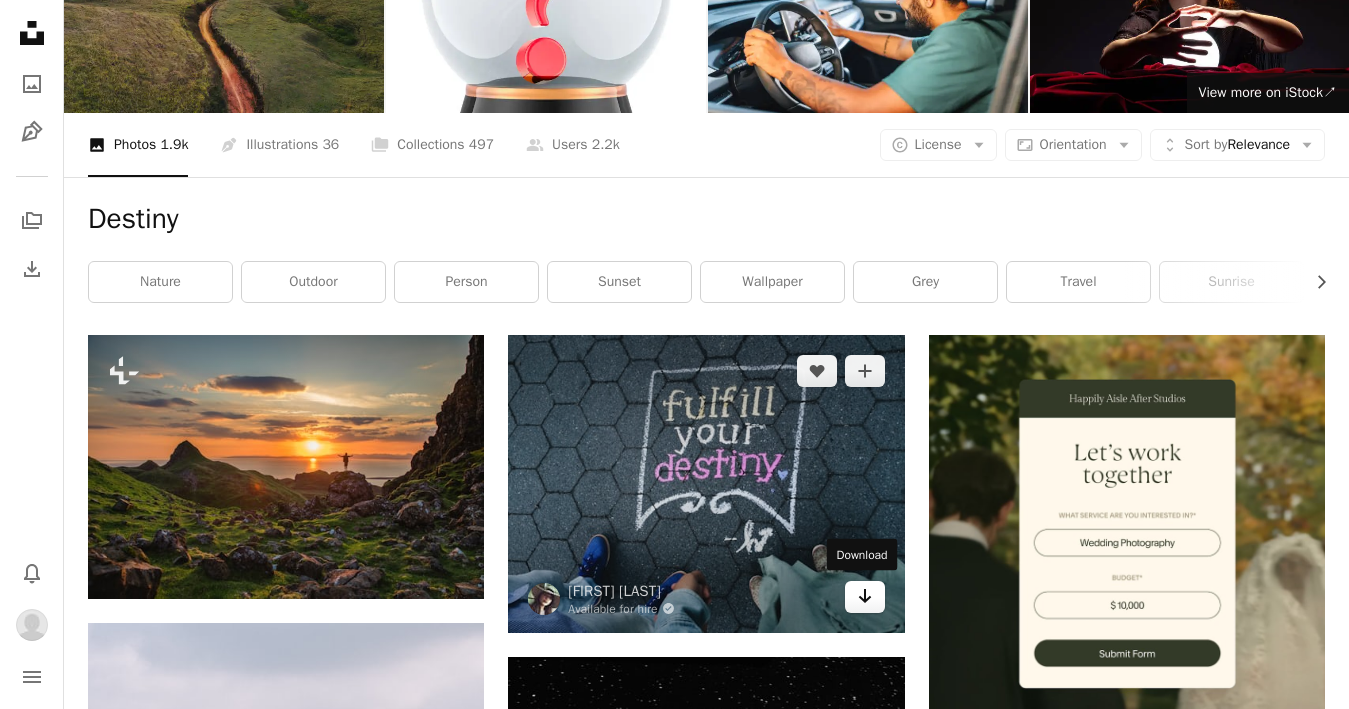 click on "Arrow pointing down" 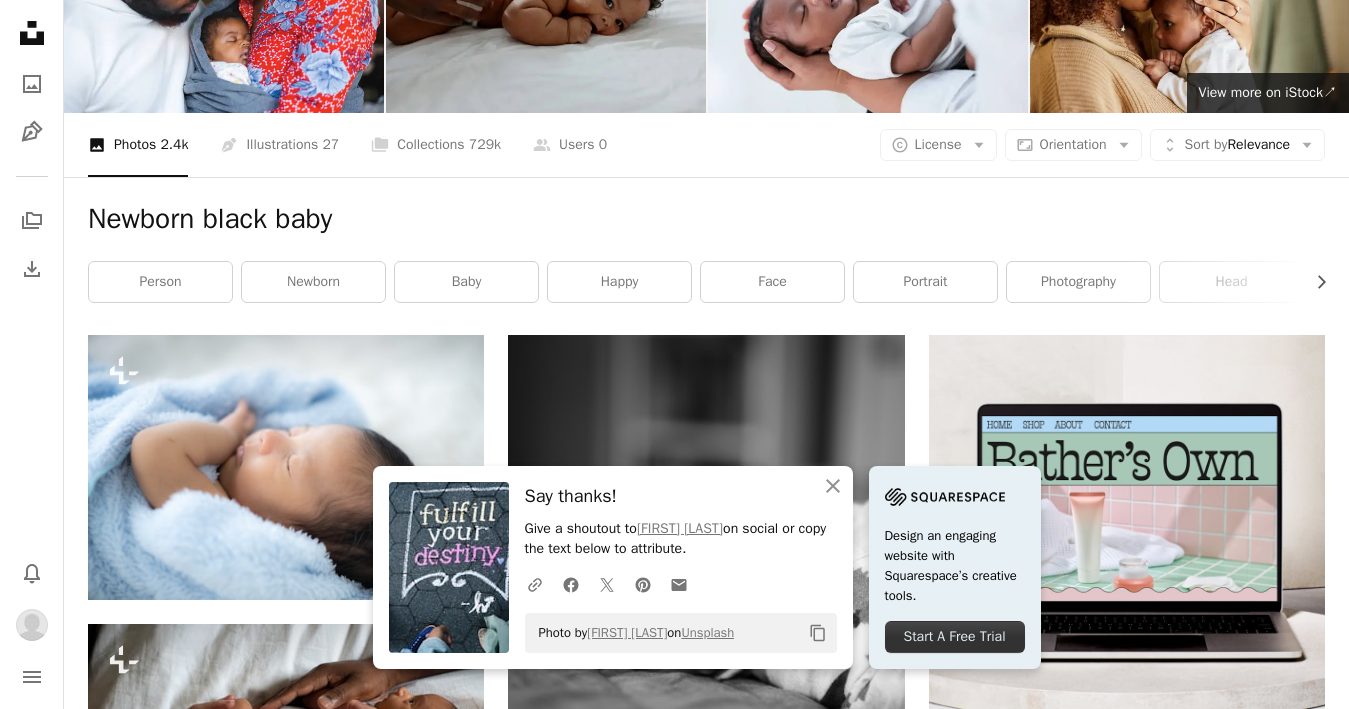 scroll, scrollTop: 0, scrollLeft: 0, axis: both 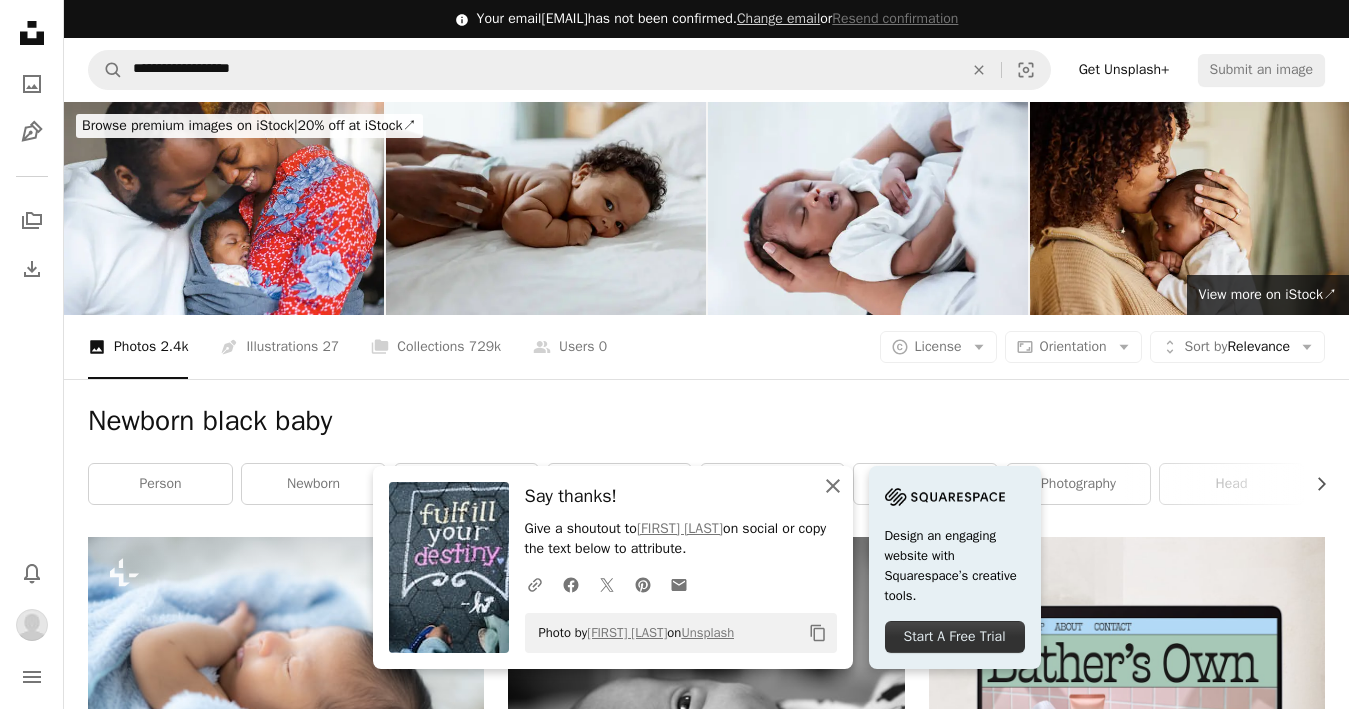 click on "An X shape" 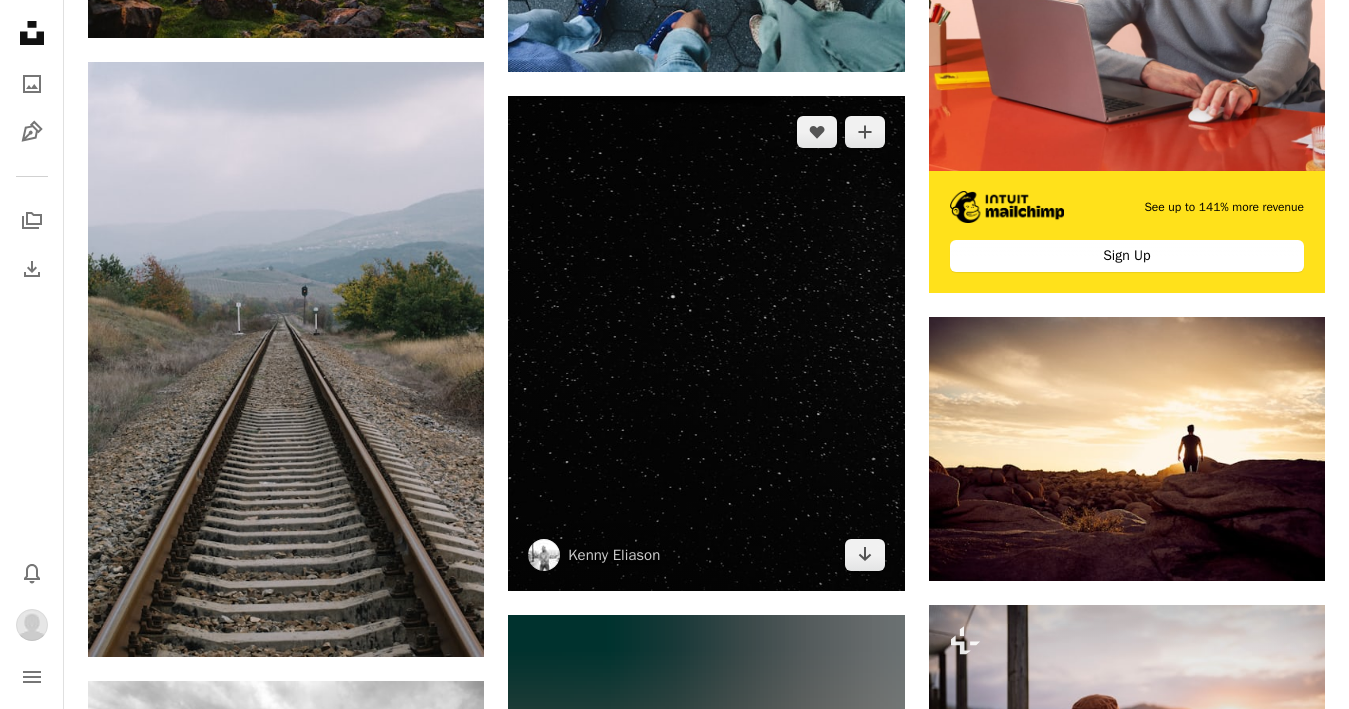 scroll, scrollTop: 768, scrollLeft: 0, axis: vertical 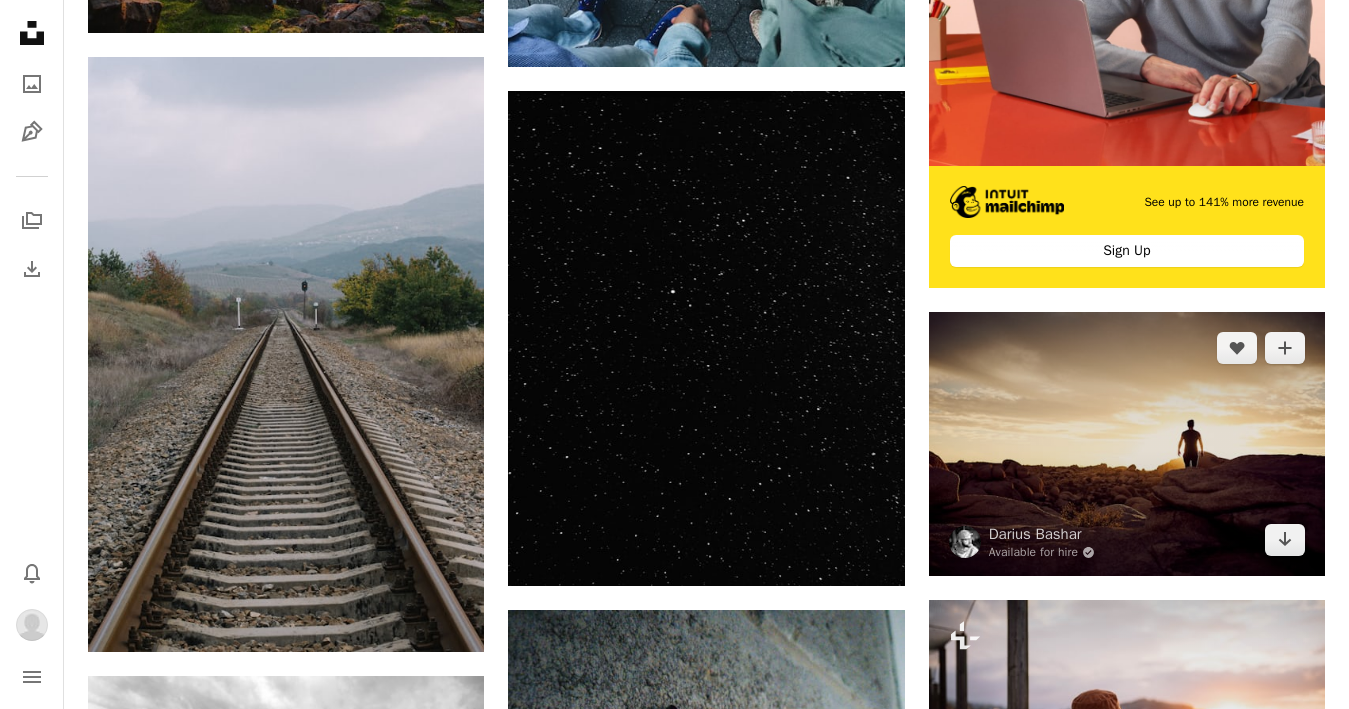 click at bounding box center (1127, 444) 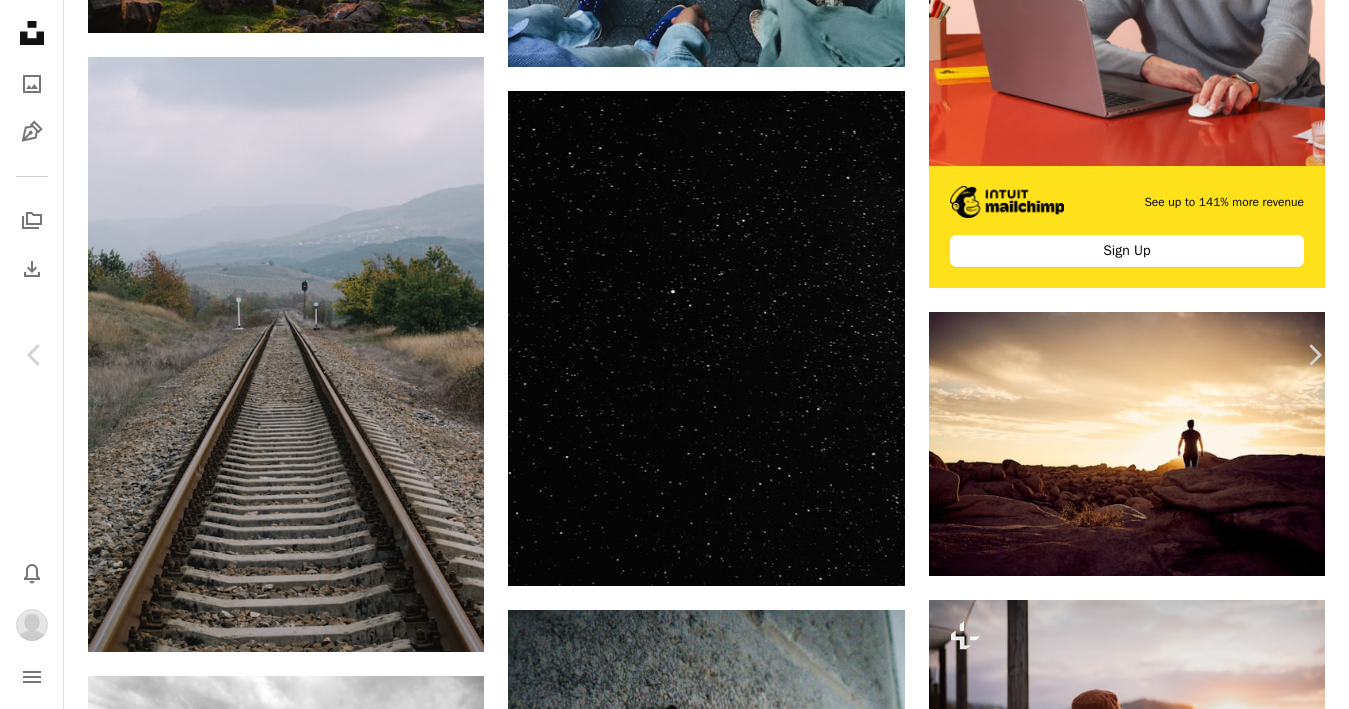 click on "An X shape Chevron left Chevron right [FIRST] [LAST] Available for hire A checkmark inside of a circle A heart A plus sign Download Chevron down Zoom in Views 1,859,777 Downloads 13,024 A forward-right arrow Share Info icon Info More Actions Awakening A map marker [CITY], [COUNTRY] Calendar outlined Published on January 24, 2018 Camera Canon, EOS 5D Mark IV Safety Free to use under the Unsplash License man sunset sunrise yoga cloud meditation boy alone rock god lonely mars rocks golden hour joshua tree isolation destiny awakening beige outdoors Browse premium related images on iStock | Save 20% with code UNSPLASH20 View more on iStock ↗ Related images A heart A plus sign [FIRST] [LAST] Arrow pointing down Plus sign for Unsplash+ A heart A plus sign [FIRST] [LAST] For Unsplash+ A lock Download A heart A plus sign [FIRST] [LAST] Available for hire A checkmark inside of a circle Arrow pointing down A heart A plus sign [FIRST] [LAST] Available for hire A checkmark inside of a circle A heart" at bounding box center [674, 4746] 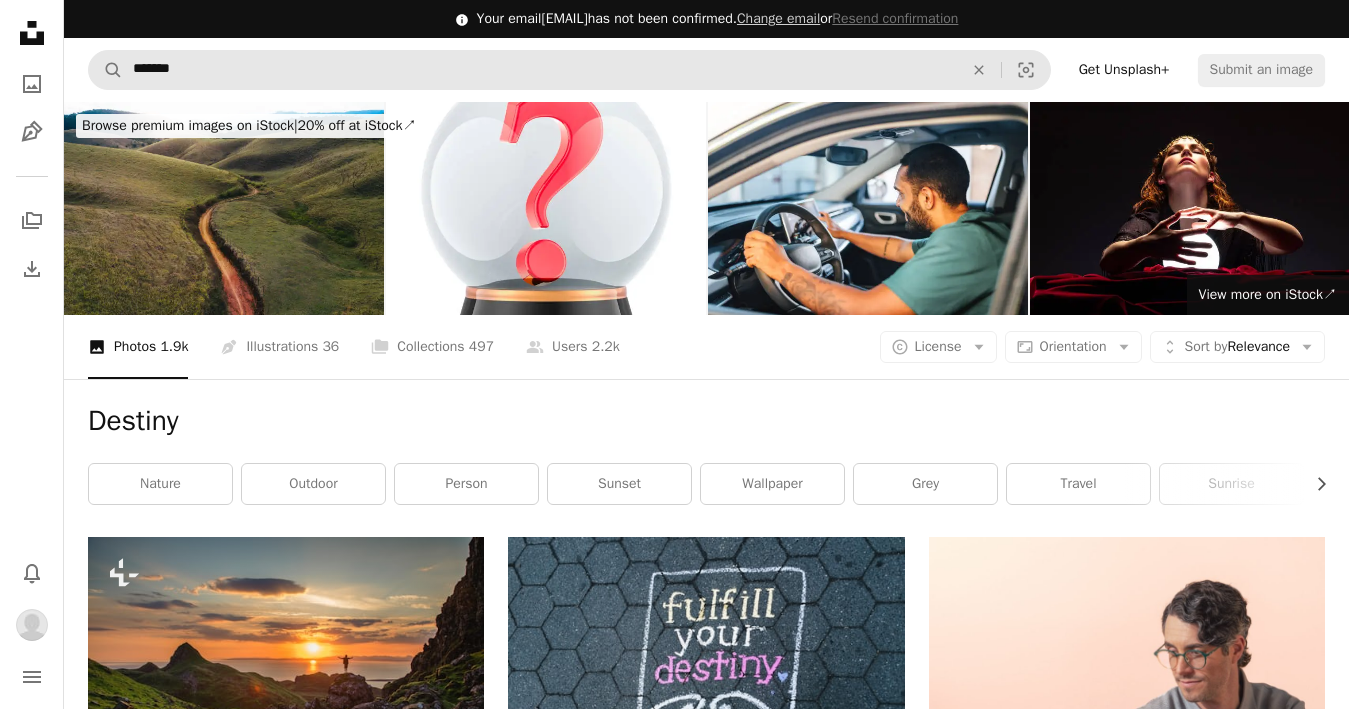 scroll, scrollTop: 0, scrollLeft: 0, axis: both 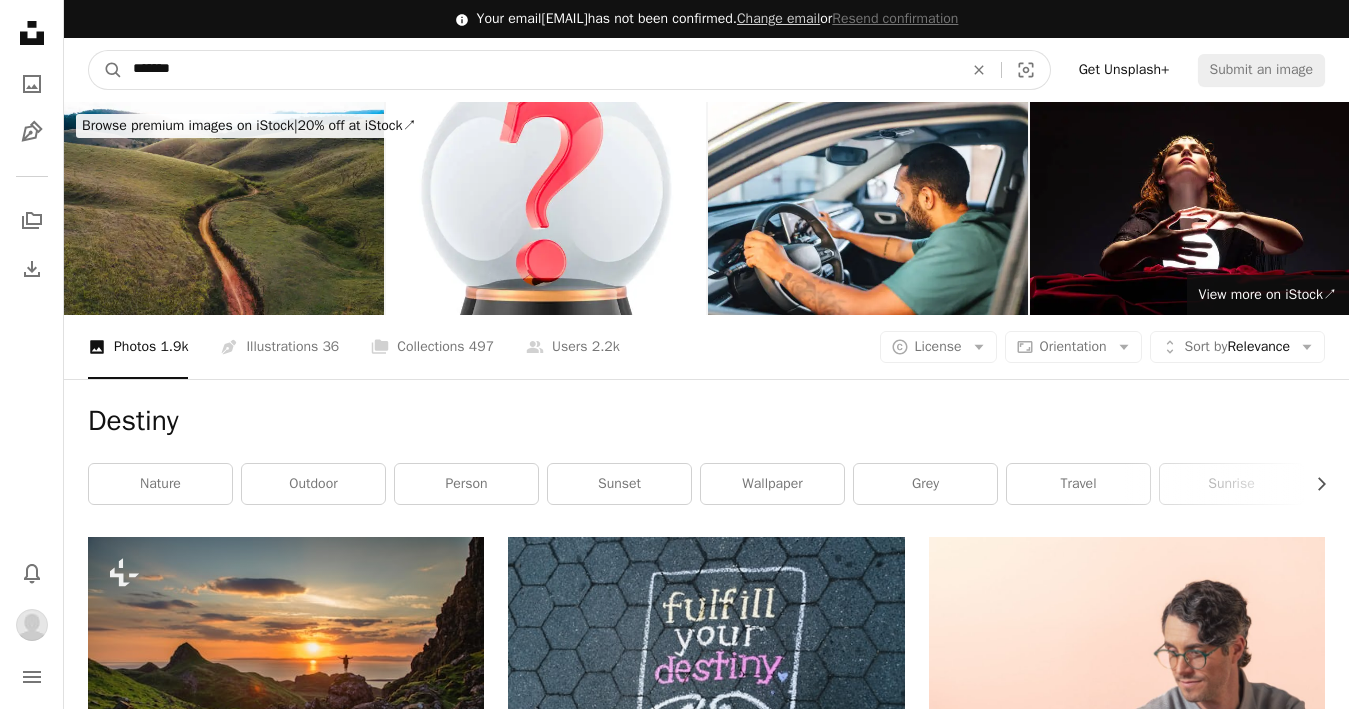 click on "*******" at bounding box center (540, 70) 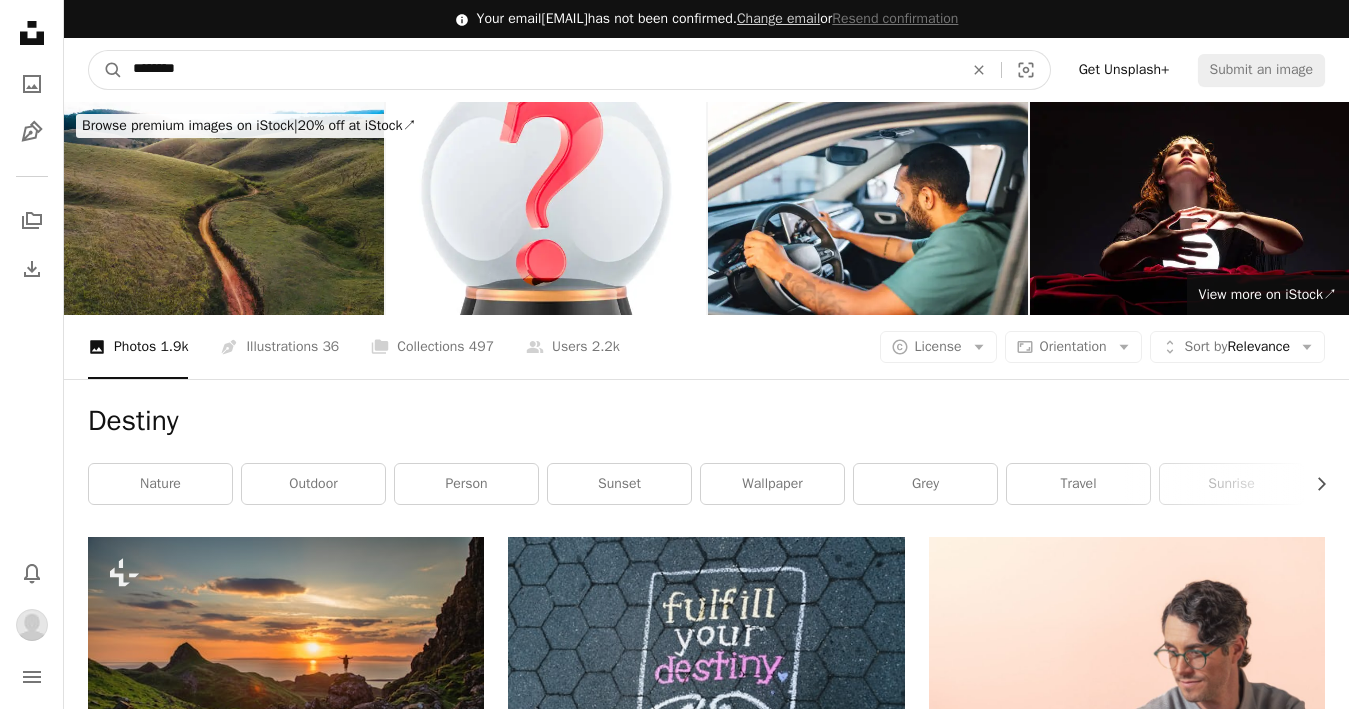 click on "A magnifying glass" at bounding box center (106, 70) 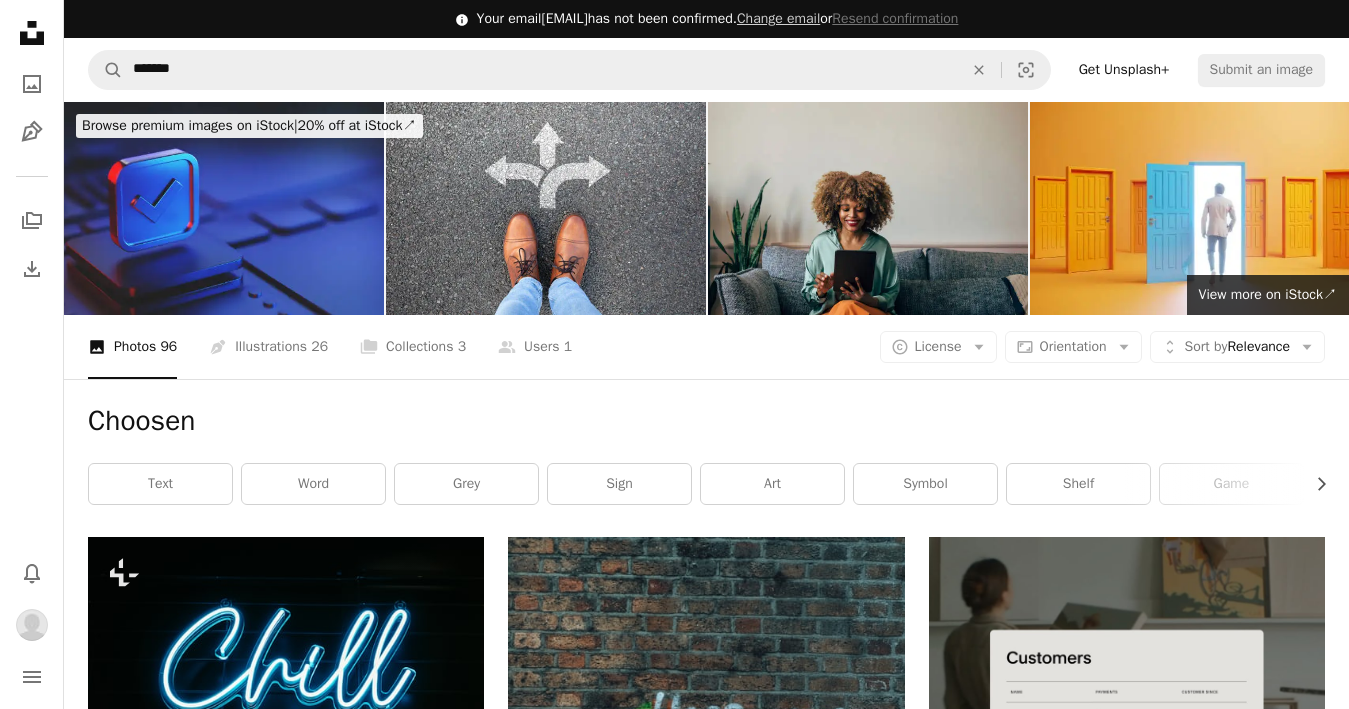 scroll, scrollTop: 0, scrollLeft: 0, axis: both 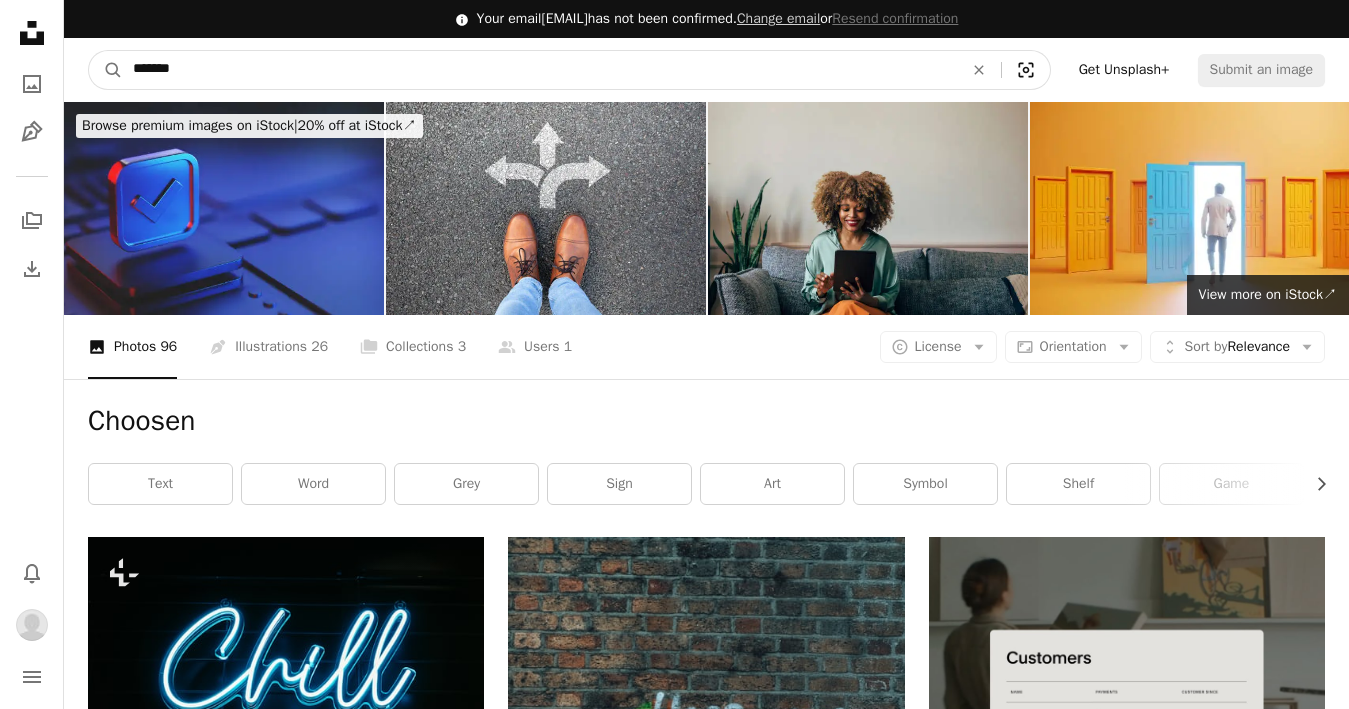 click on "Visual search" 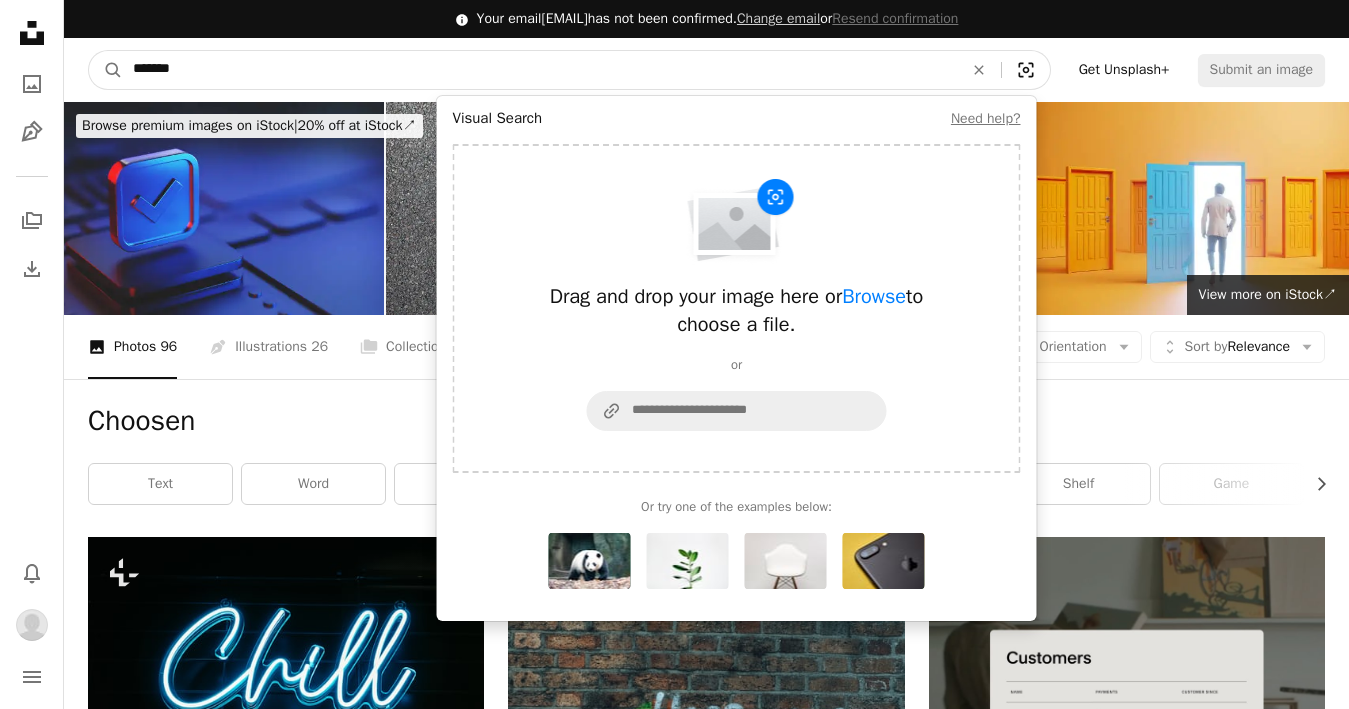 click on "Visual search" 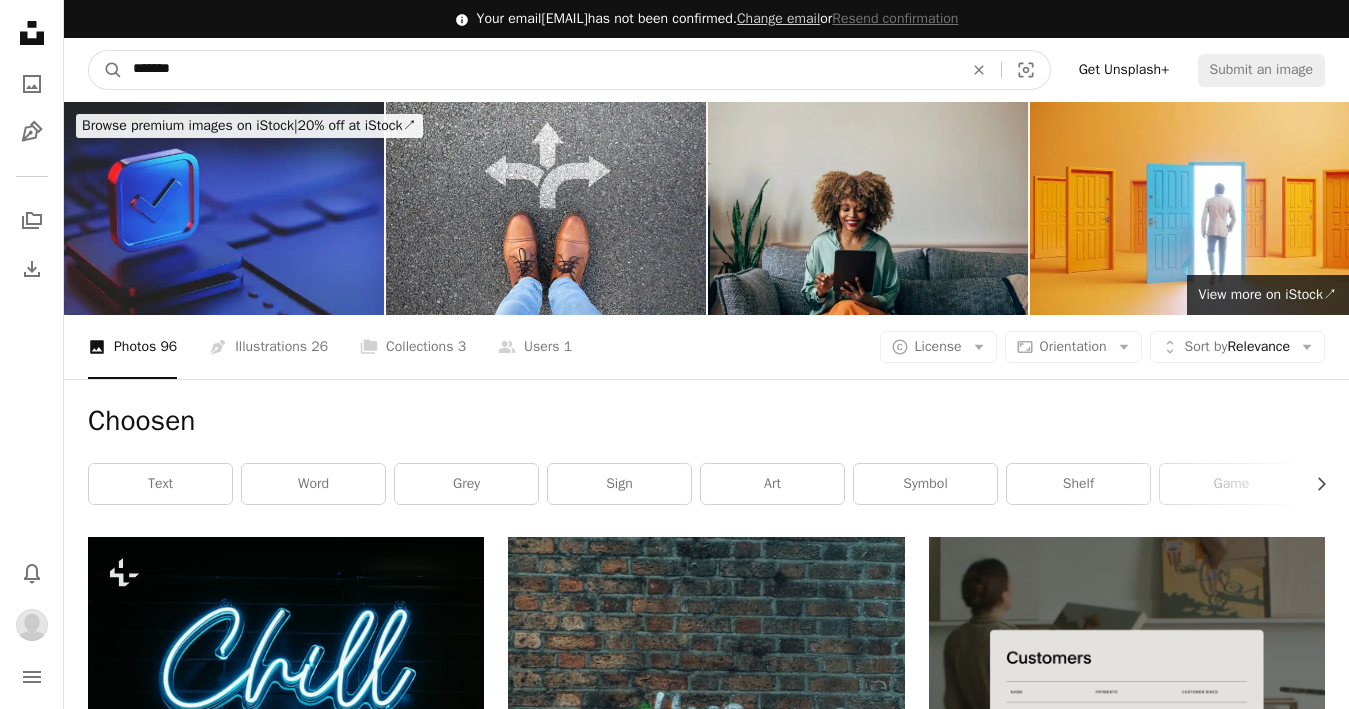 click on "*******" at bounding box center [540, 70] 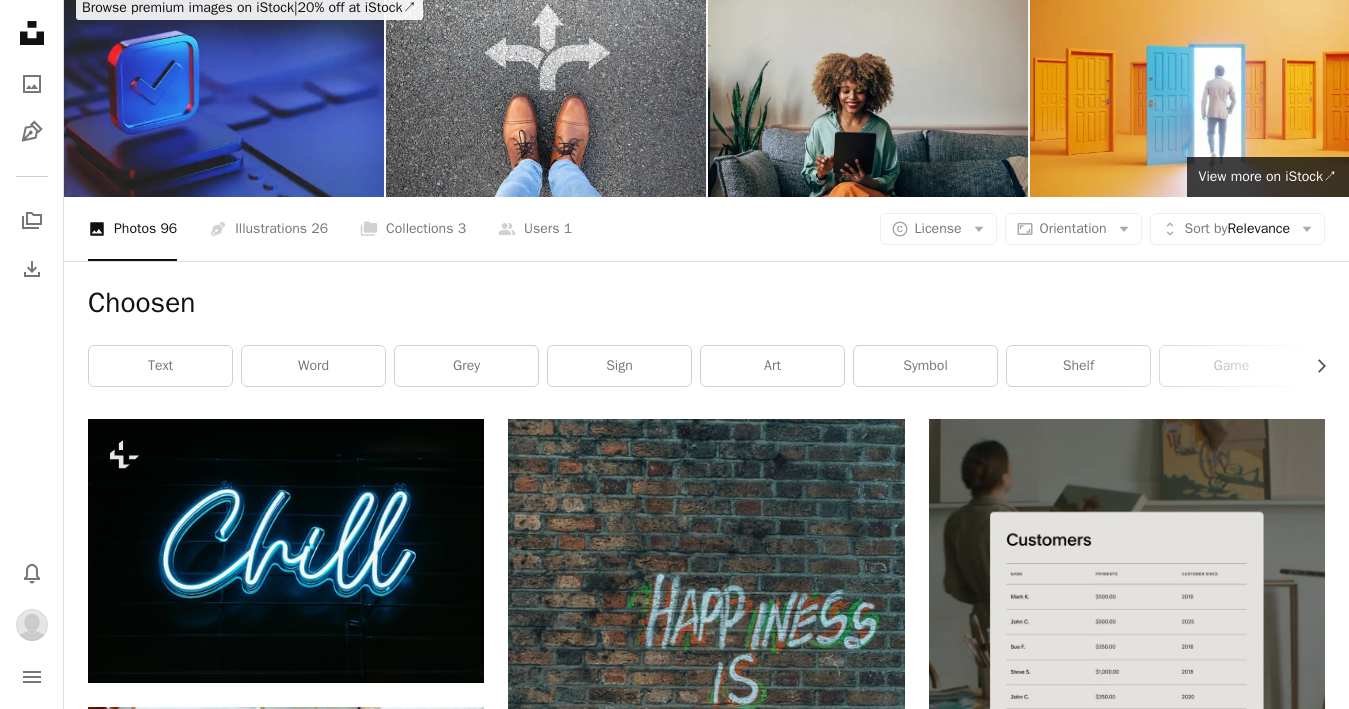 scroll, scrollTop: 49, scrollLeft: 0, axis: vertical 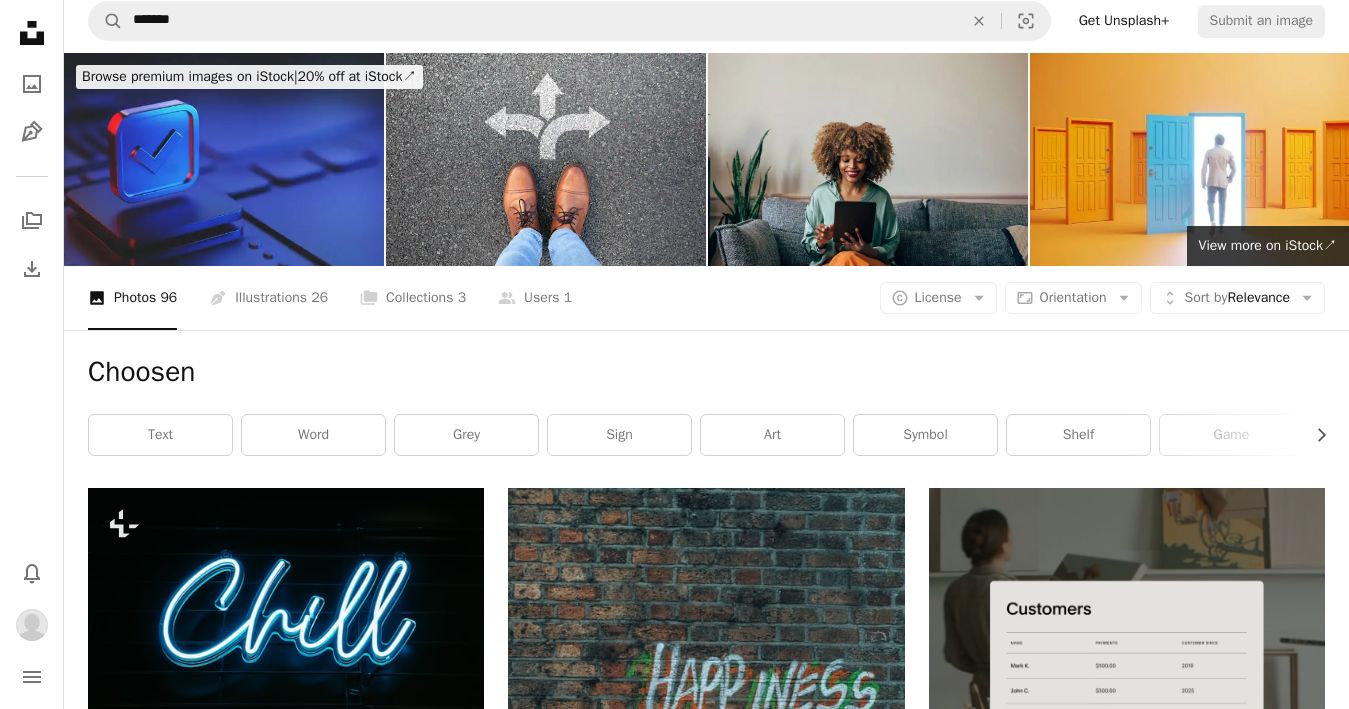 click on "Choosen" at bounding box center (706, 372) 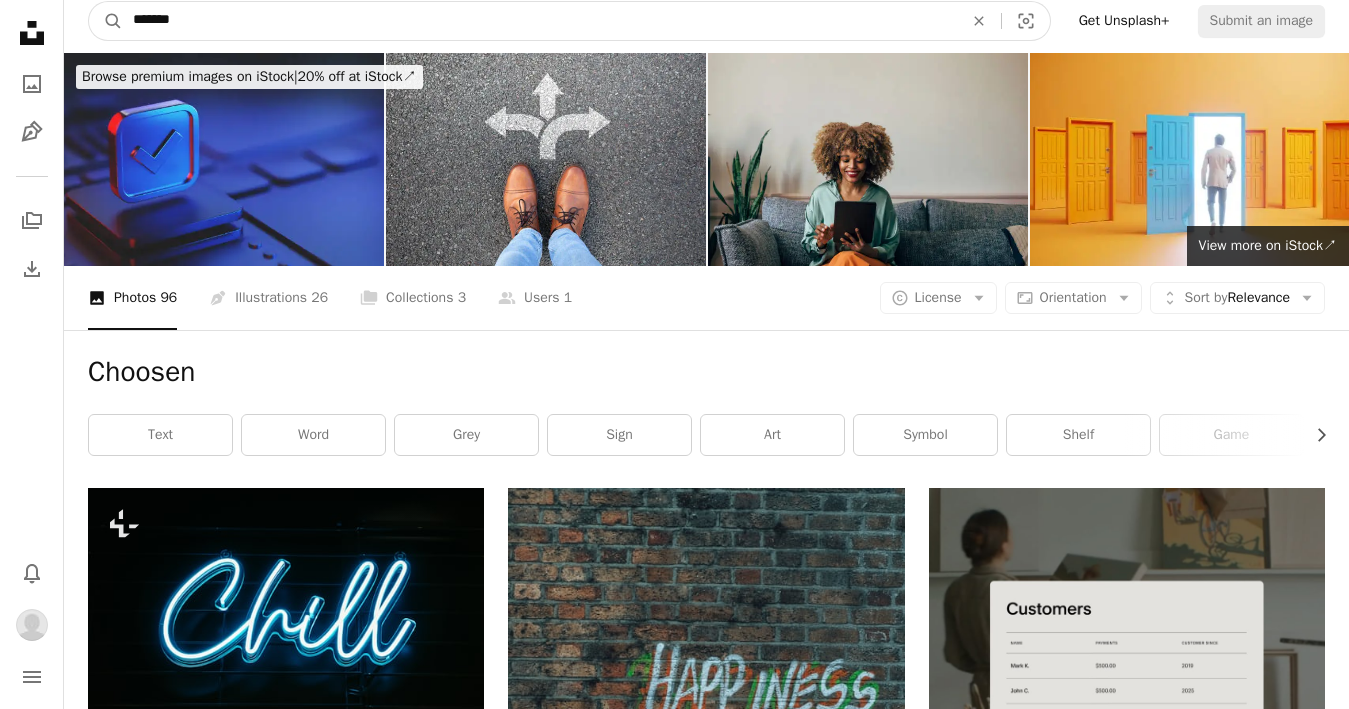 click on "*******" at bounding box center (540, 21) 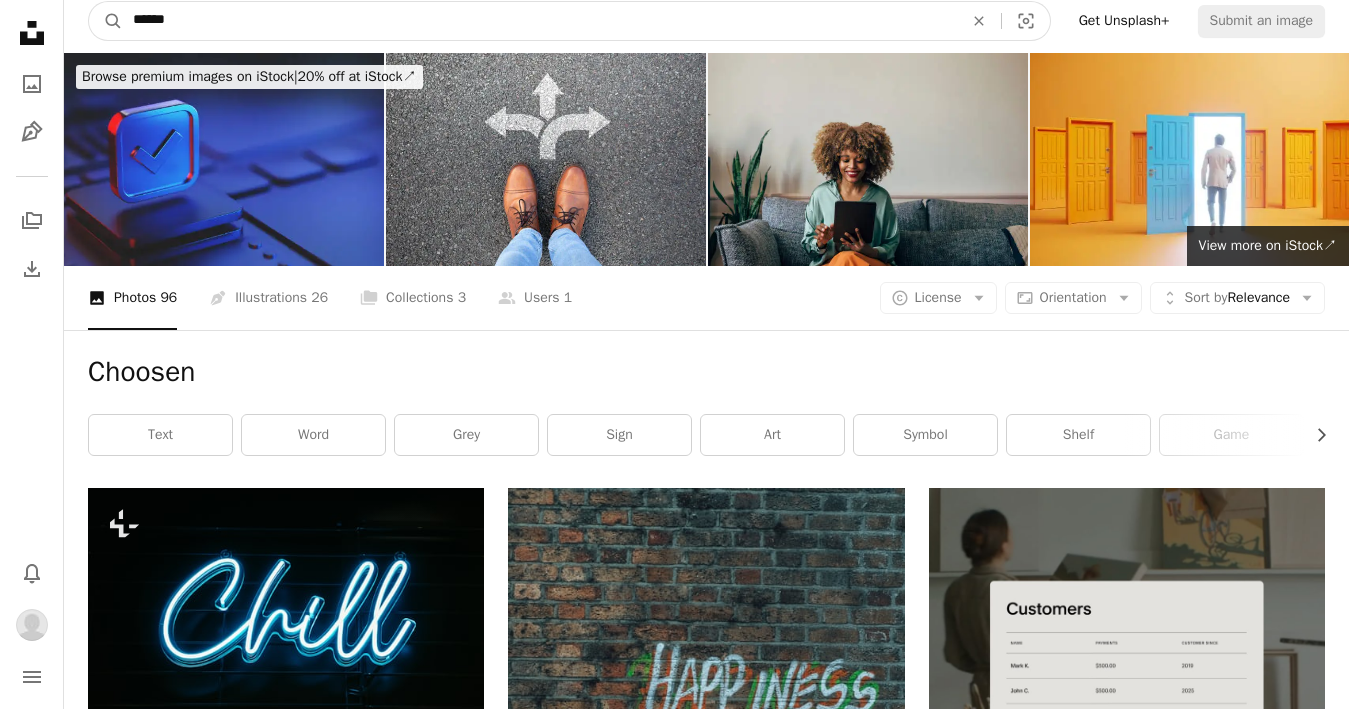 click on "A magnifying glass" at bounding box center [106, 21] 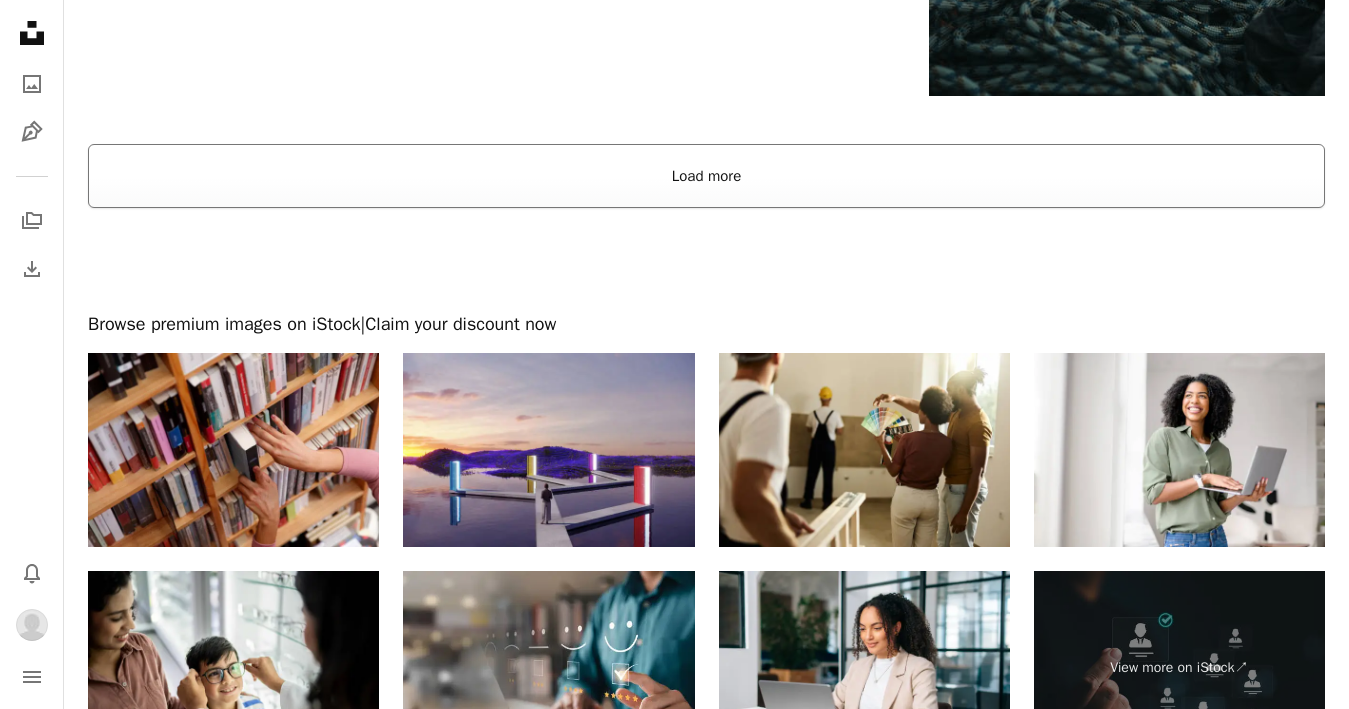 scroll, scrollTop: 3379, scrollLeft: 0, axis: vertical 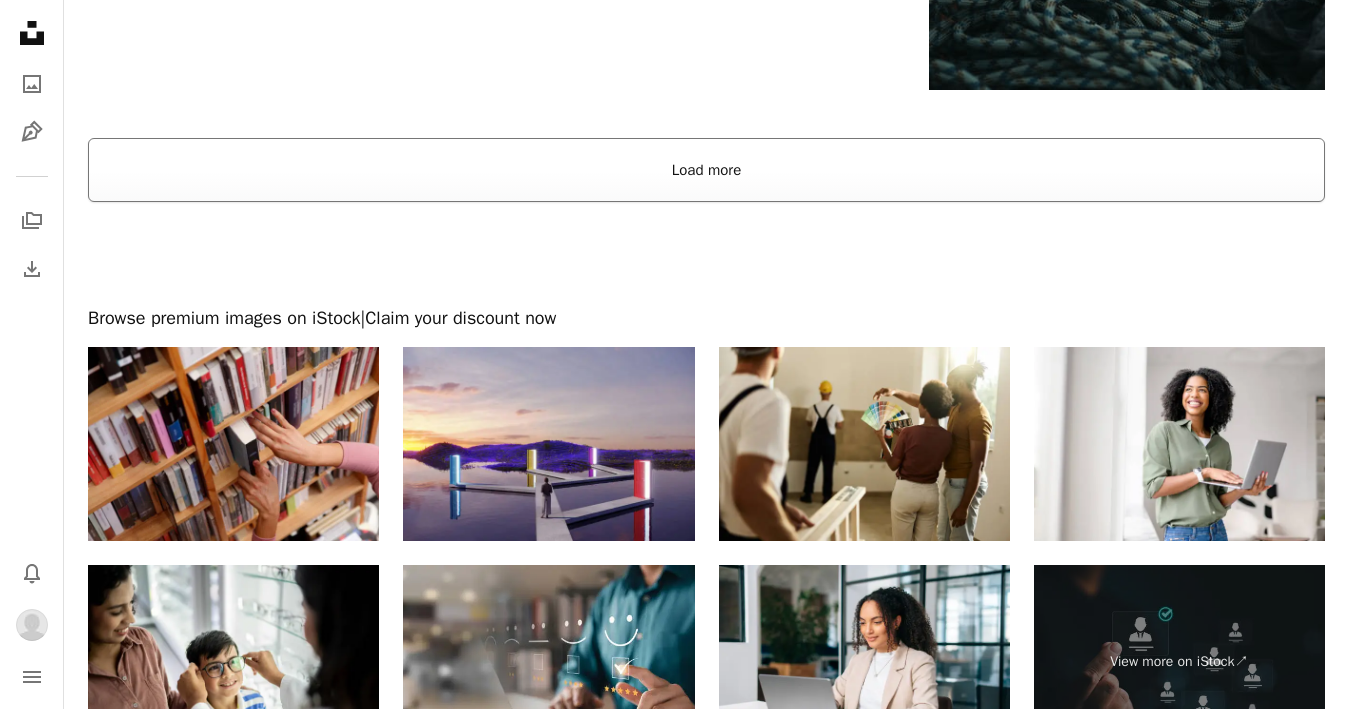 click on "Load more" at bounding box center (706, 170) 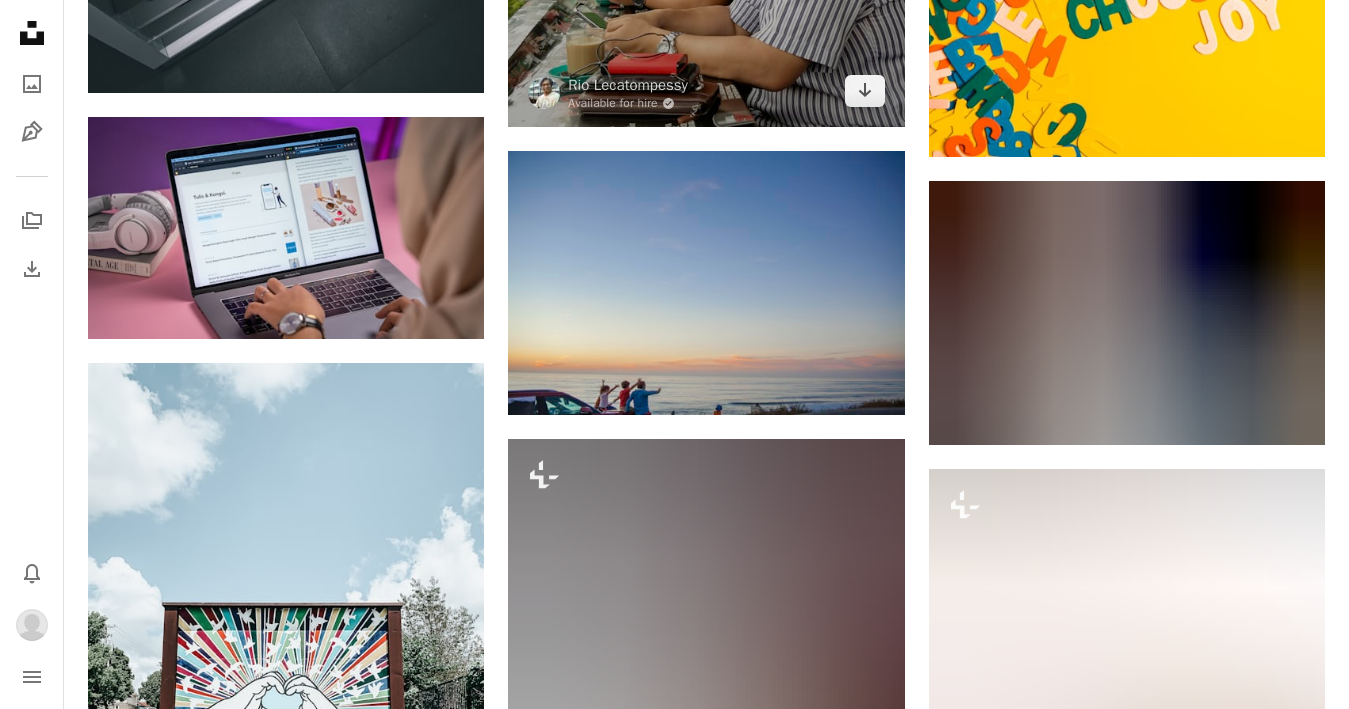 scroll, scrollTop: 3608, scrollLeft: 0, axis: vertical 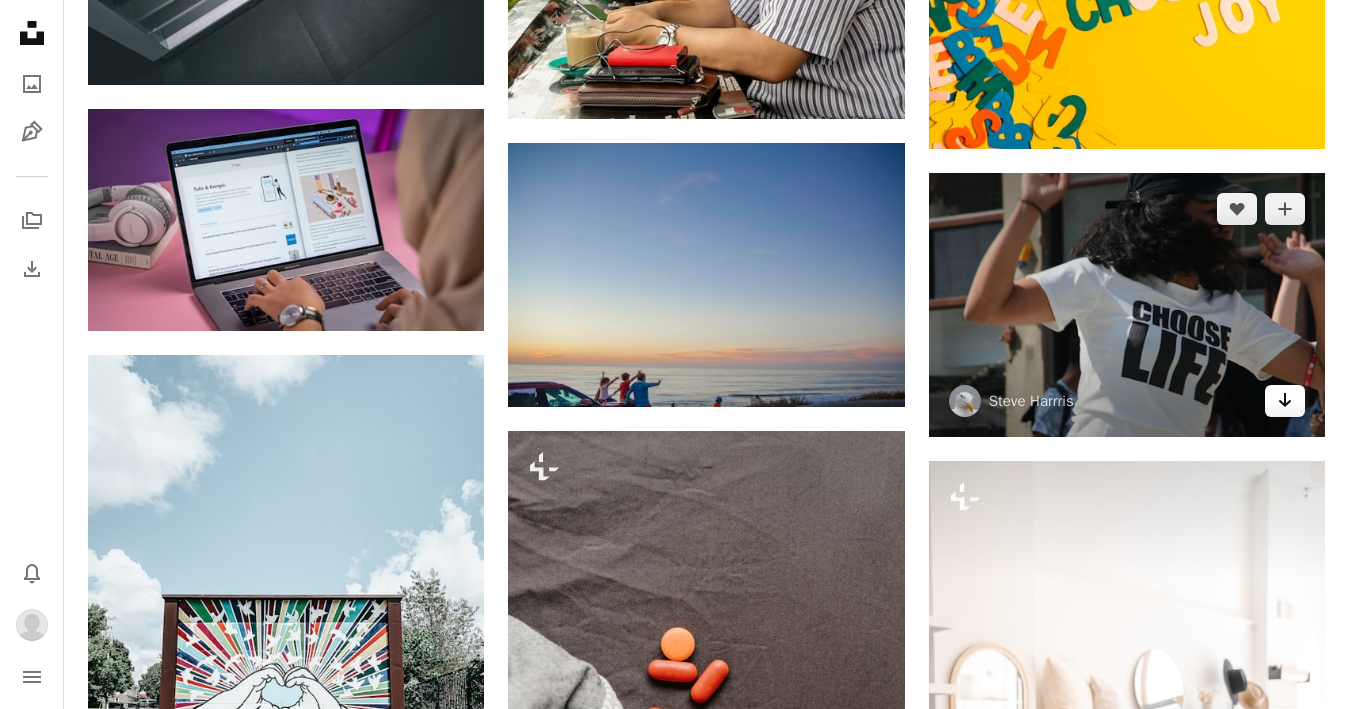 click on "Arrow pointing down" 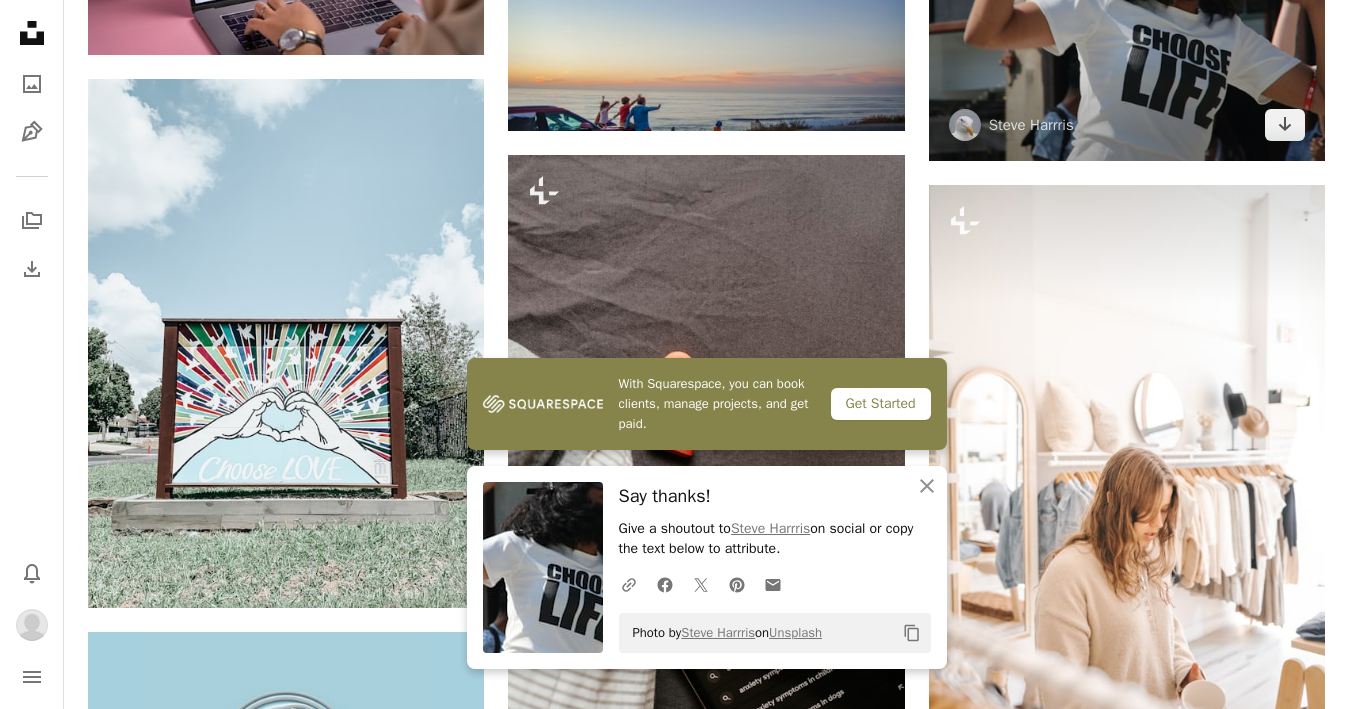 scroll, scrollTop: 3914, scrollLeft: 0, axis: vertical 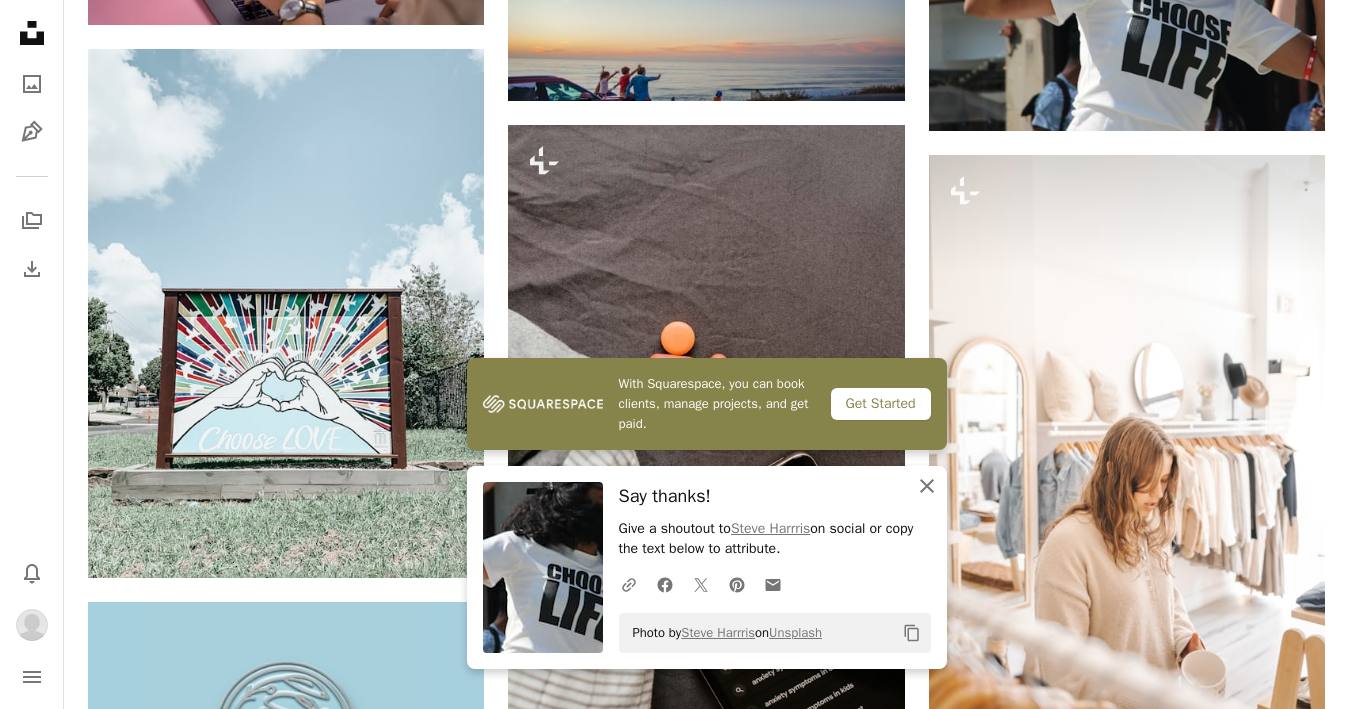 click on "An X shape" 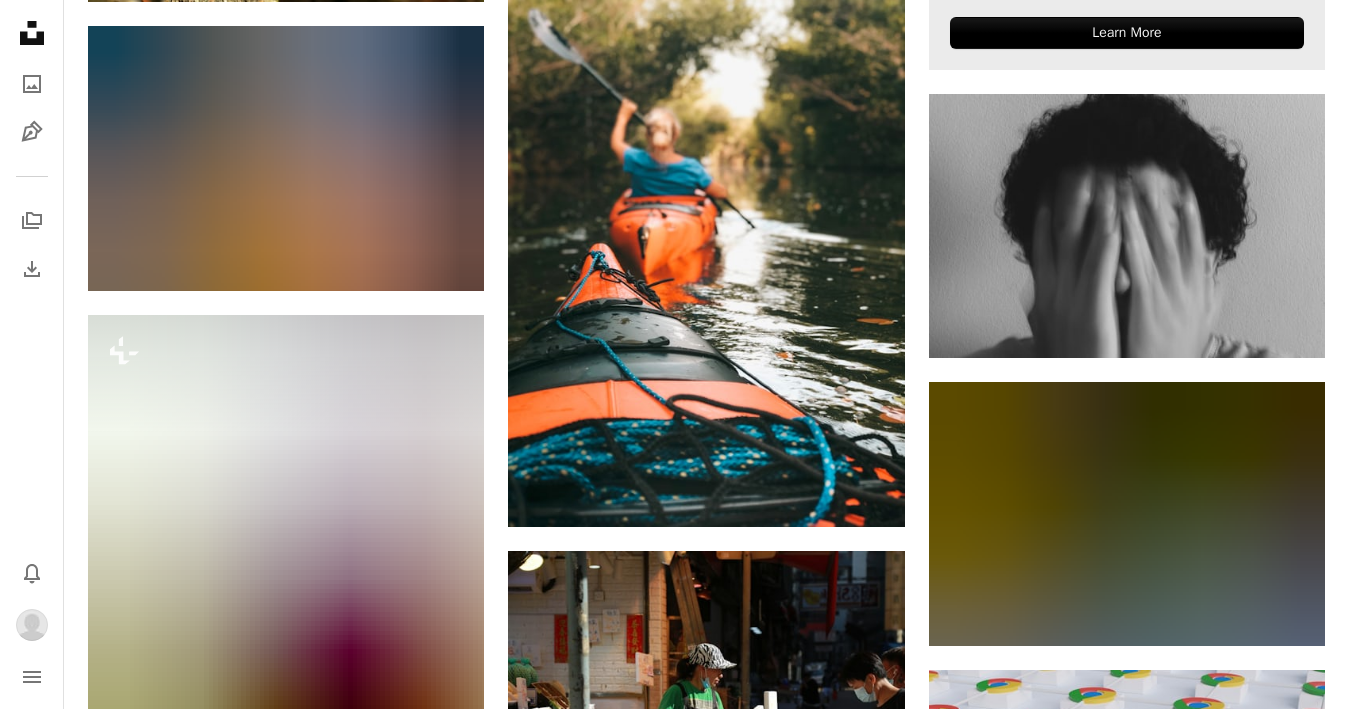 scroll, scrollTop: 8853, scrollLeft: 0, axis: vertical 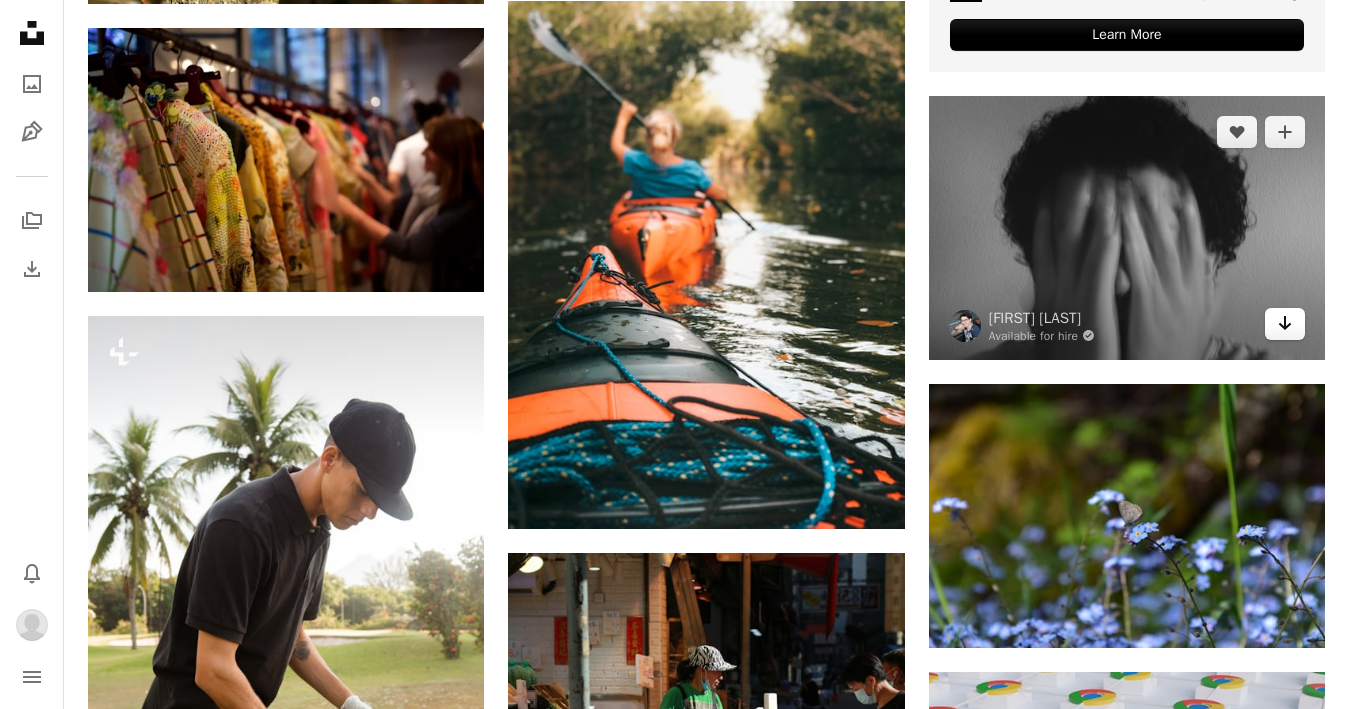 click on "Arrow pointing down" 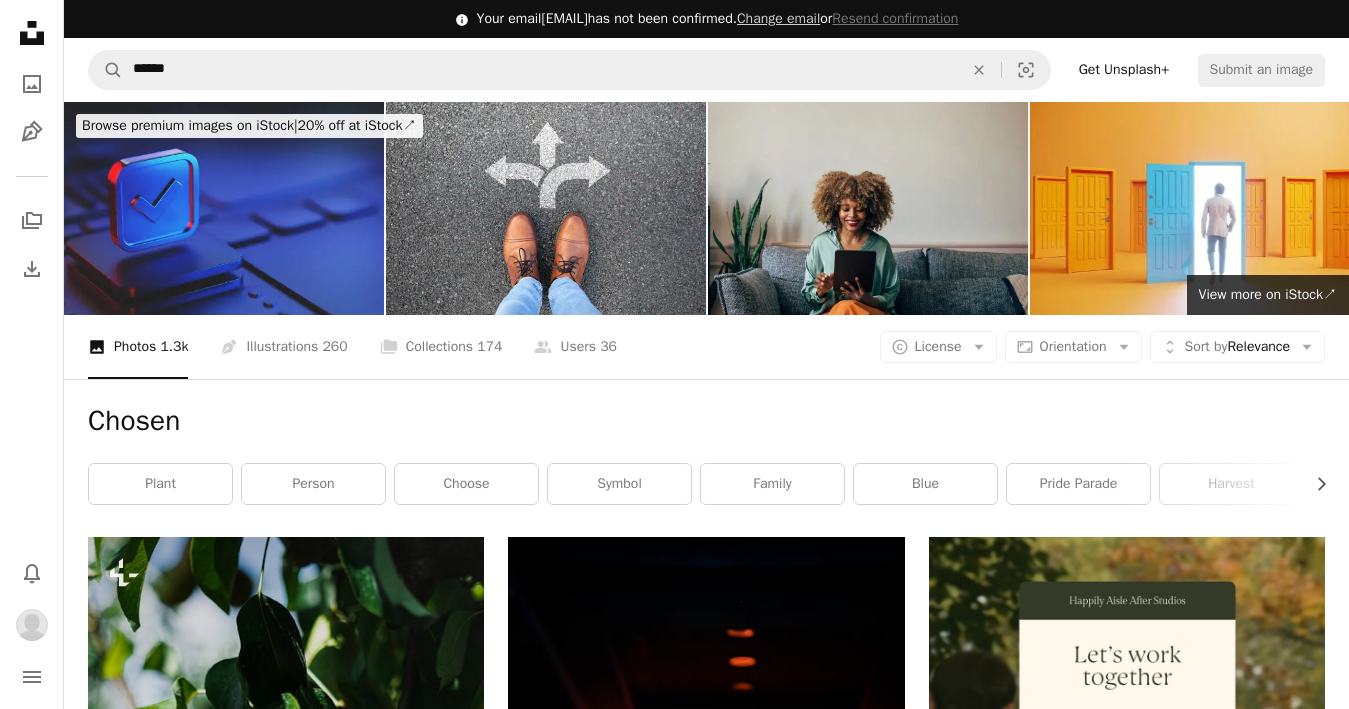 scroll, scrollTop: 0, scrollLeft: 0, axis: both 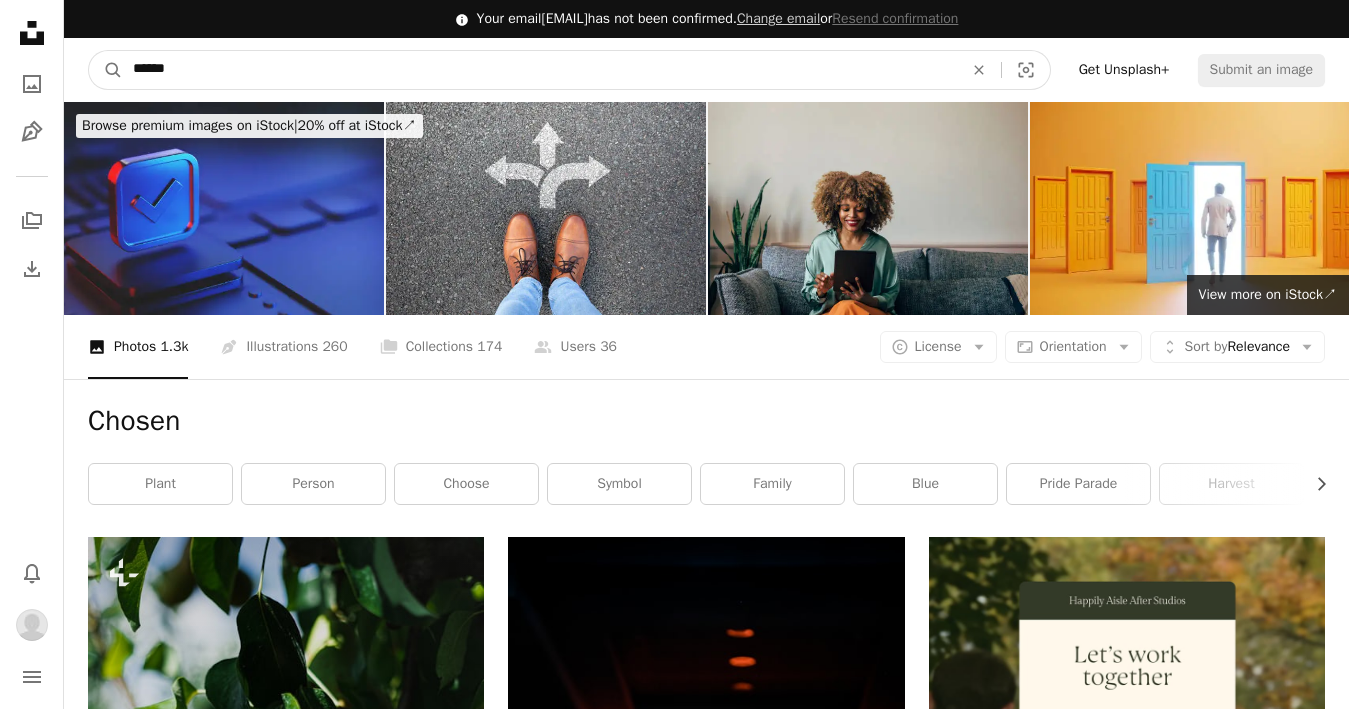 click on "******" at bounding box center [540, 70] 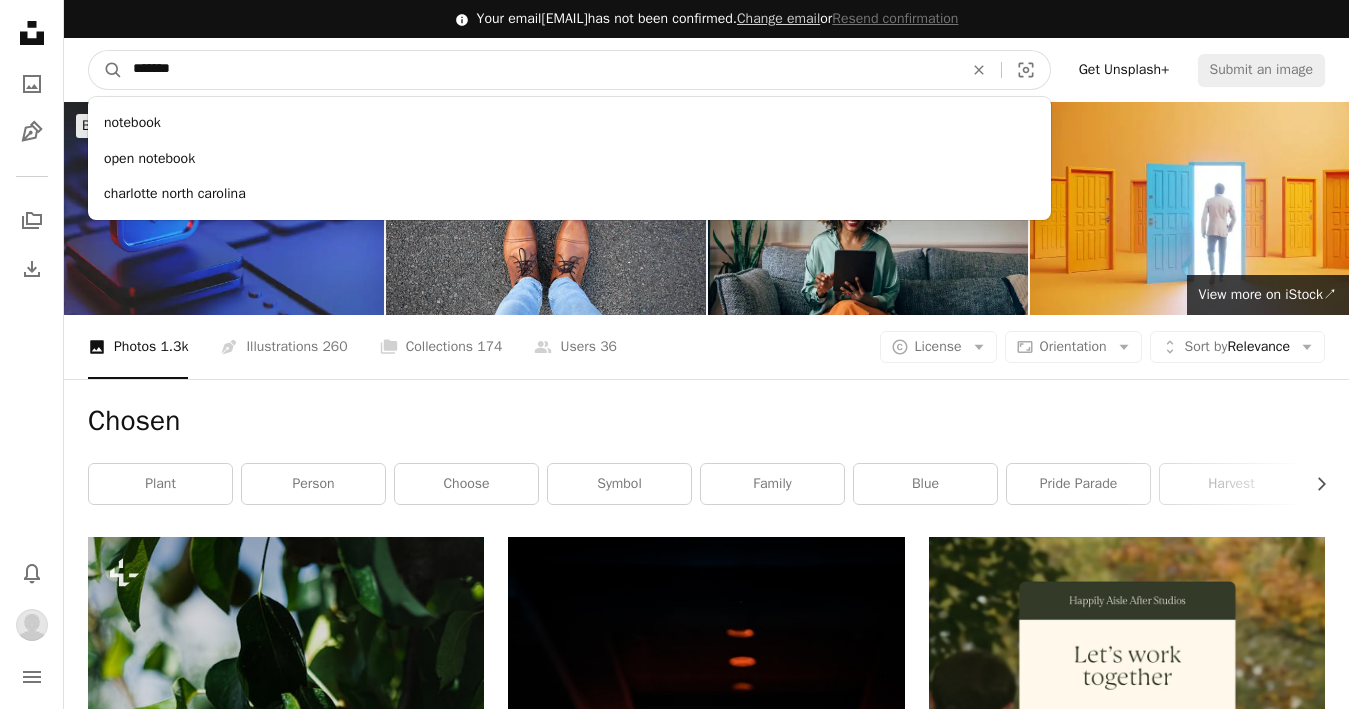 type on "*******" 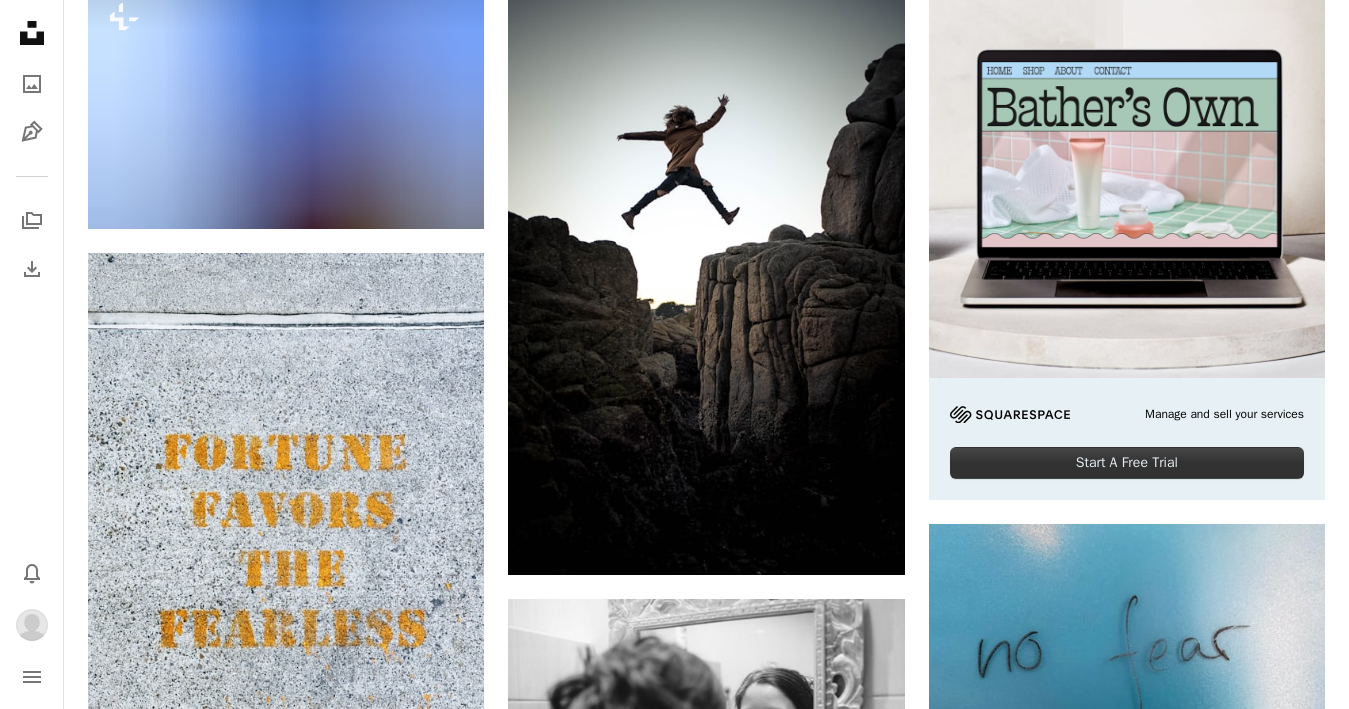 scroll, scrollTop: 559, scrollLeft: 0, axis: vertical 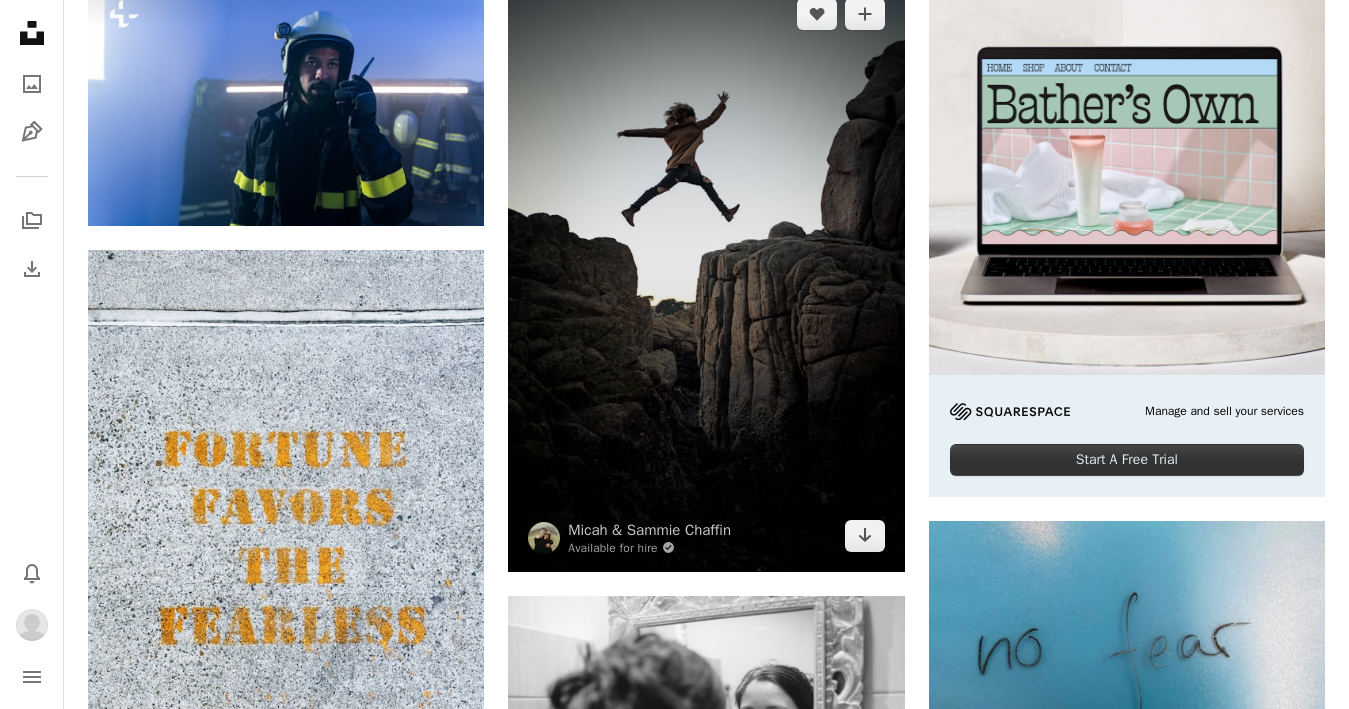 click at bounding box center (706, 275) 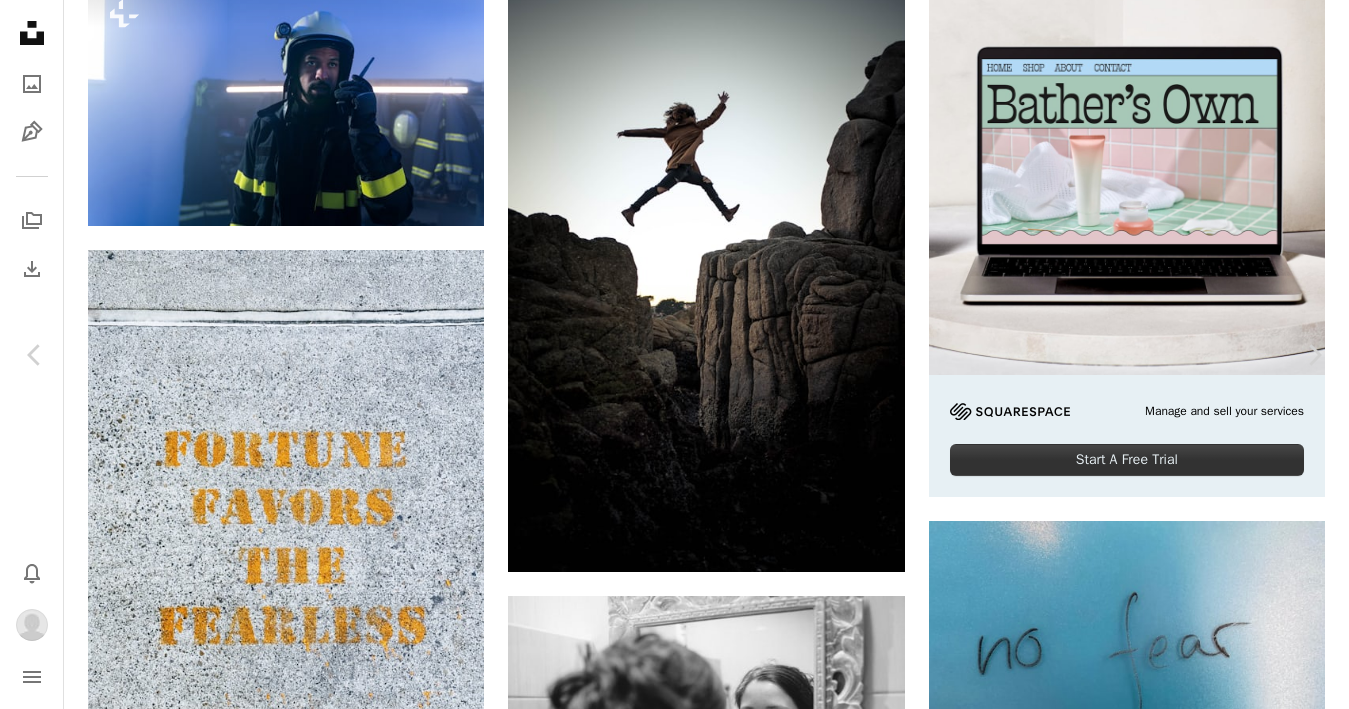 drag, startPoint x: 861, startPoint y: 514, endPoint x: 851, endPoint y: 508, distance: 11.661903 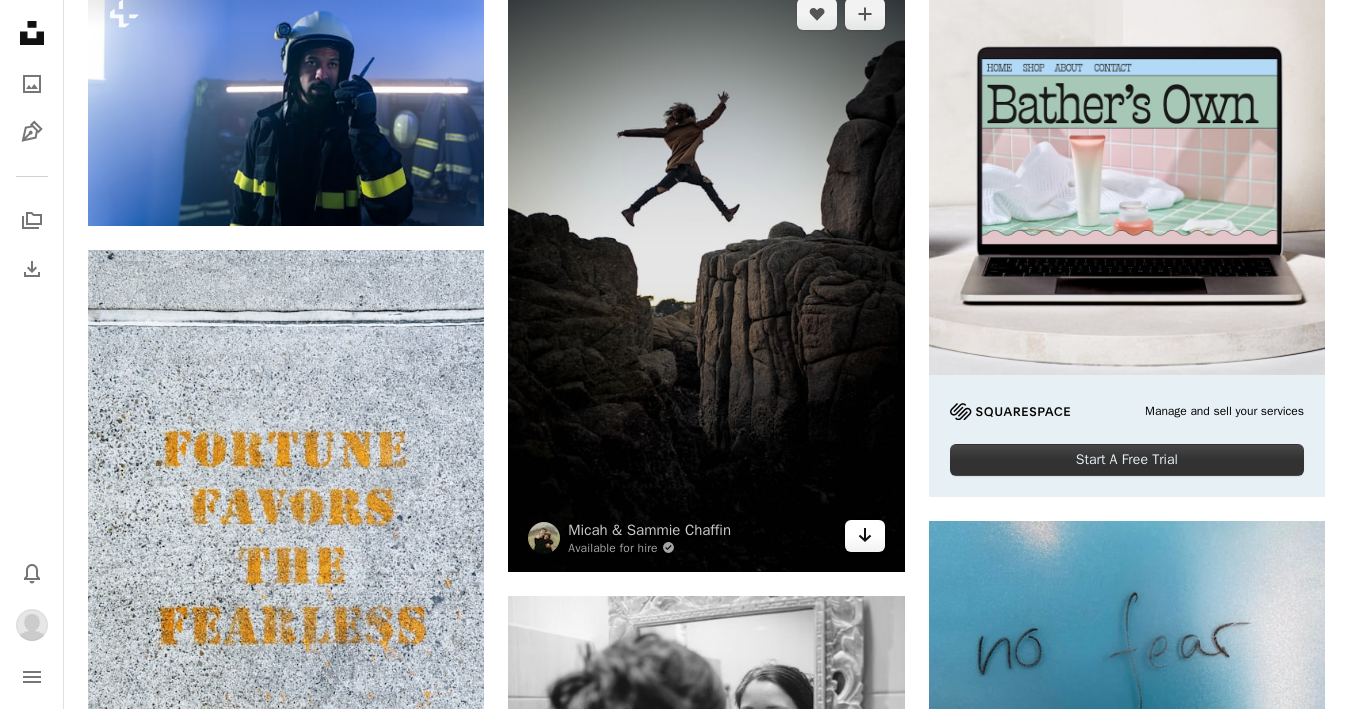 click on "Arrow pointing down" at bounding box center [865, 536] 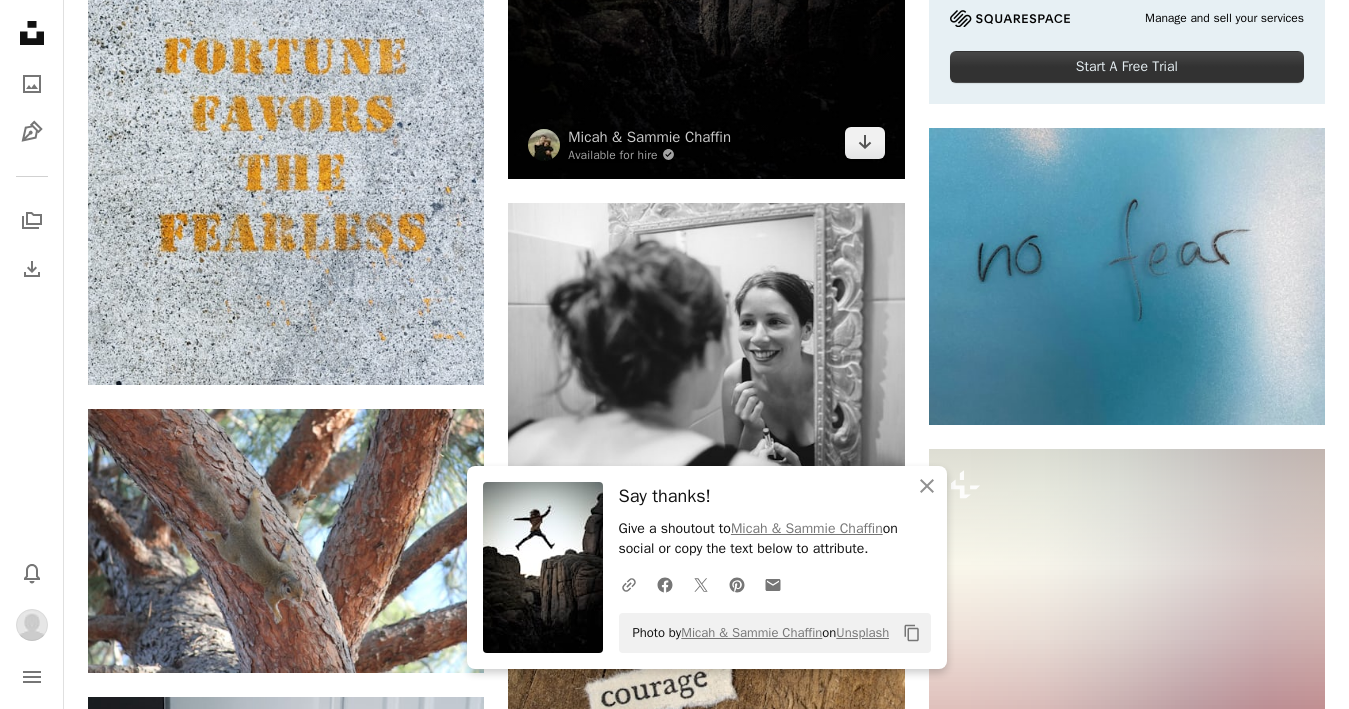 scroll, scrollTop: 953, scrollLeft: 0, axis: vertical 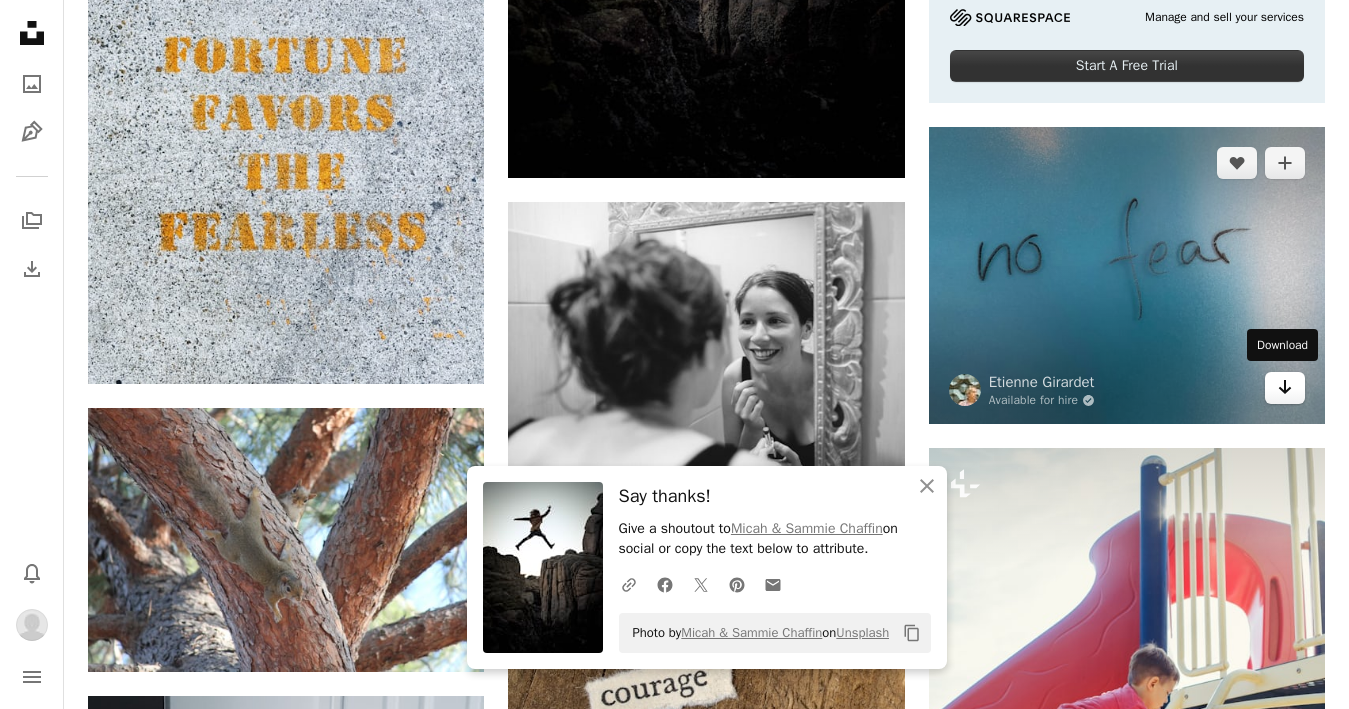 click on "Arrow pointing down" 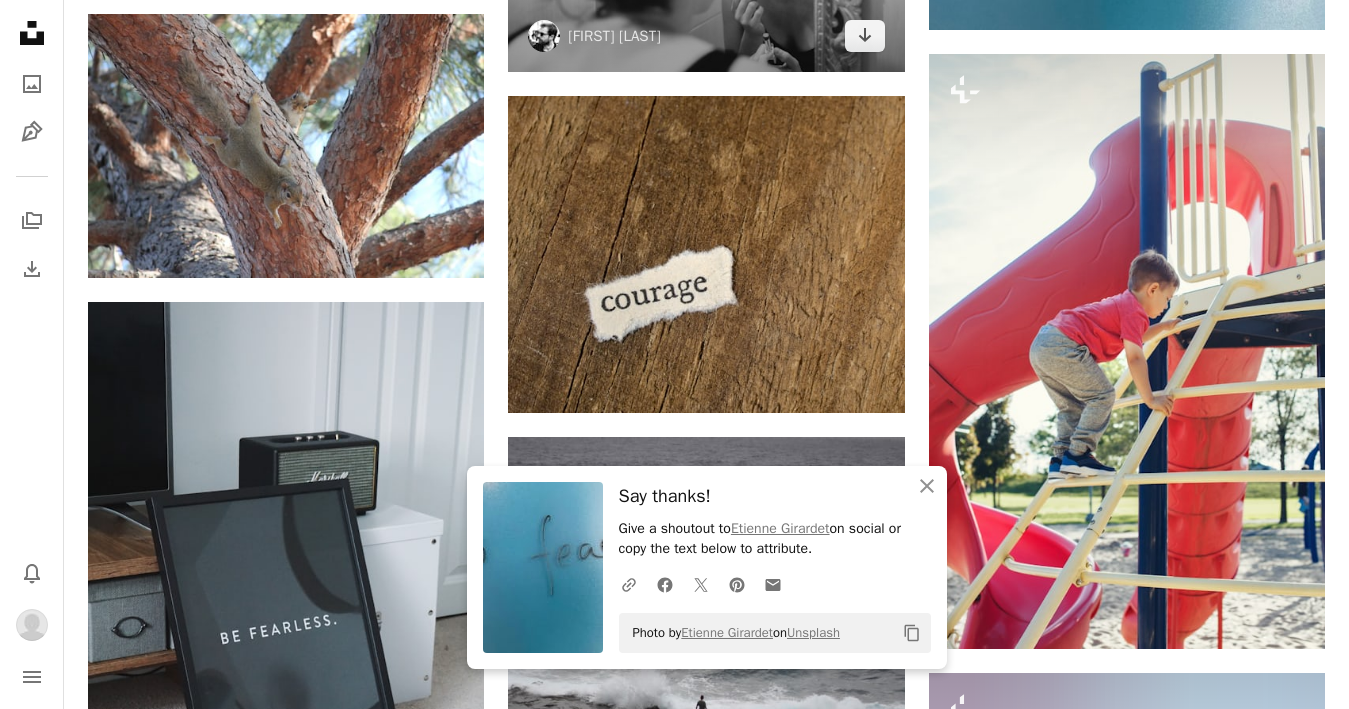 scroll, scrollTop: 1358, scrollLeft: 0, axis: vertical 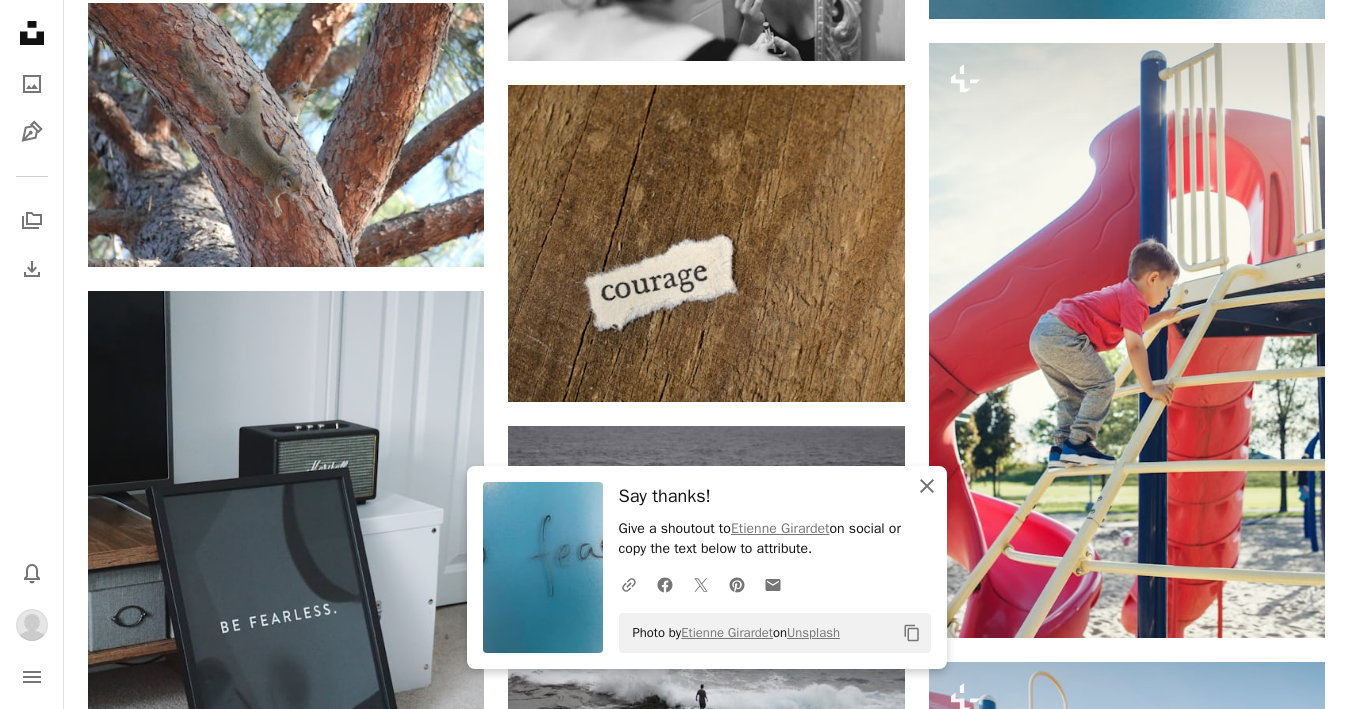 click on "An X shape" 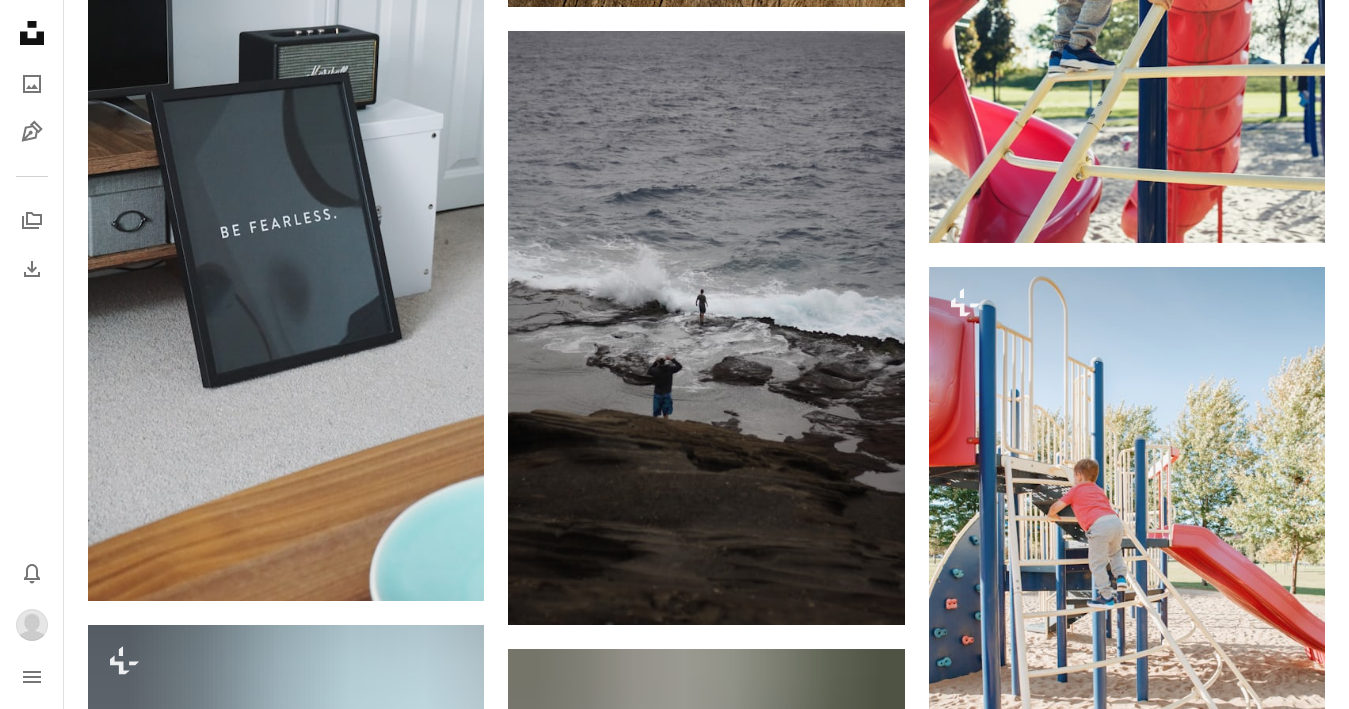 scroll, scrollTop: 1756, scrollLeft: 0, axis: vertical 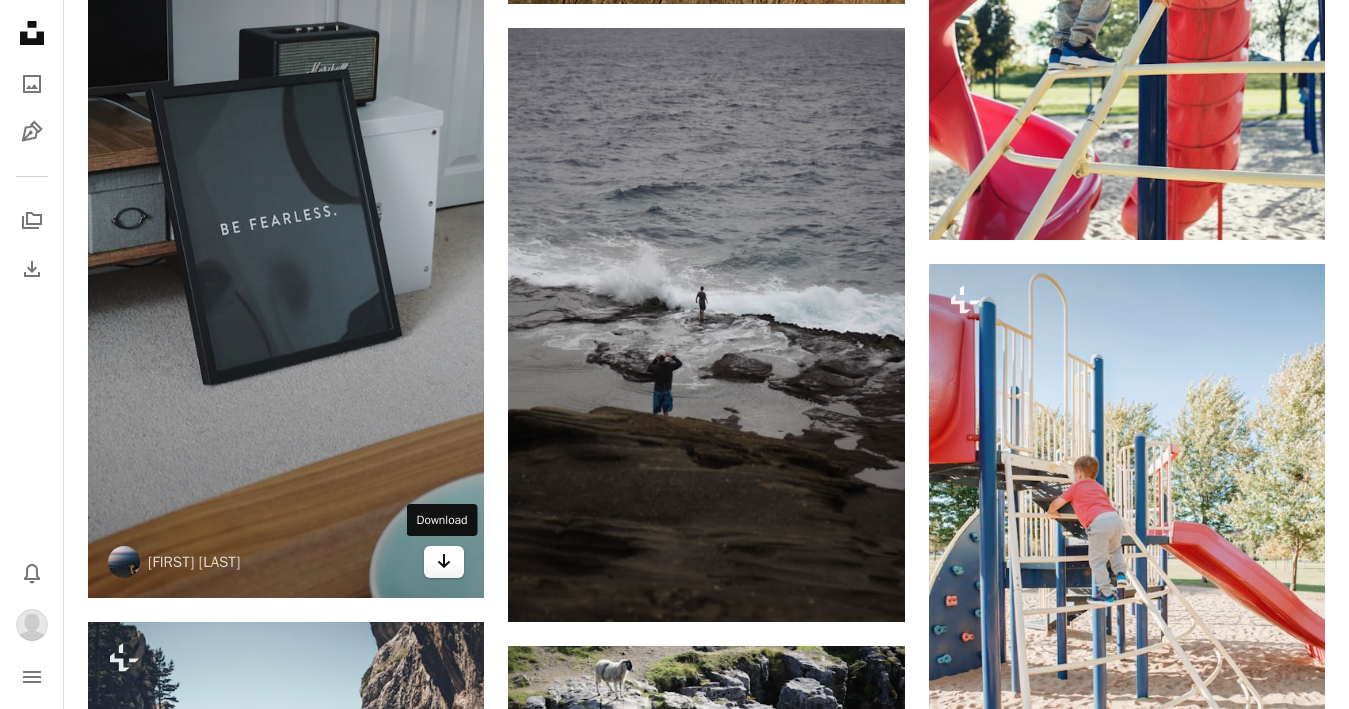 click on "Arrow pointing down" 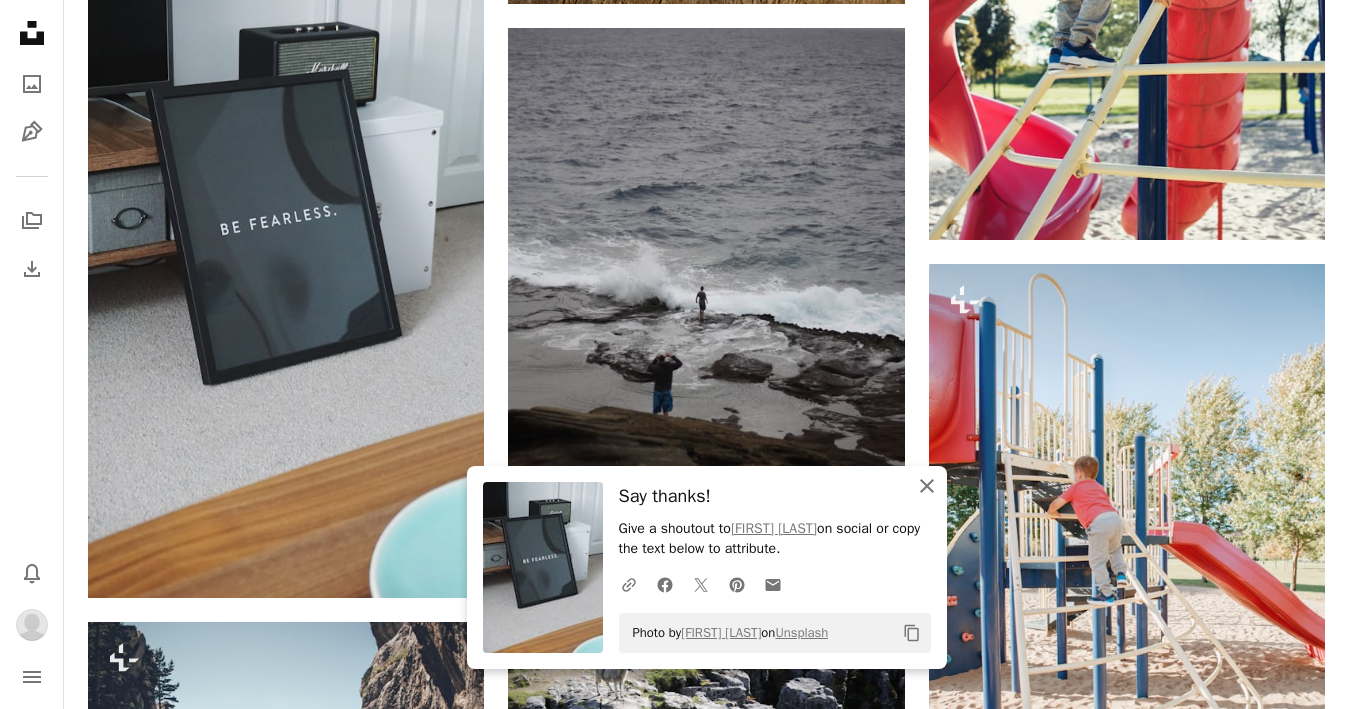 click on "An X shape" 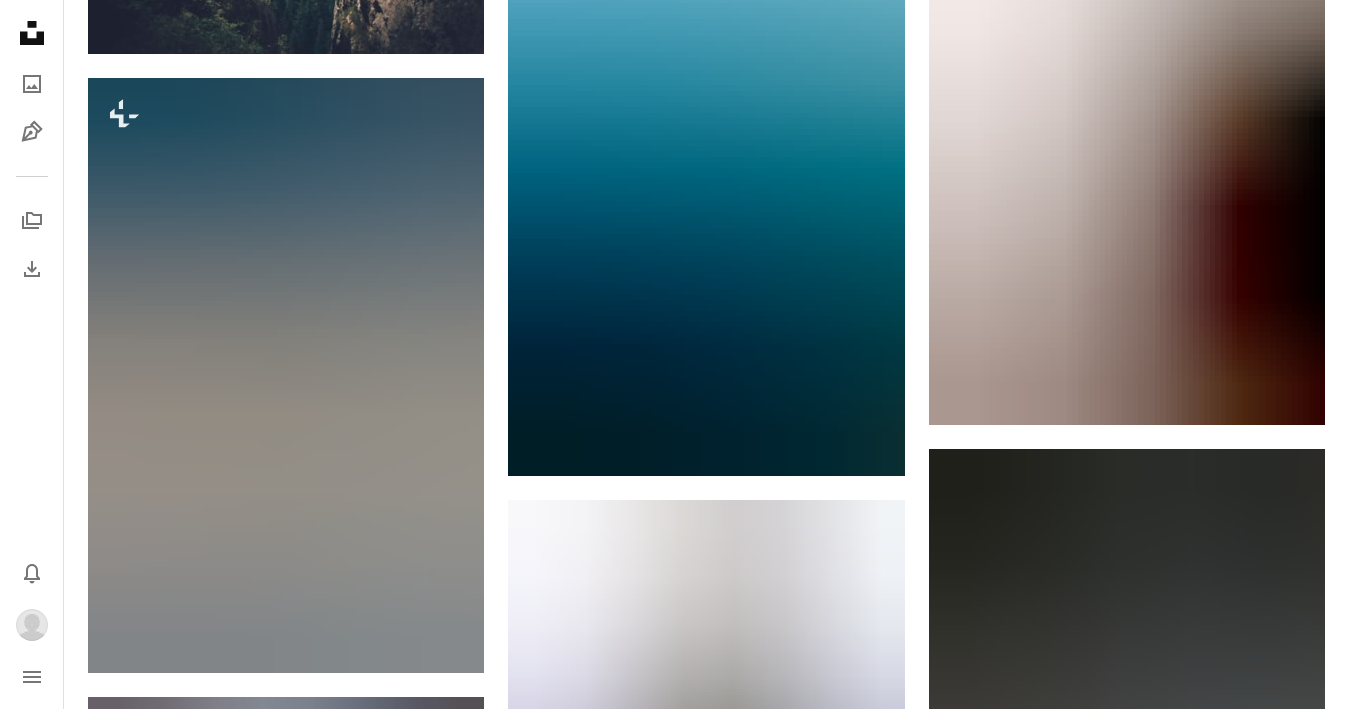 scroll, scrollTop: 2830, scrollLeft: 0, axis: vertical 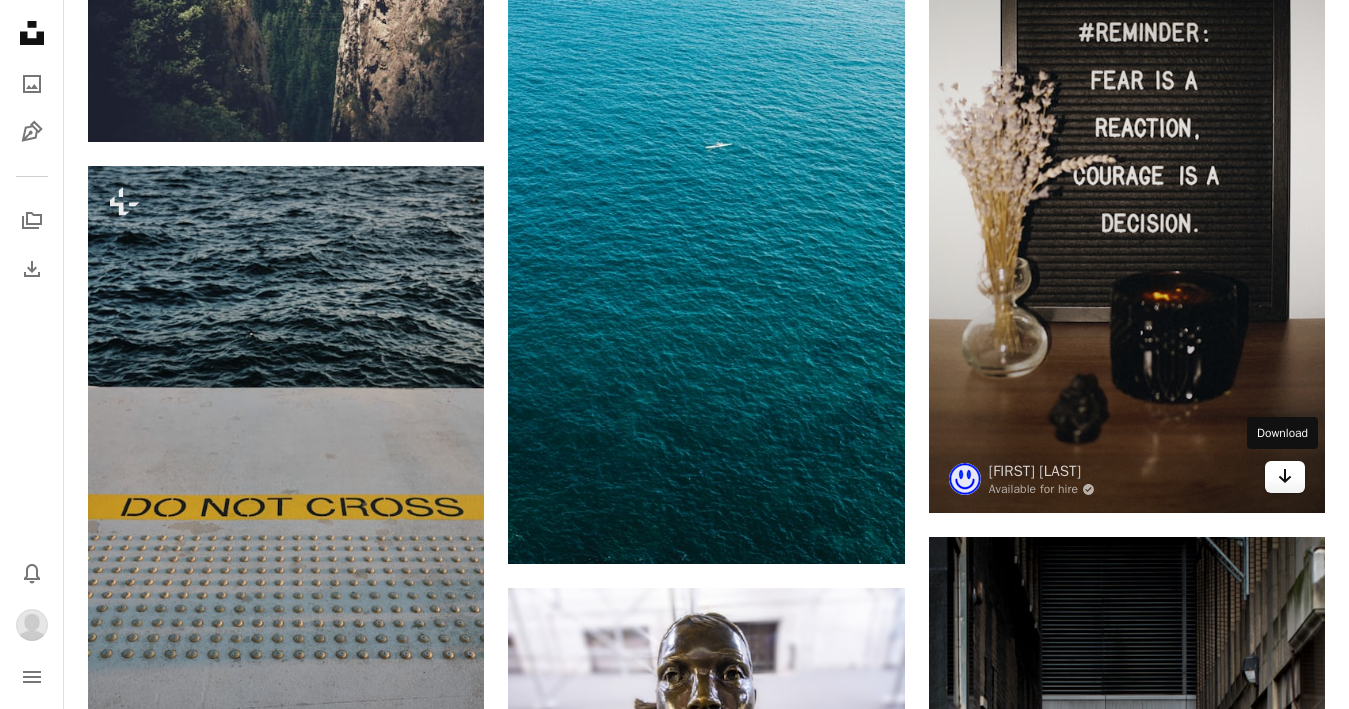click 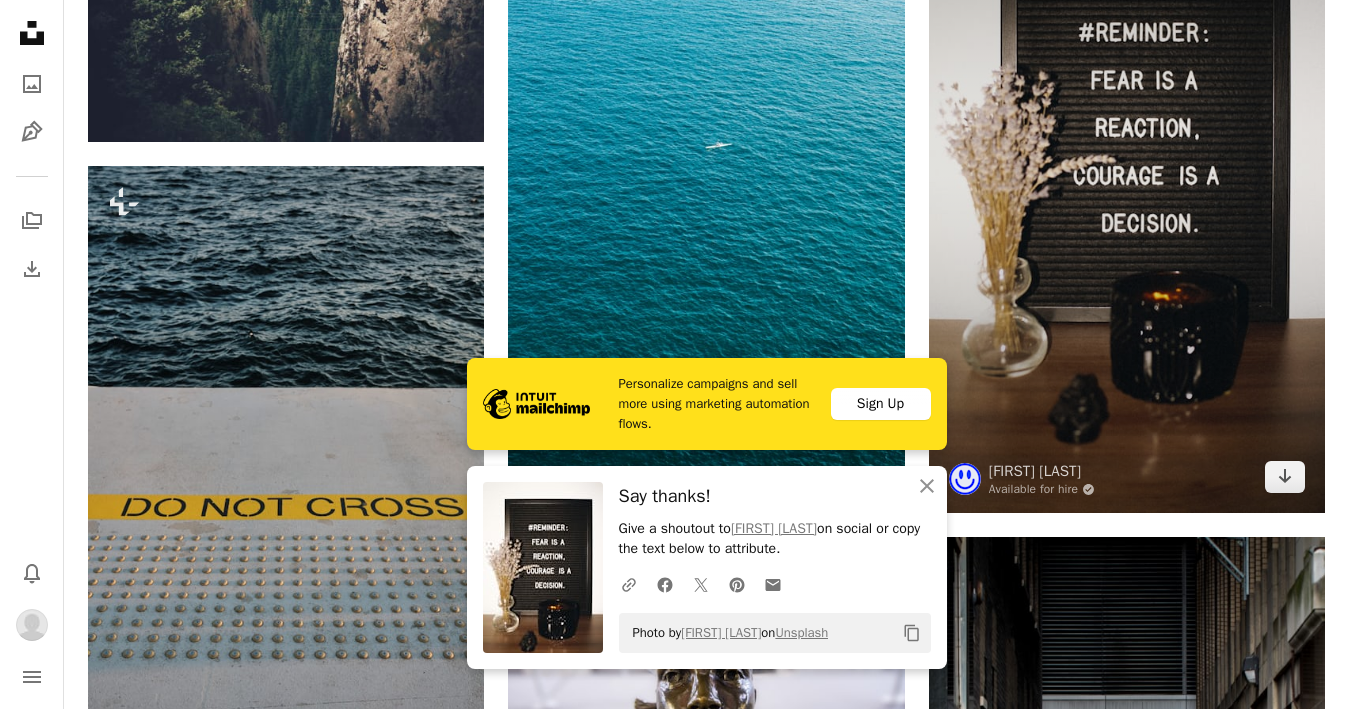 click at bounding box center [1127, 160] 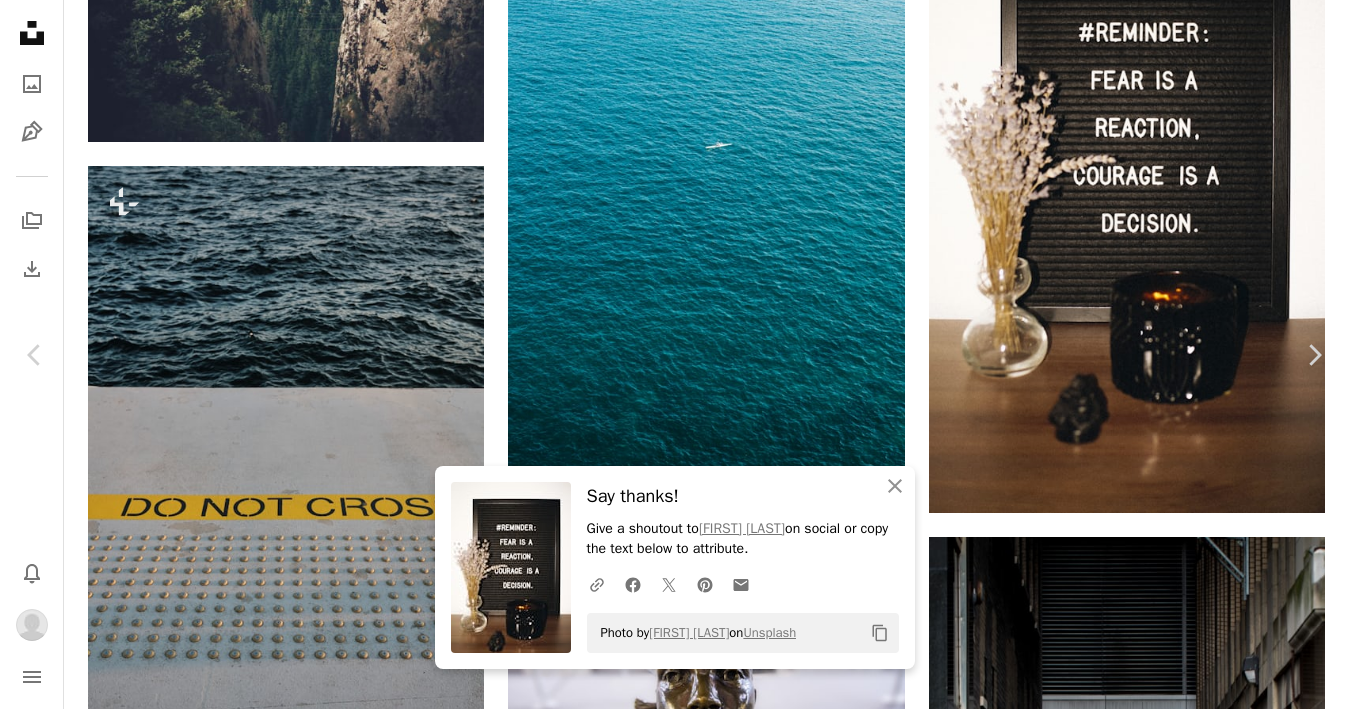 click on "An X shape" at bounding box center [20, 20] 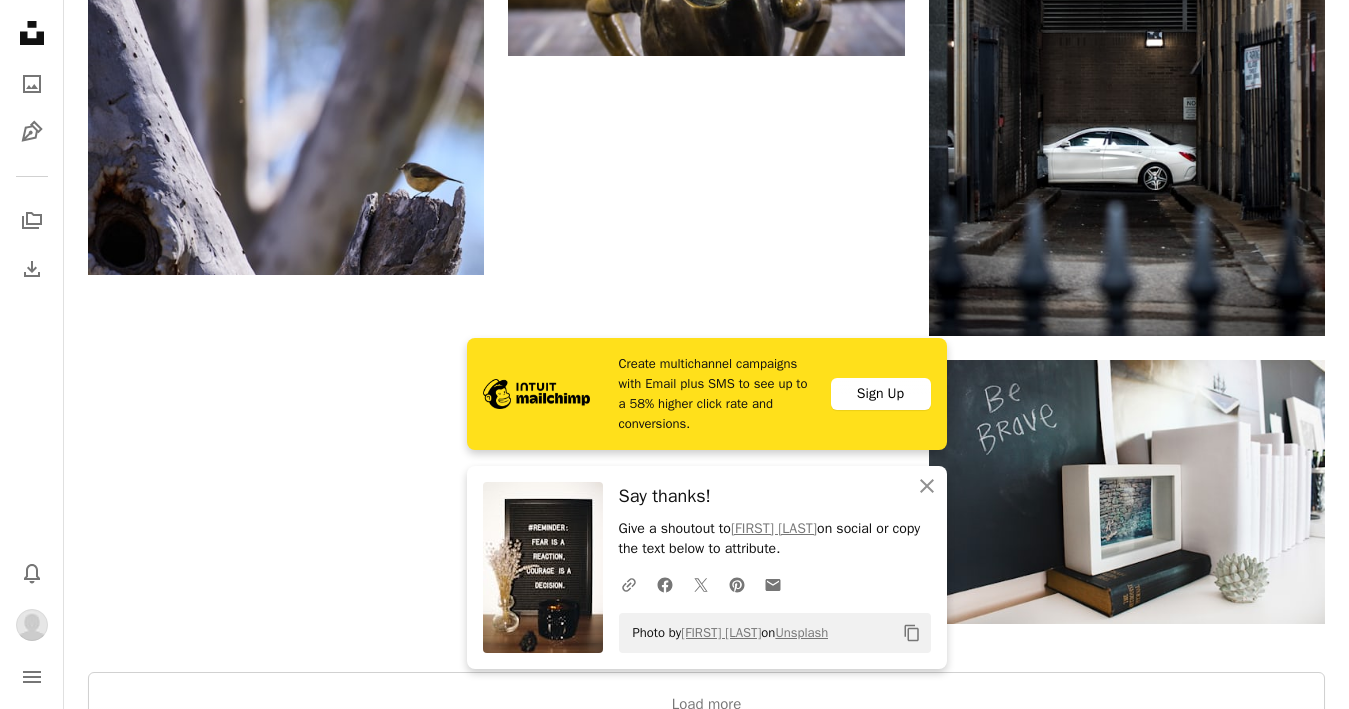 scroll, scrollTop: 3670, scrollLeft: 0, axis: vertical 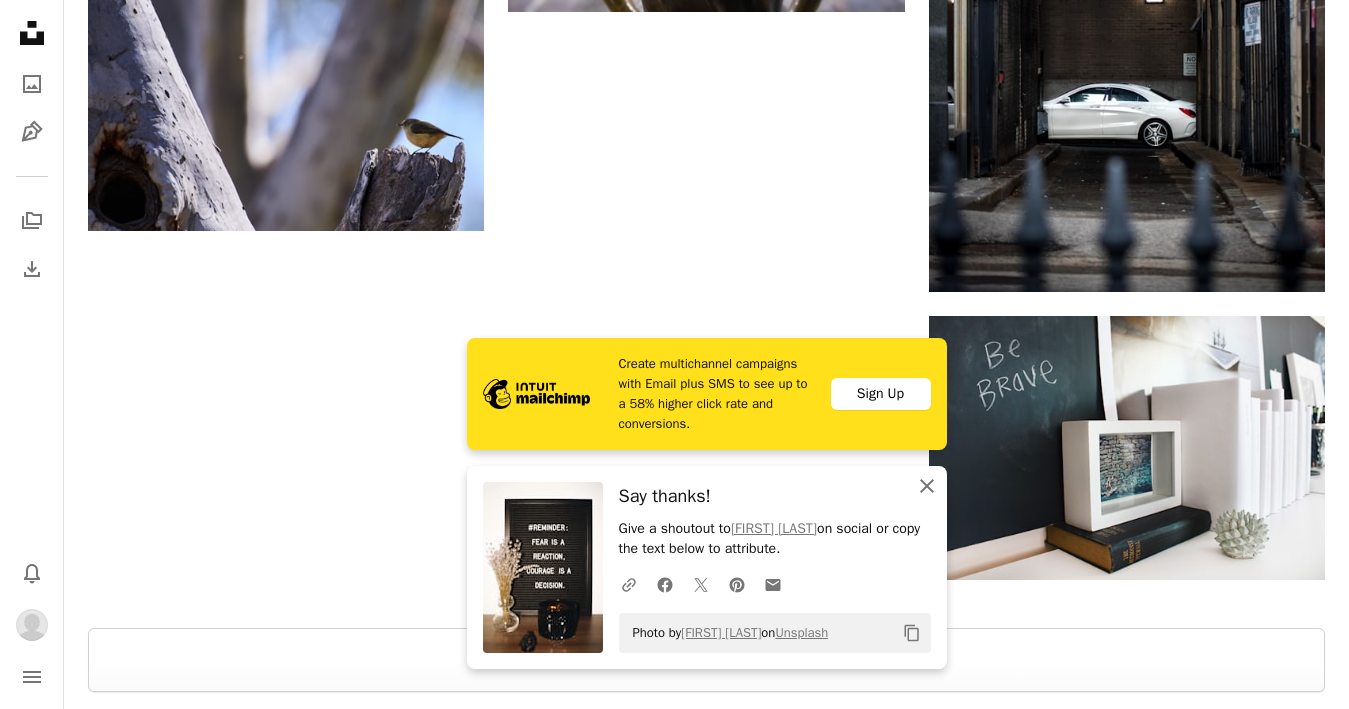 click 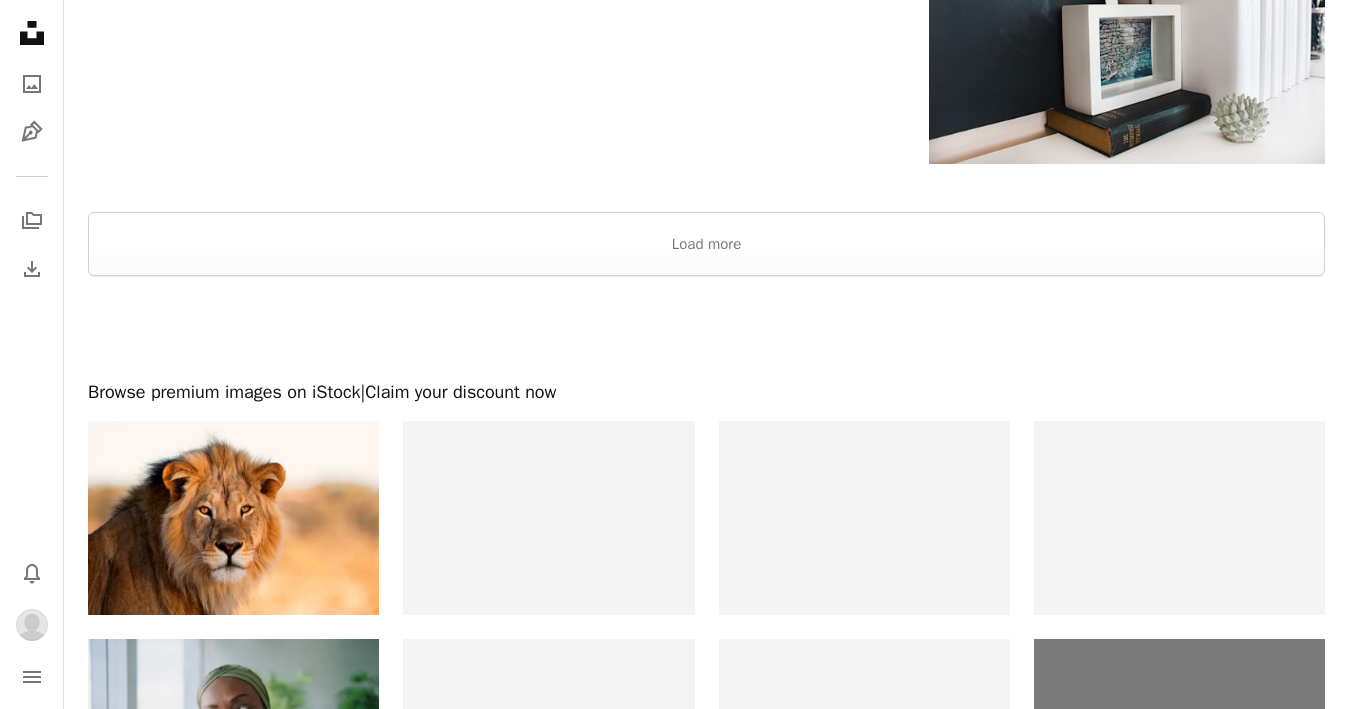 scroll, scrollTop: 4093, scrollLeft: 0, axis: vertical 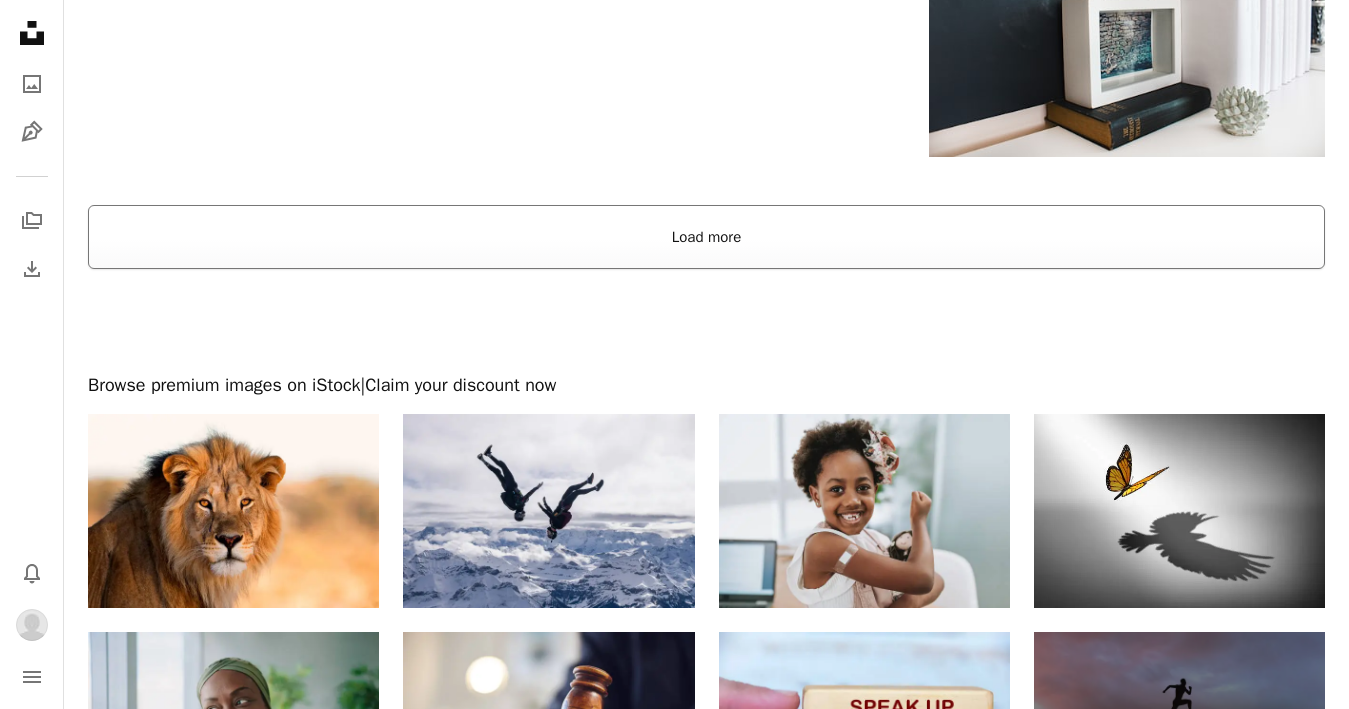 click on "Load more" at bounding box center (706, 237) 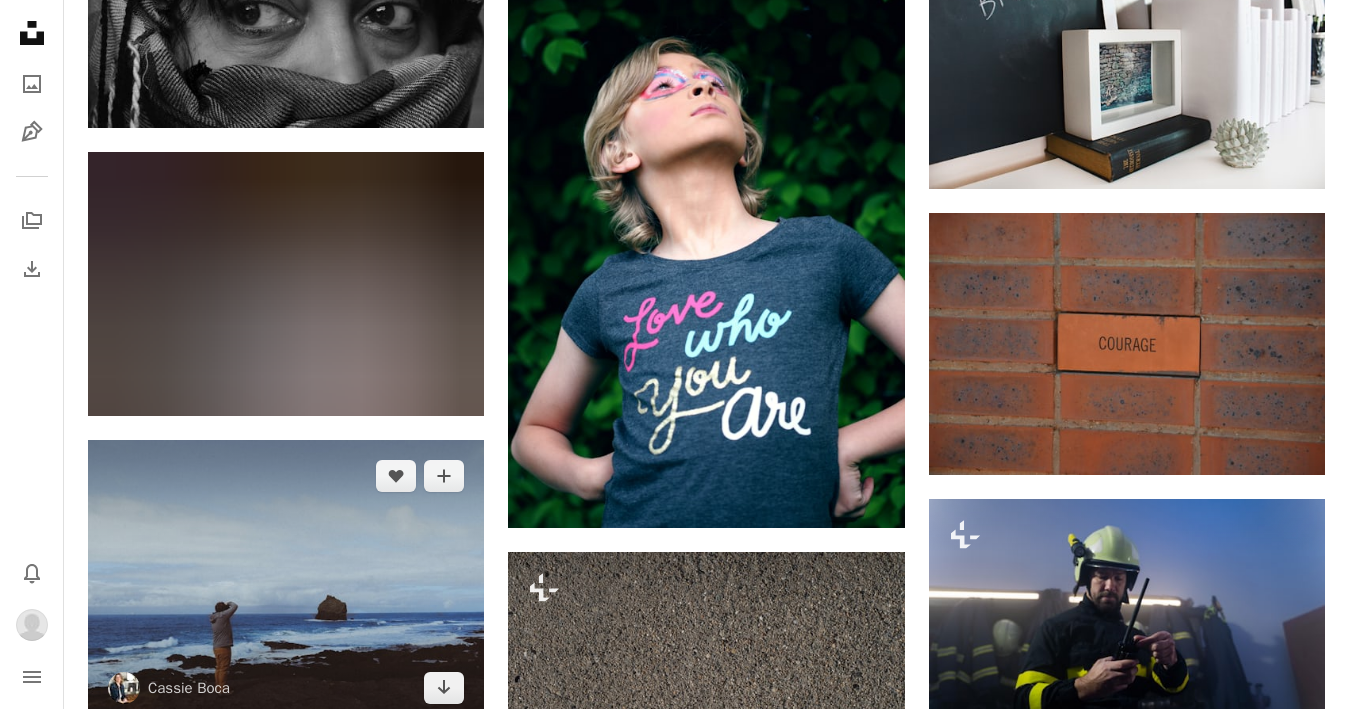 scroll, scrollTop: 4067, scrollLeft: 0, axis: vertical 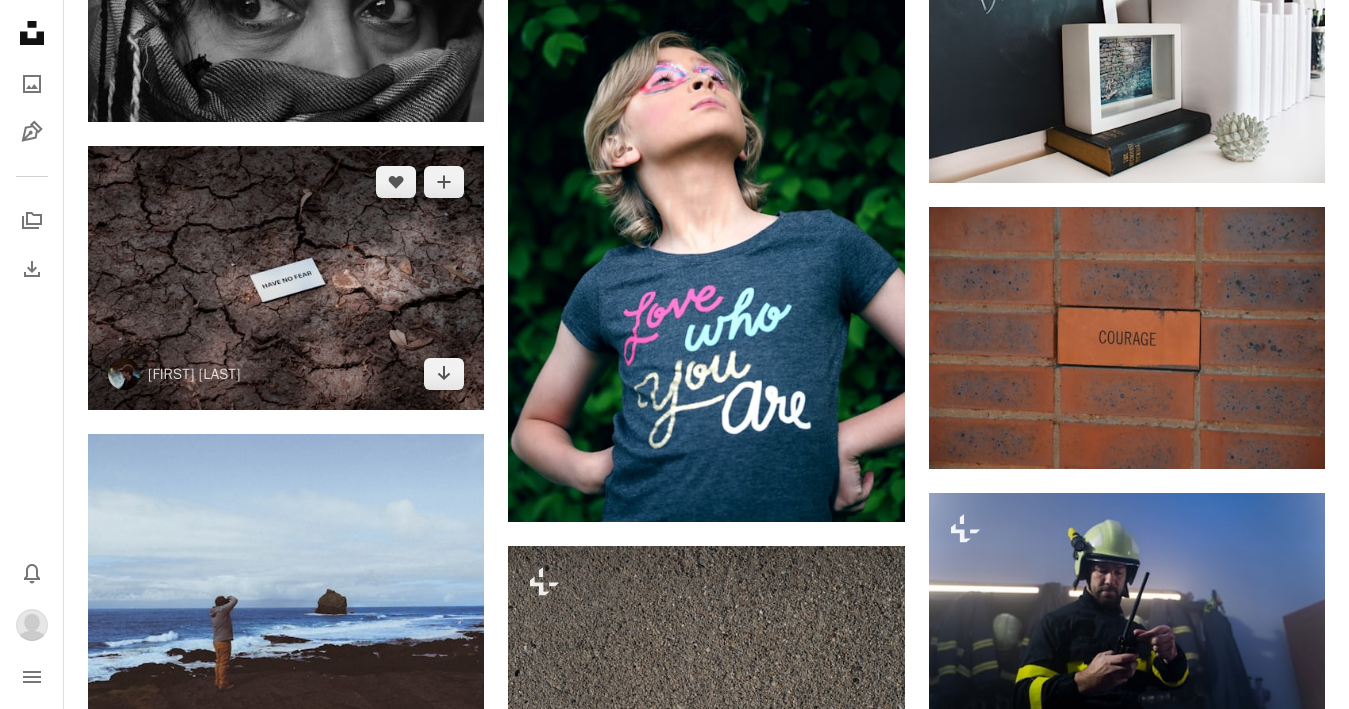 click at bounding box center (286, 278) 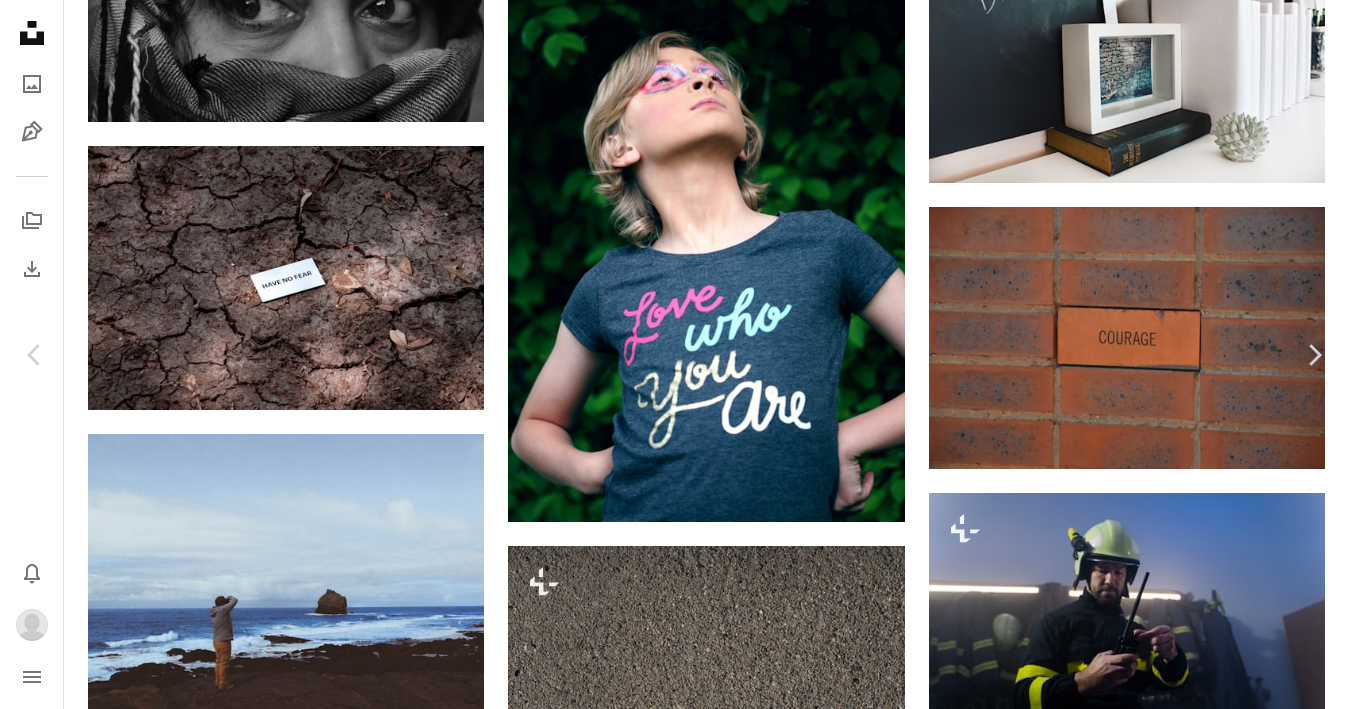 click on "Download" at bounding box center [1164, 5817] 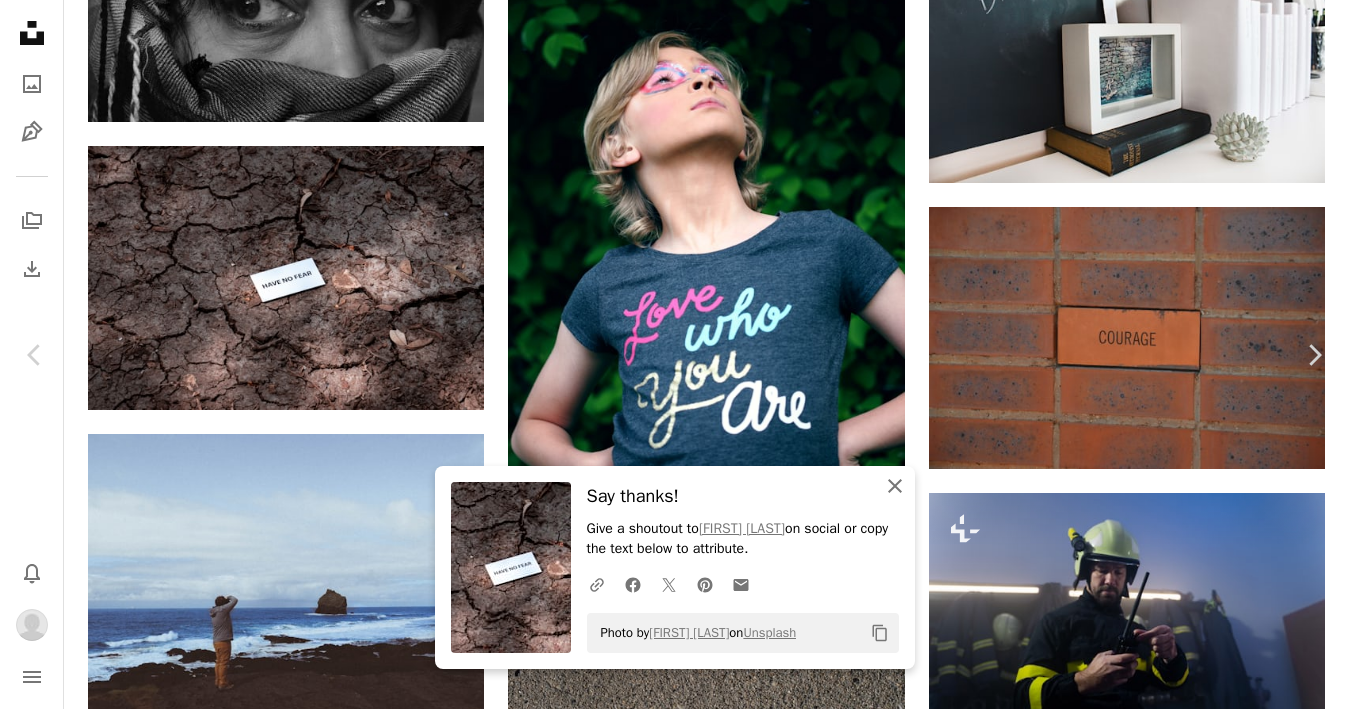 click on "An X shape" 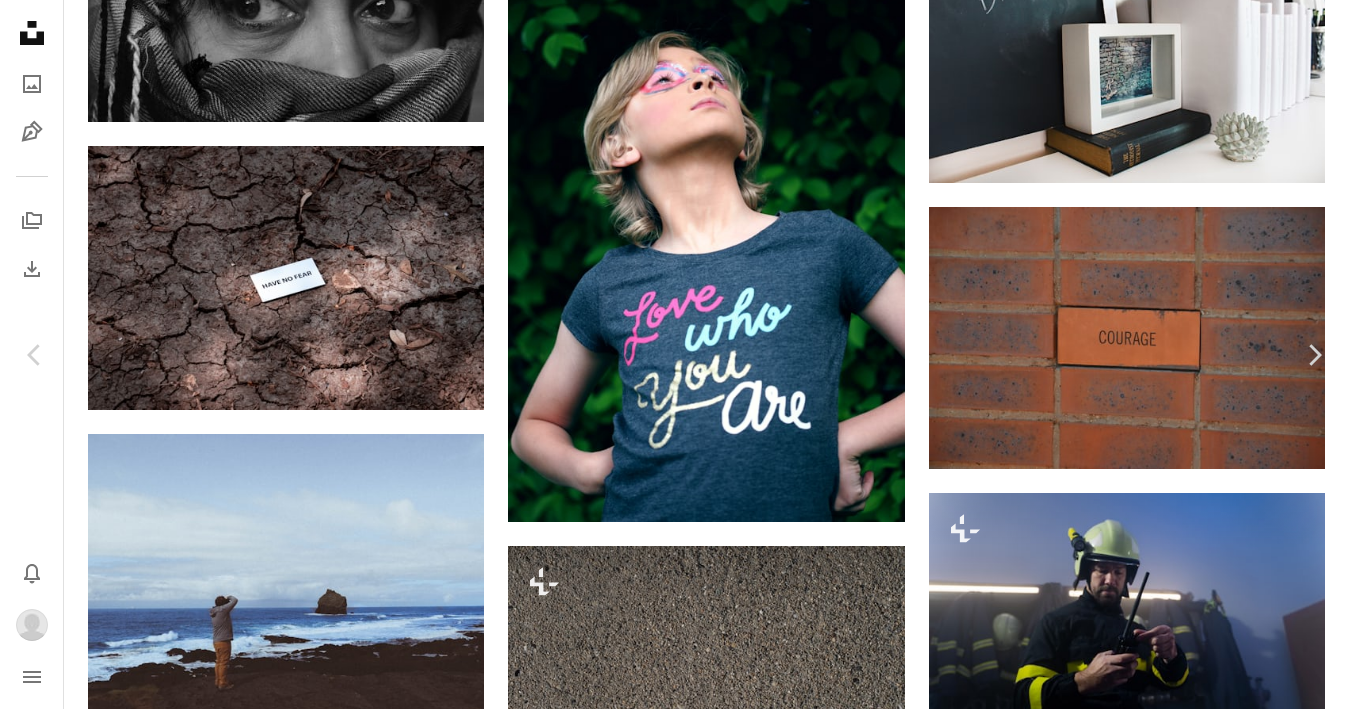 click on "An X shape" at bounding box center (20, 20) 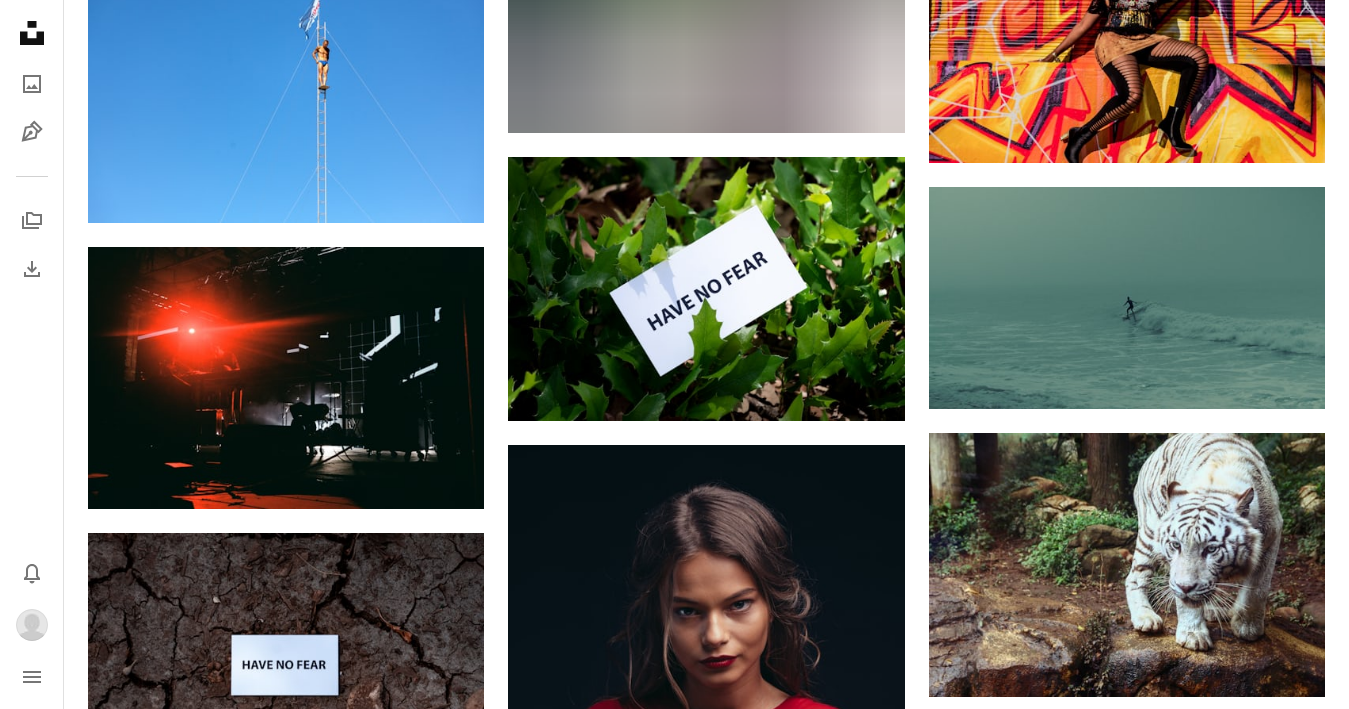 scroll, scrollTop: 9428, scrollLeft: 0, axis: vertical 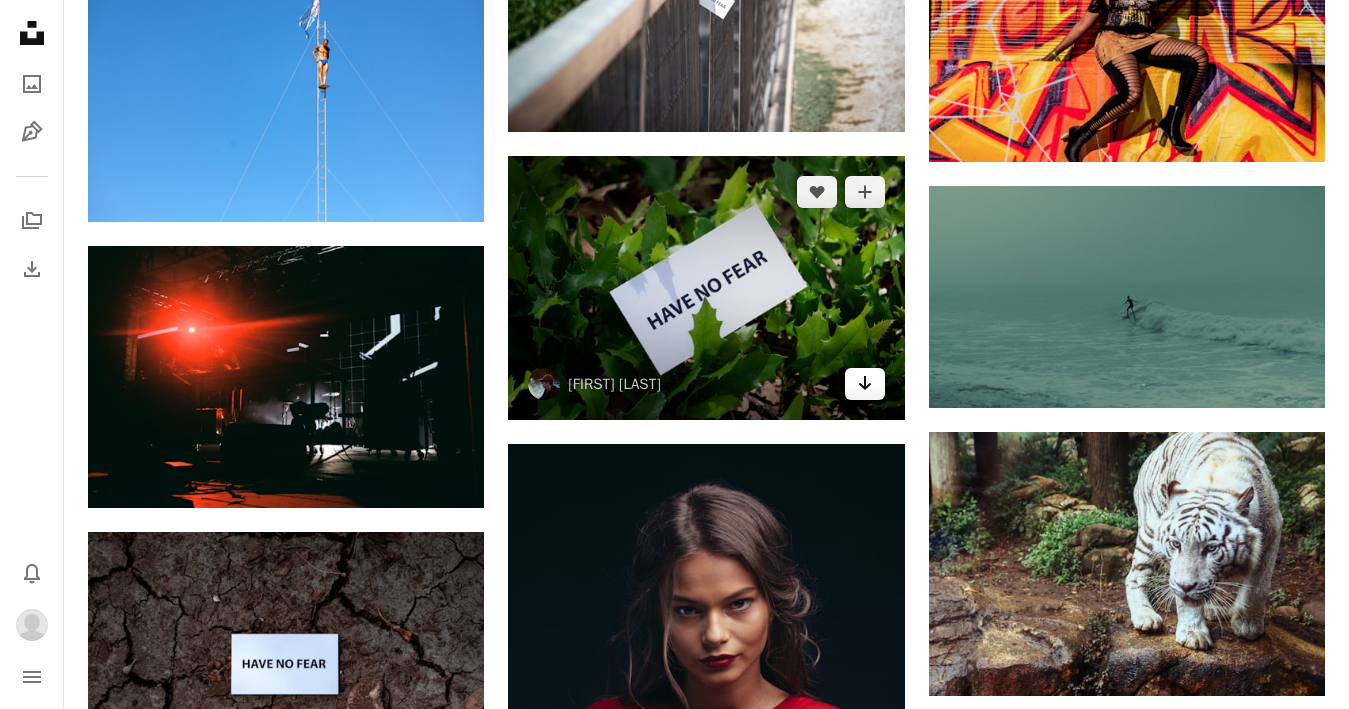 click on "Arrow pointing down" 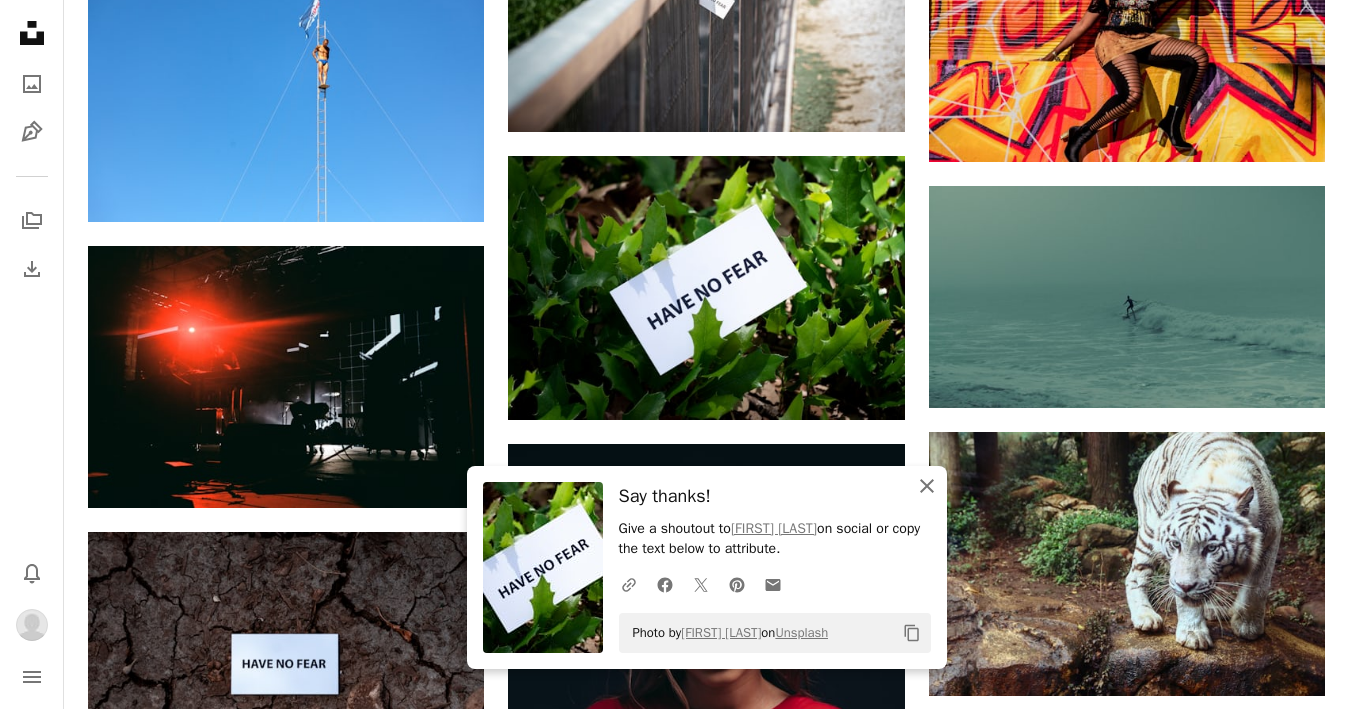 click 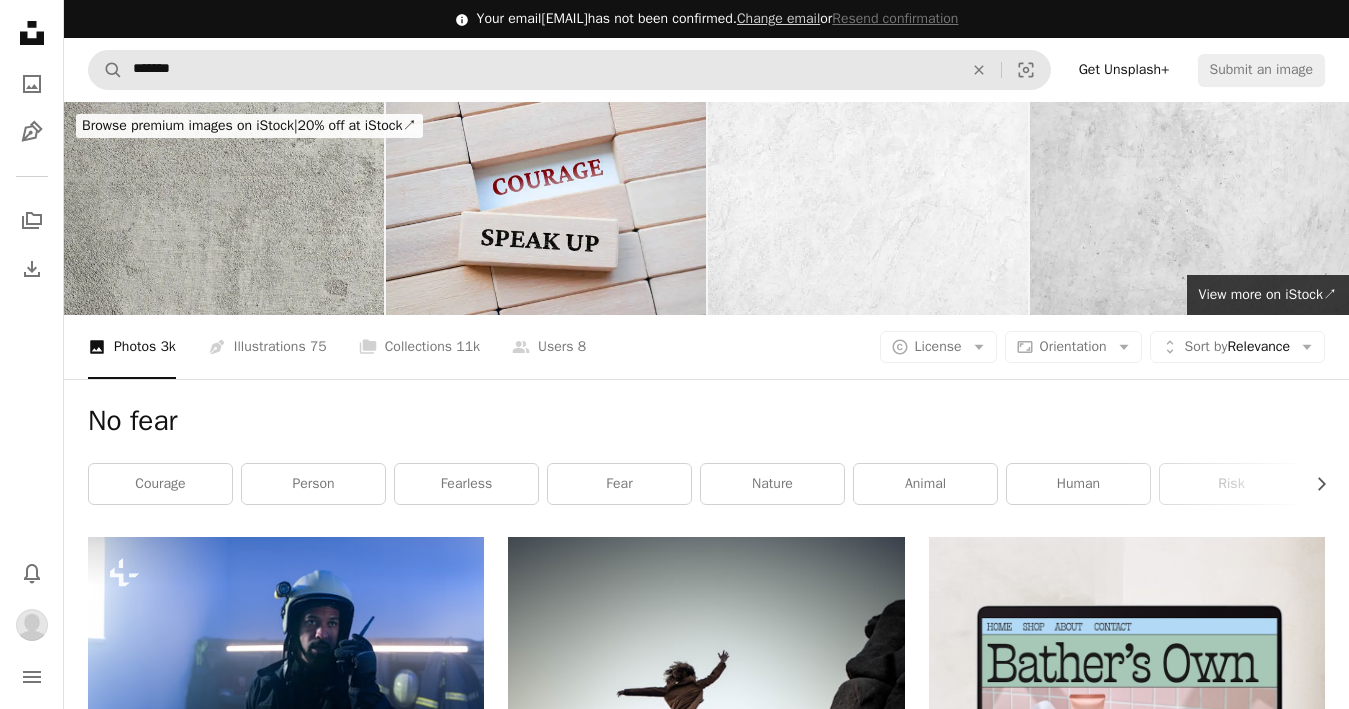 scroll, scrollTop: 0, scrollLeft: 0, axis: both 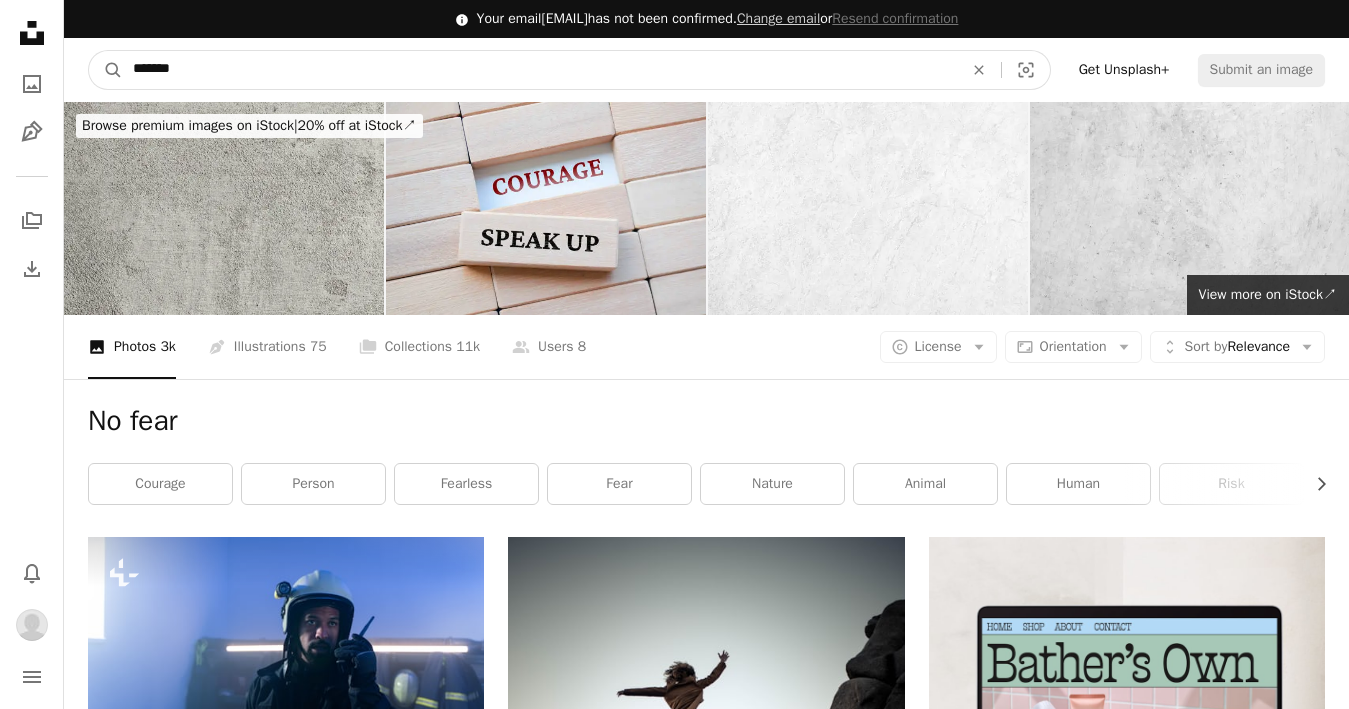 click on "*******" at bounding box center [540, 70] 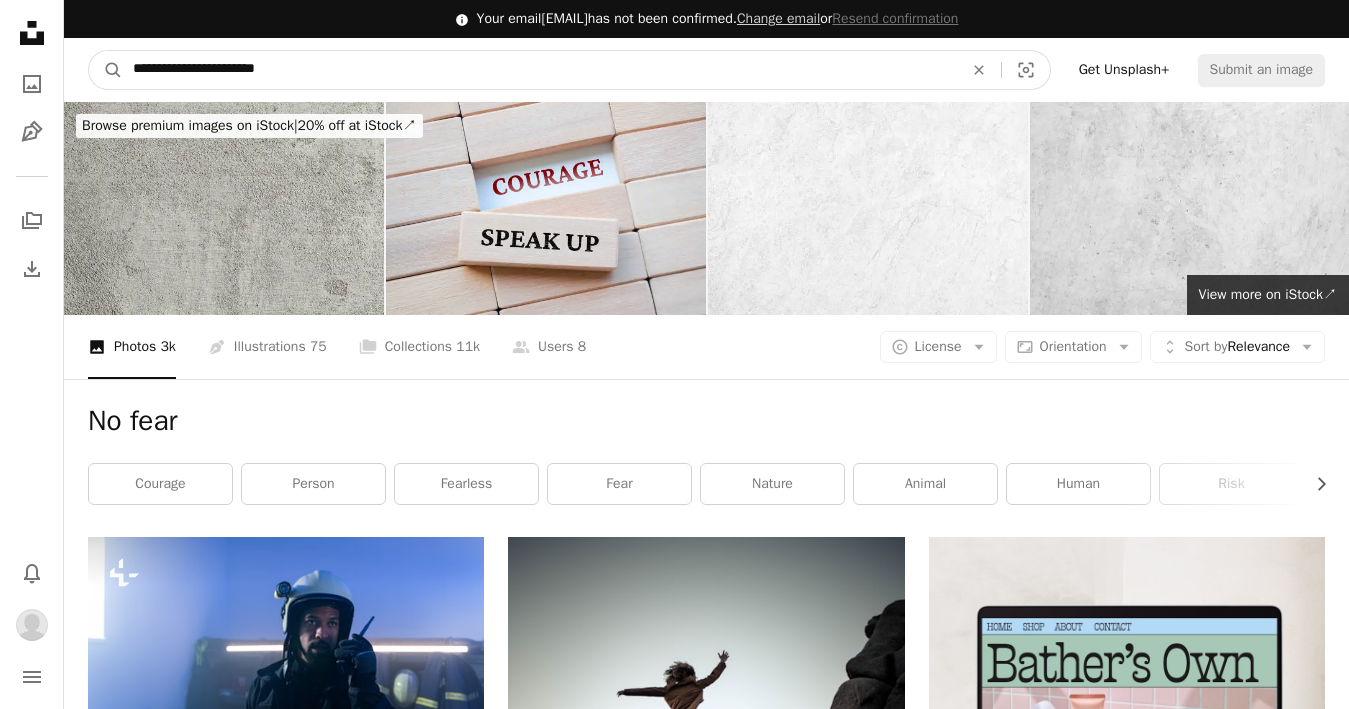 type on "**********" 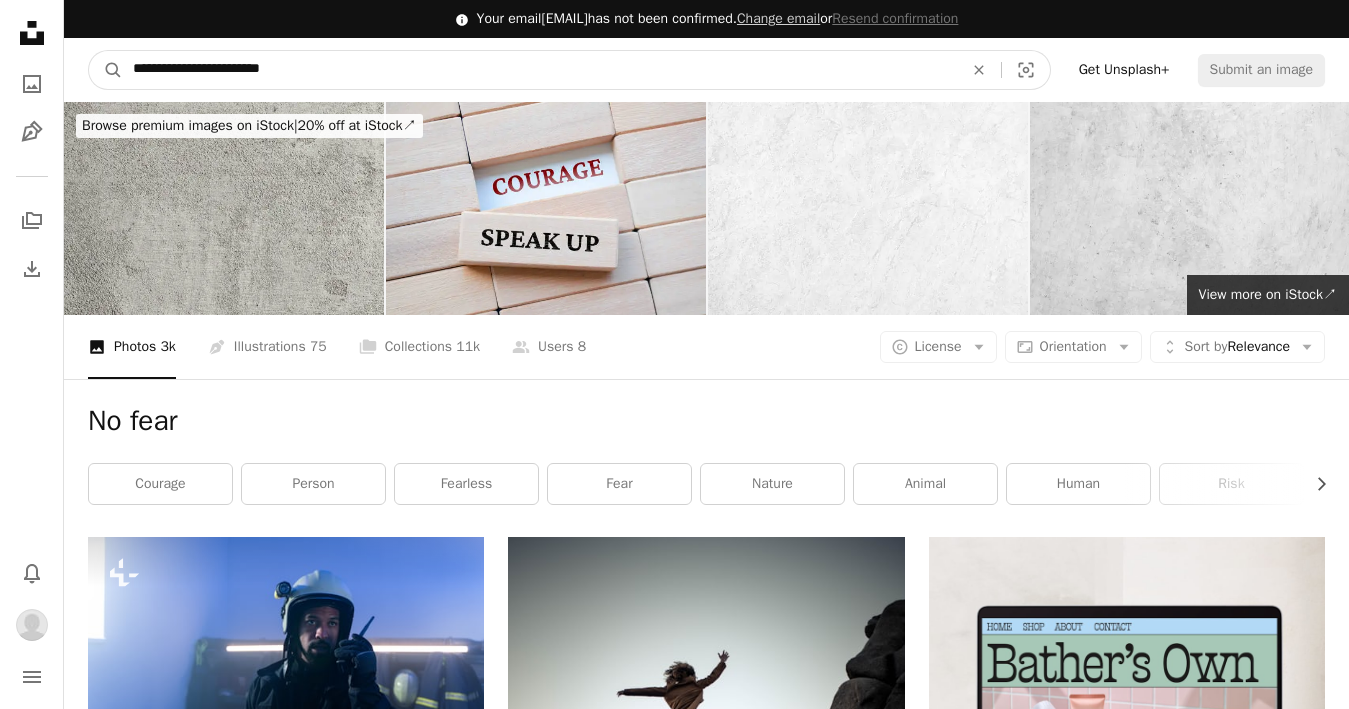 click on "A magnifying glass" at bounding box center [106, 70] 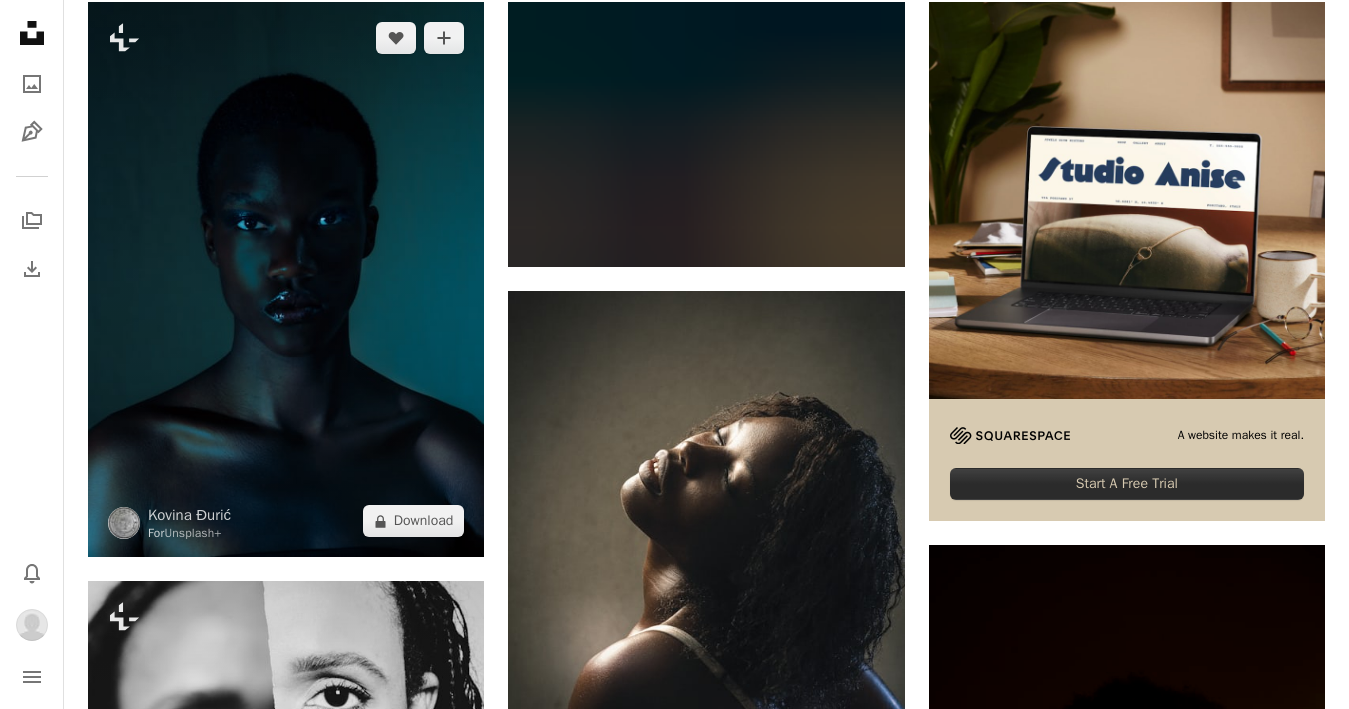 scroll, scrollTop: 535, scrollLeft: 0, axis: vertical 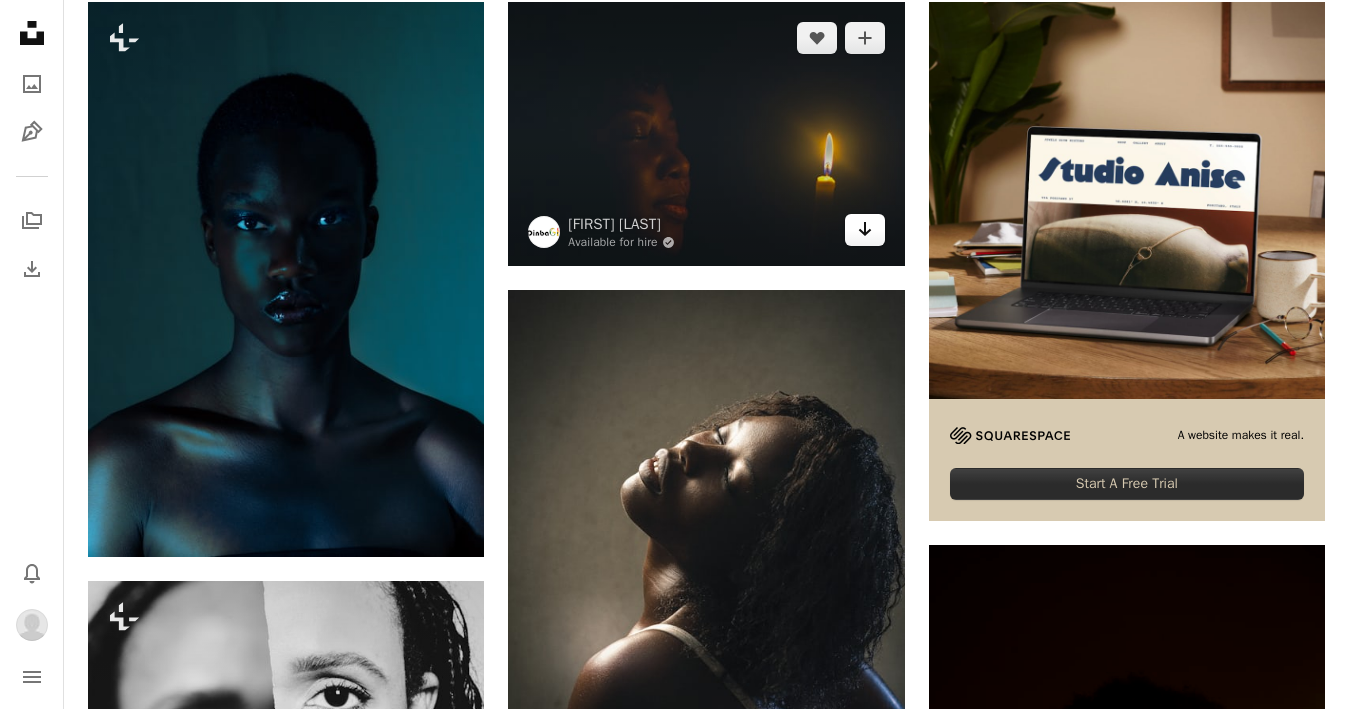 click on "Arrow pointing down" 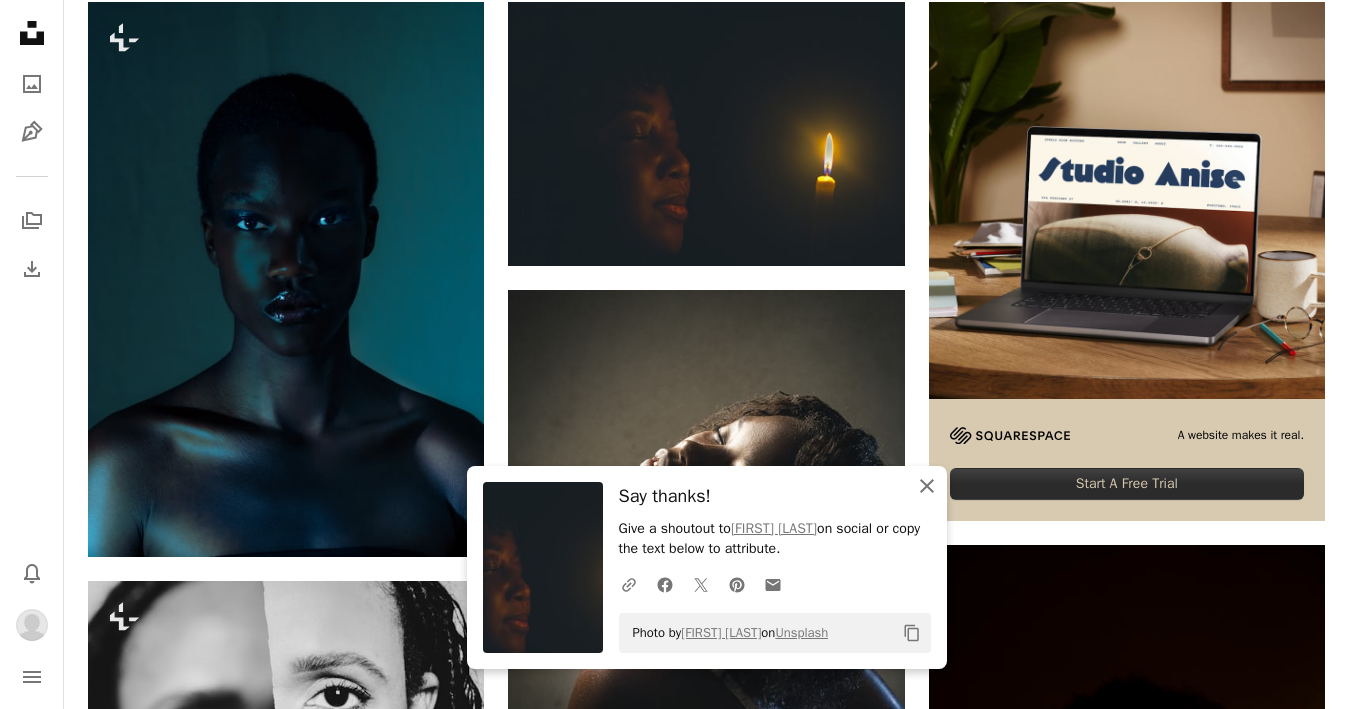 click on "An X shape Close" at bounding box center [927, 486] 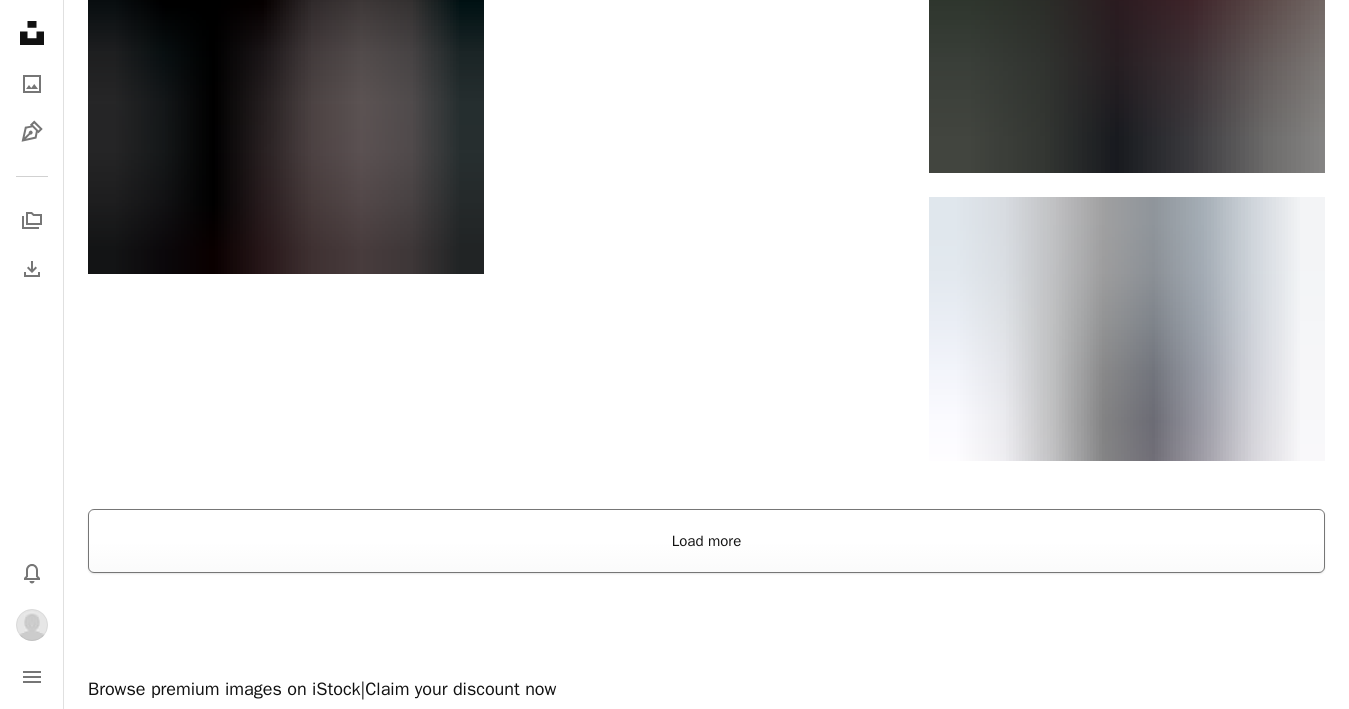 scroll, scrollTop: 3871, scrollLeft: 0, axis: vertical 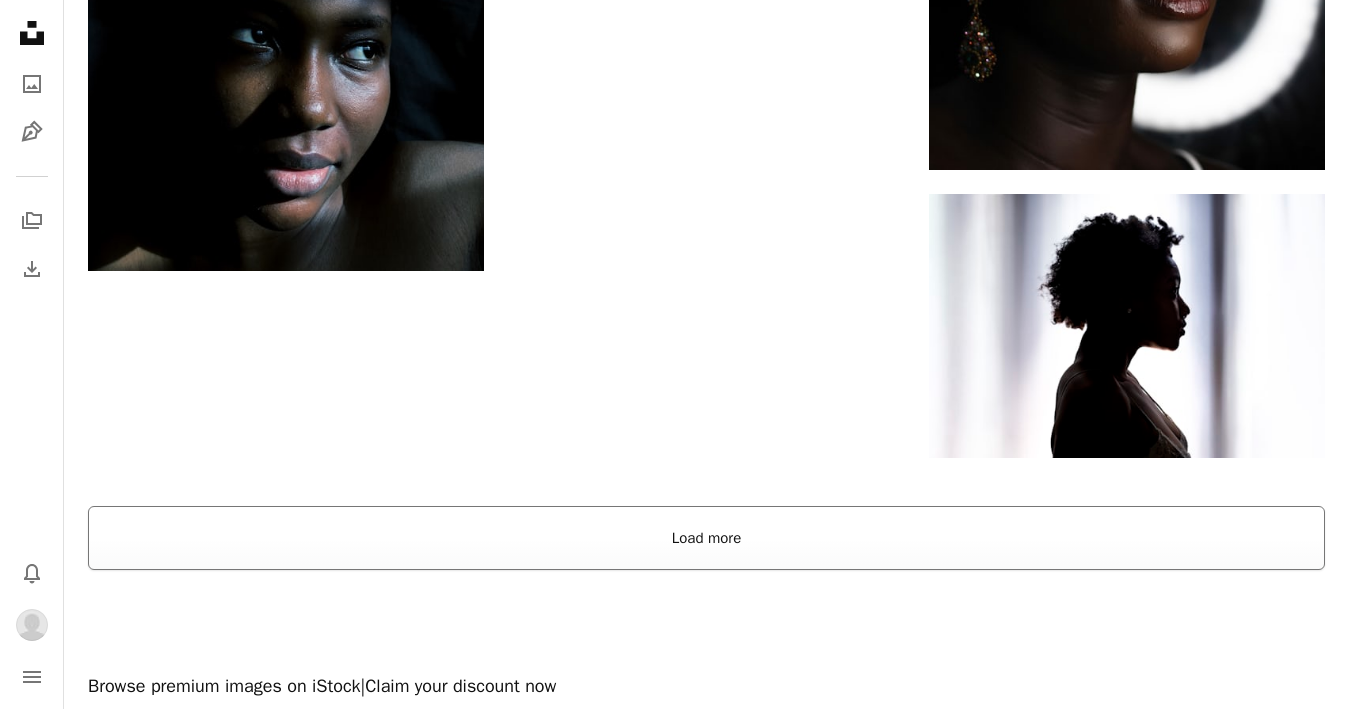 click on "Load more" at bounding box center [706, 538] 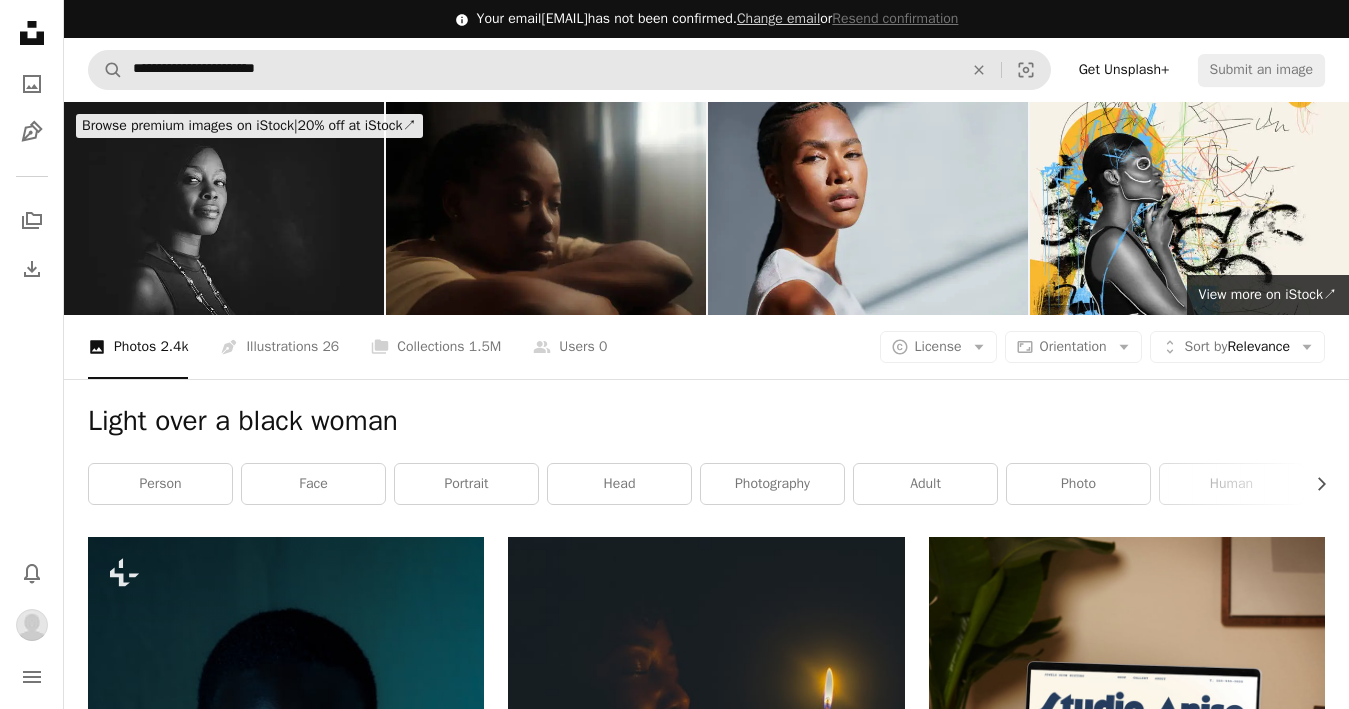 scroll, scrollTop: 0, scrollLeft: 0, axis: both 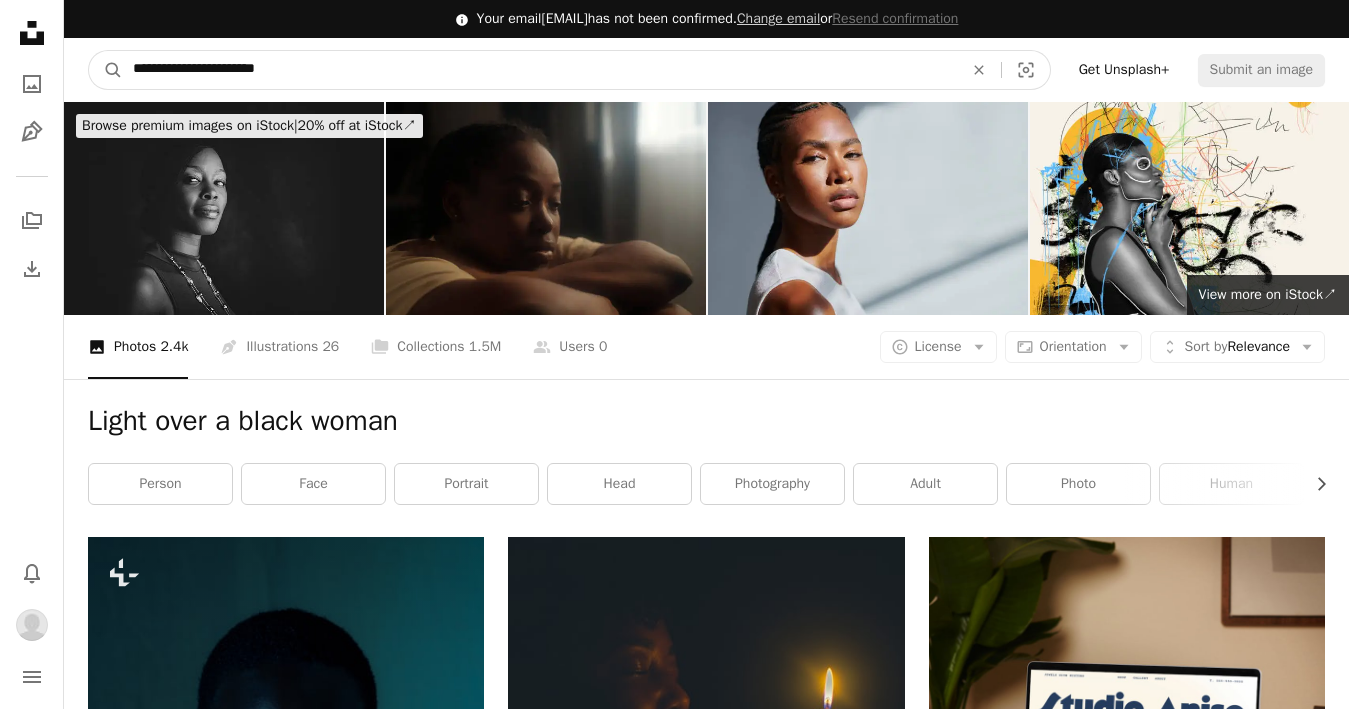 click on "**********" at bounding box center (540, 70) 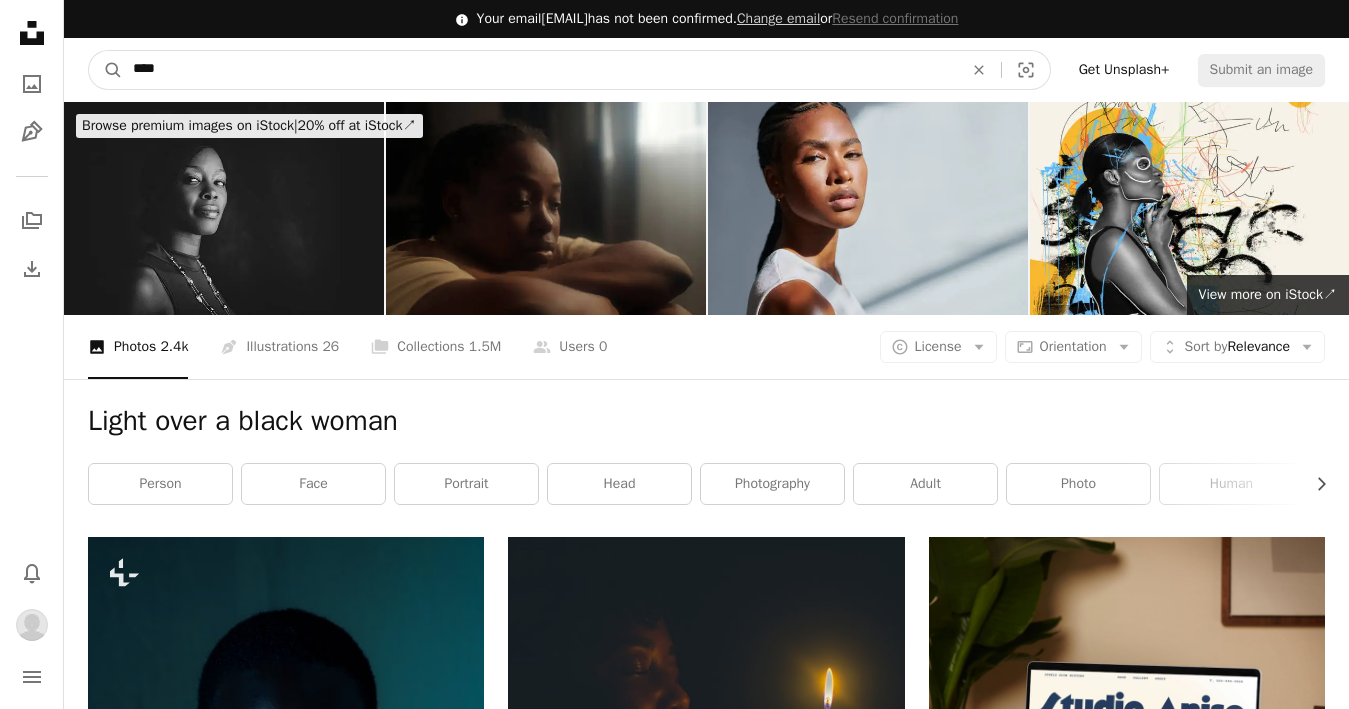 type on "*****" 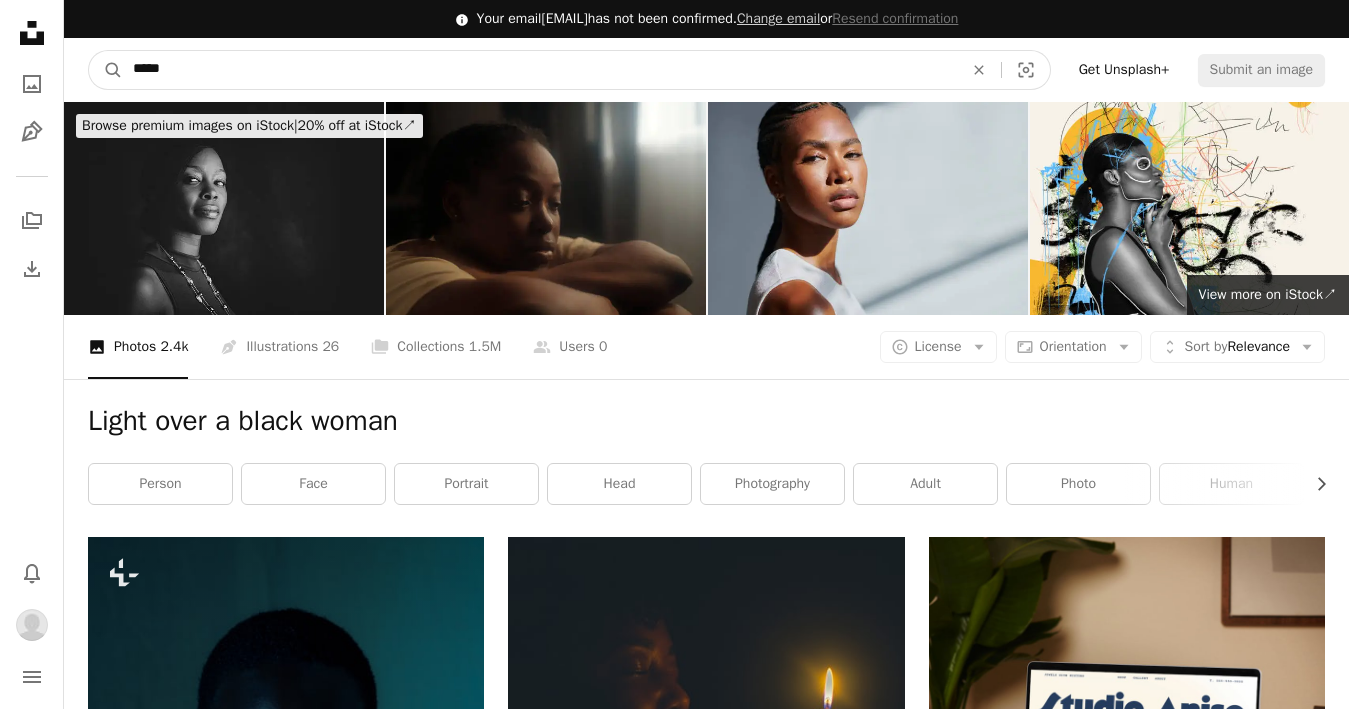 click on "A magnifying glass" at bounding box center (106, 70) 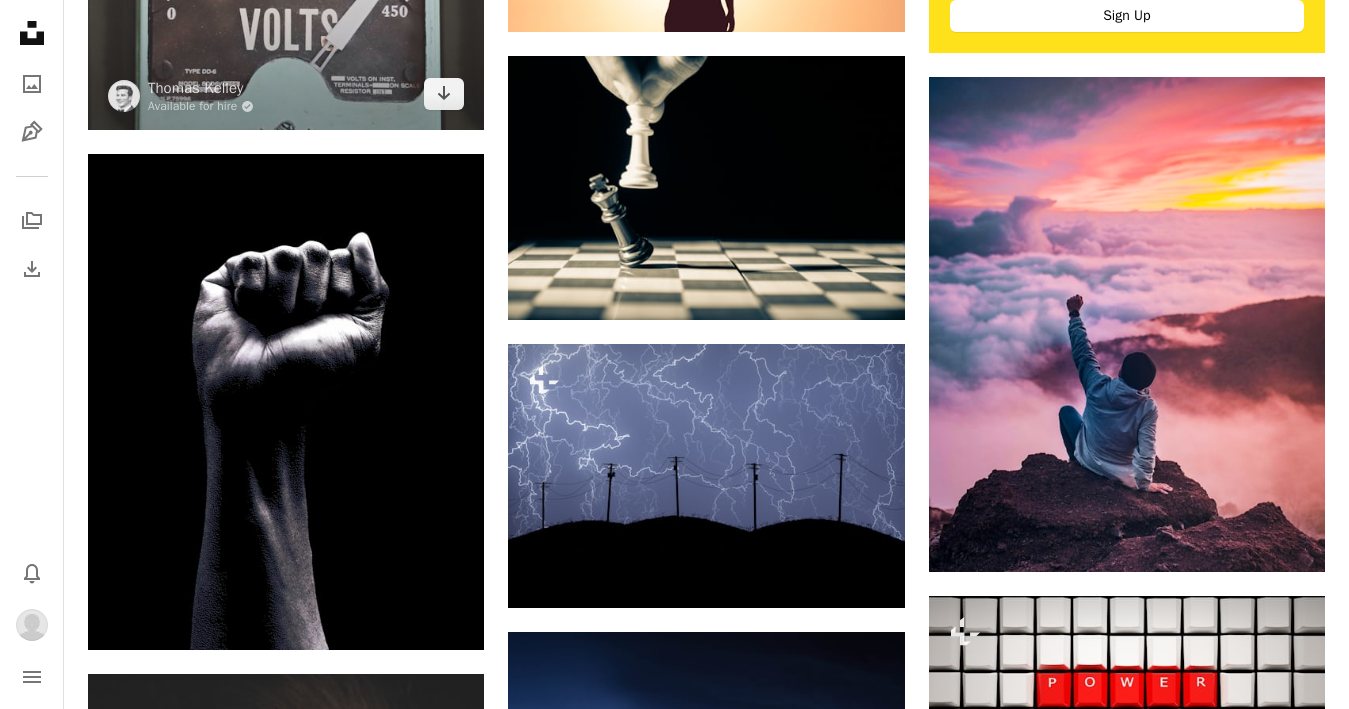 scroll, scrollTop: 1002, scrollLeft: 0, axis: vertical 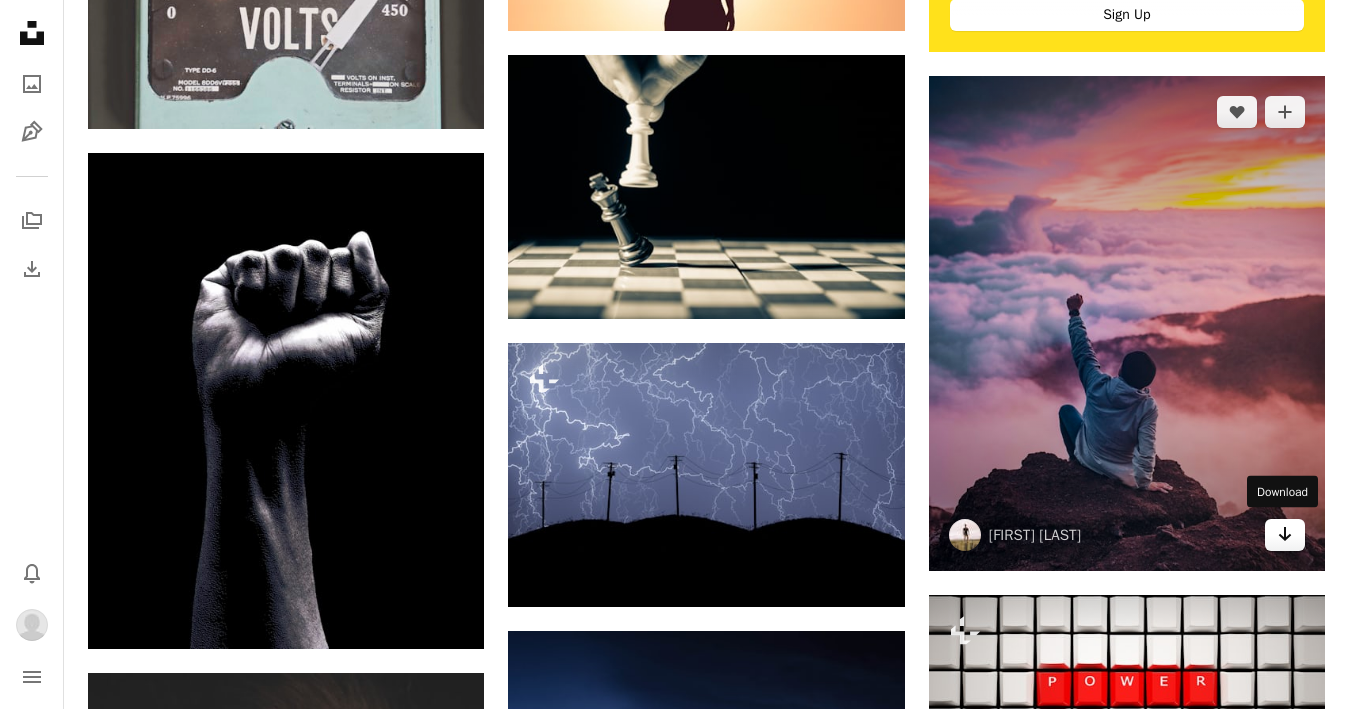 click on "Arrow pointing down" 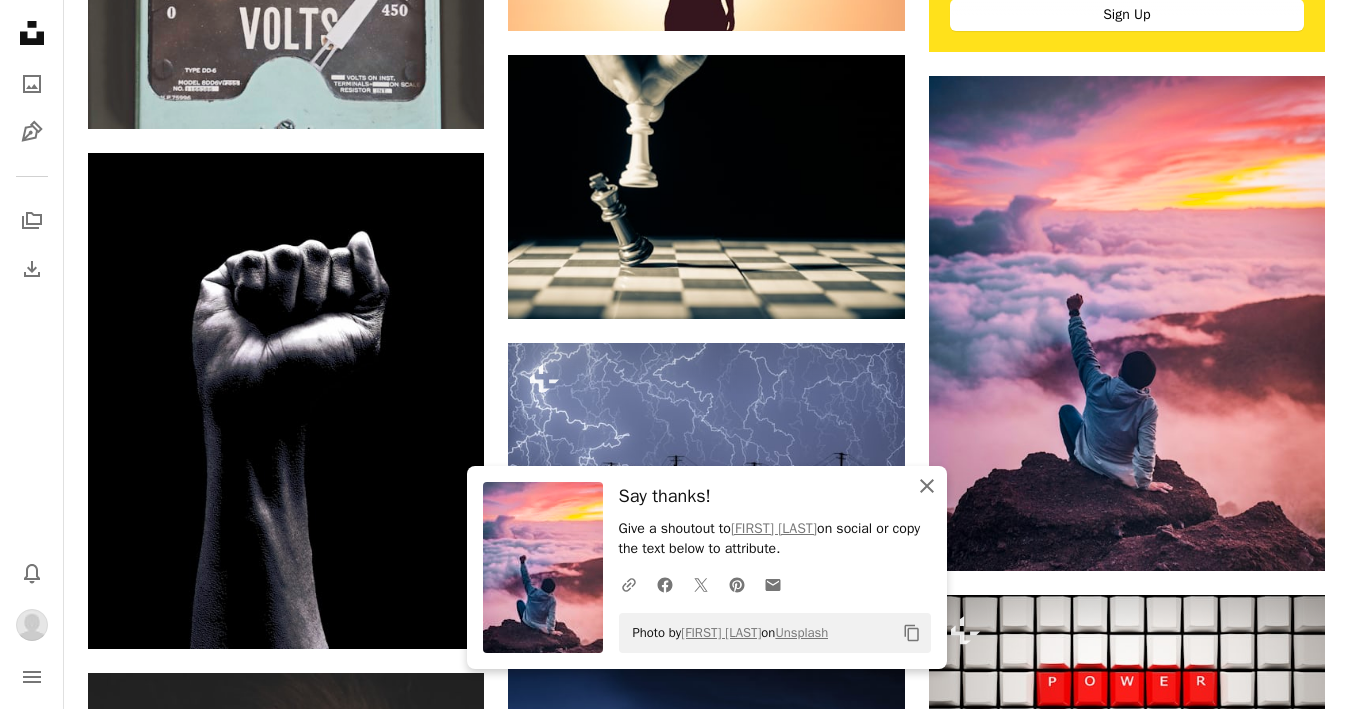 click on "An X shape" 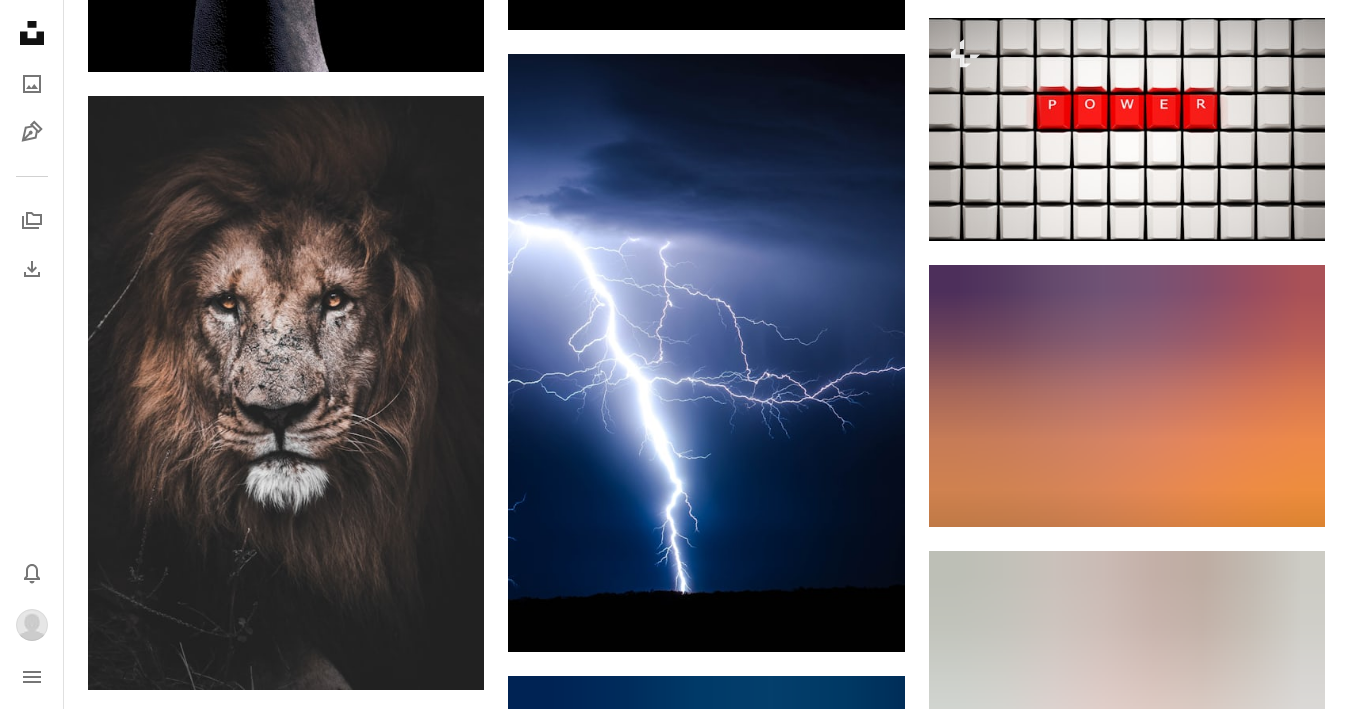 scroll, scrollTop: 1581, scrollLeft: 0, axis: vertical 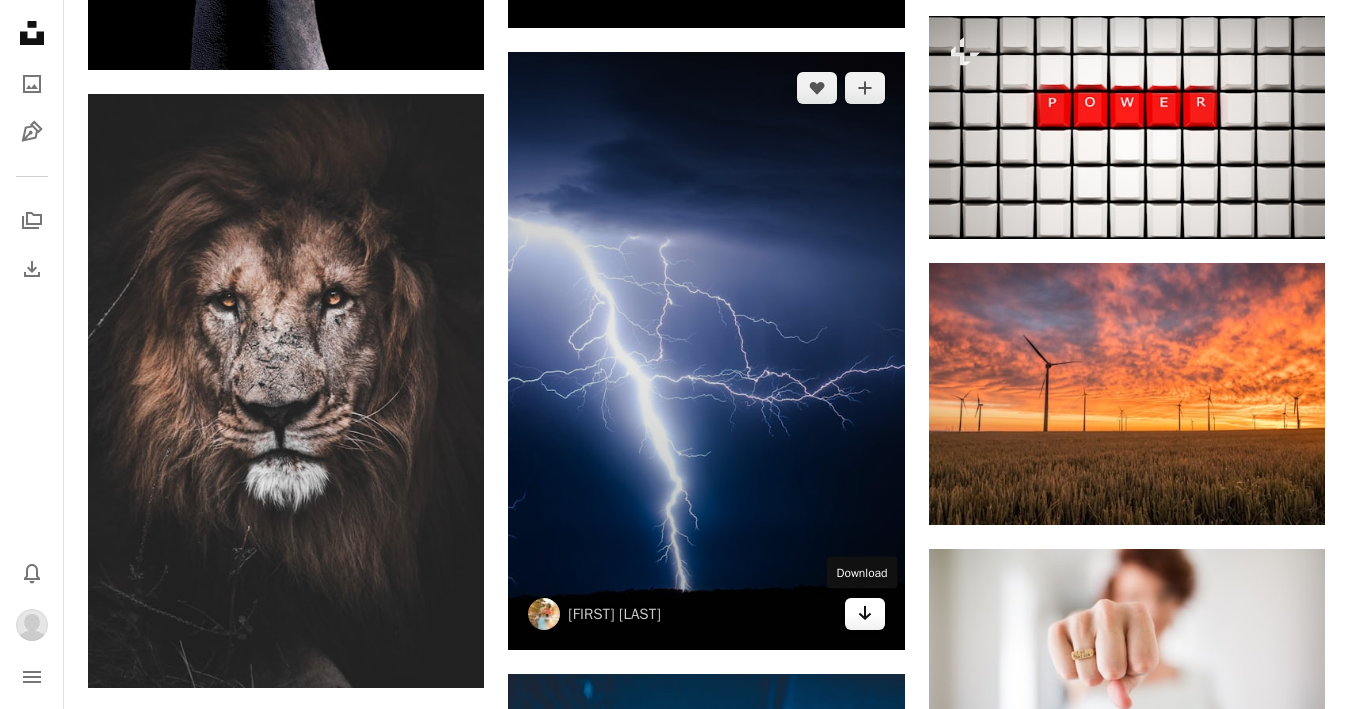 click on "Arrow pointing down" 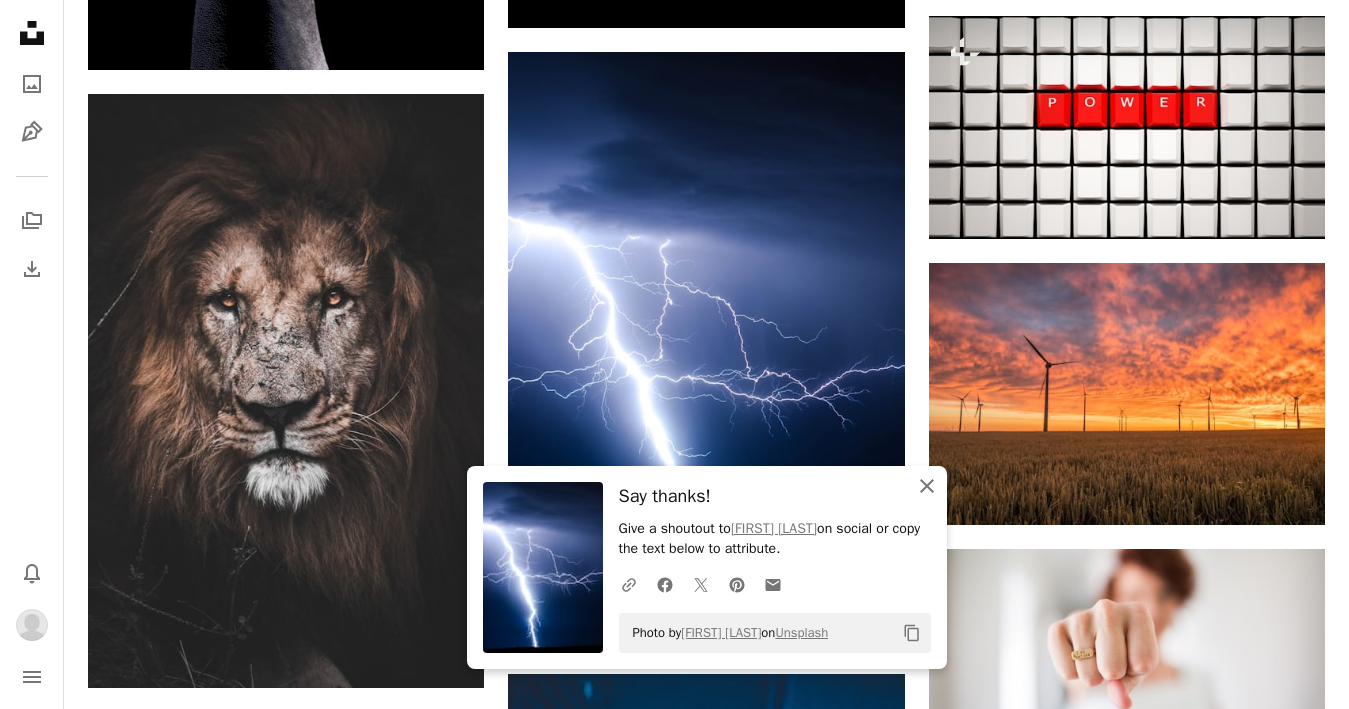 click on "An X shape" 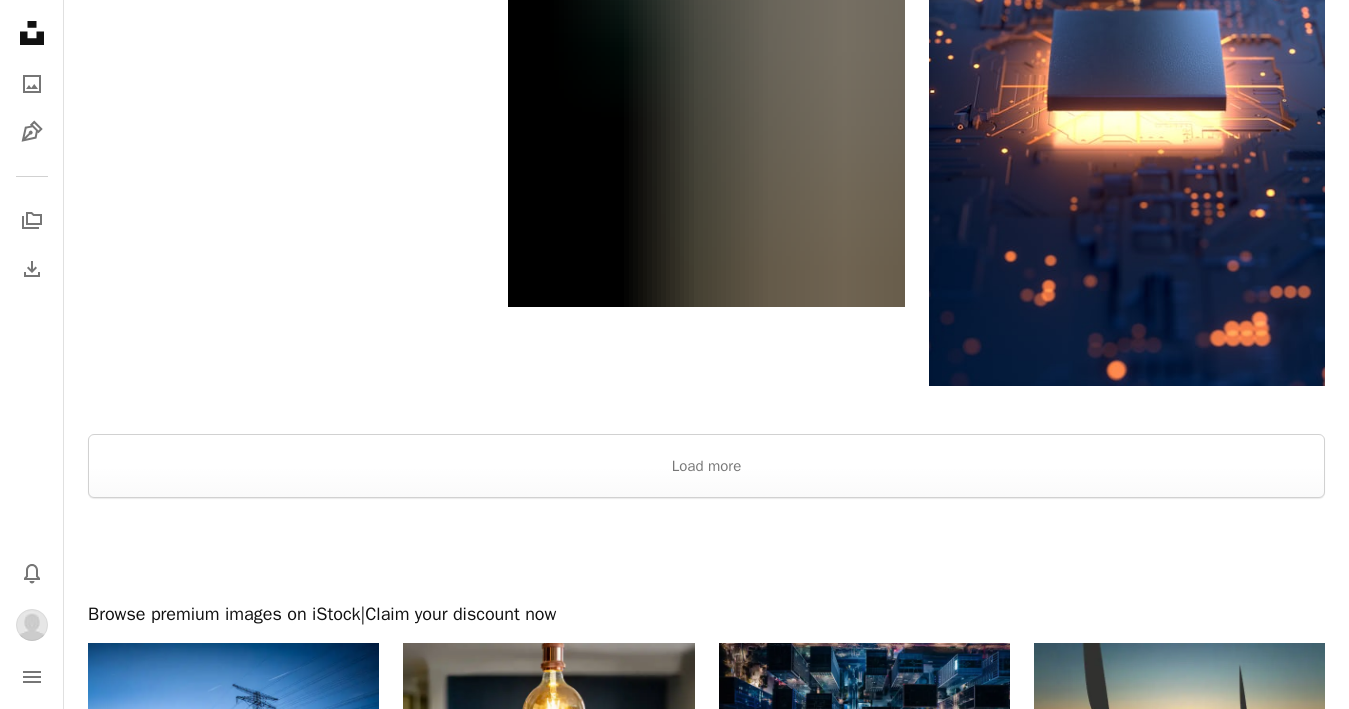 scroll, scrollTop: 3227, scrollLeft: 0, axis: vertical 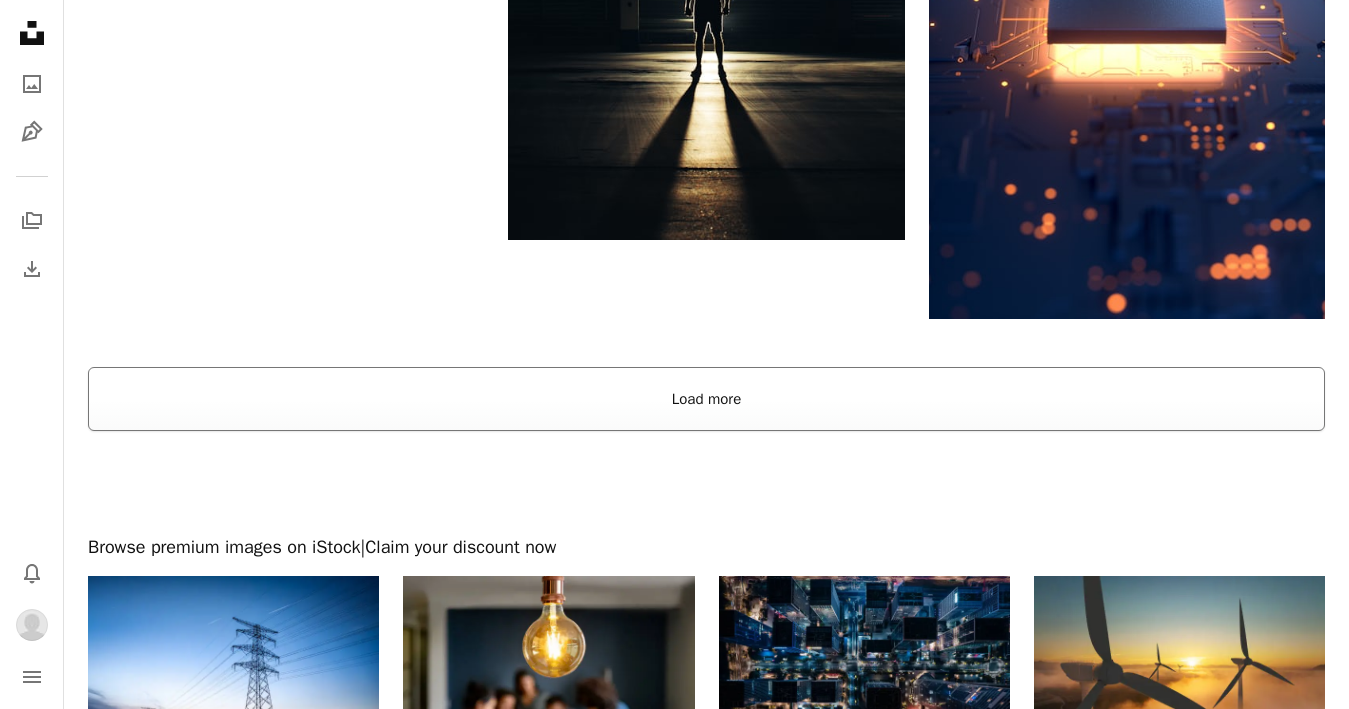 click on "Load more" at bounding box center [706, 399] 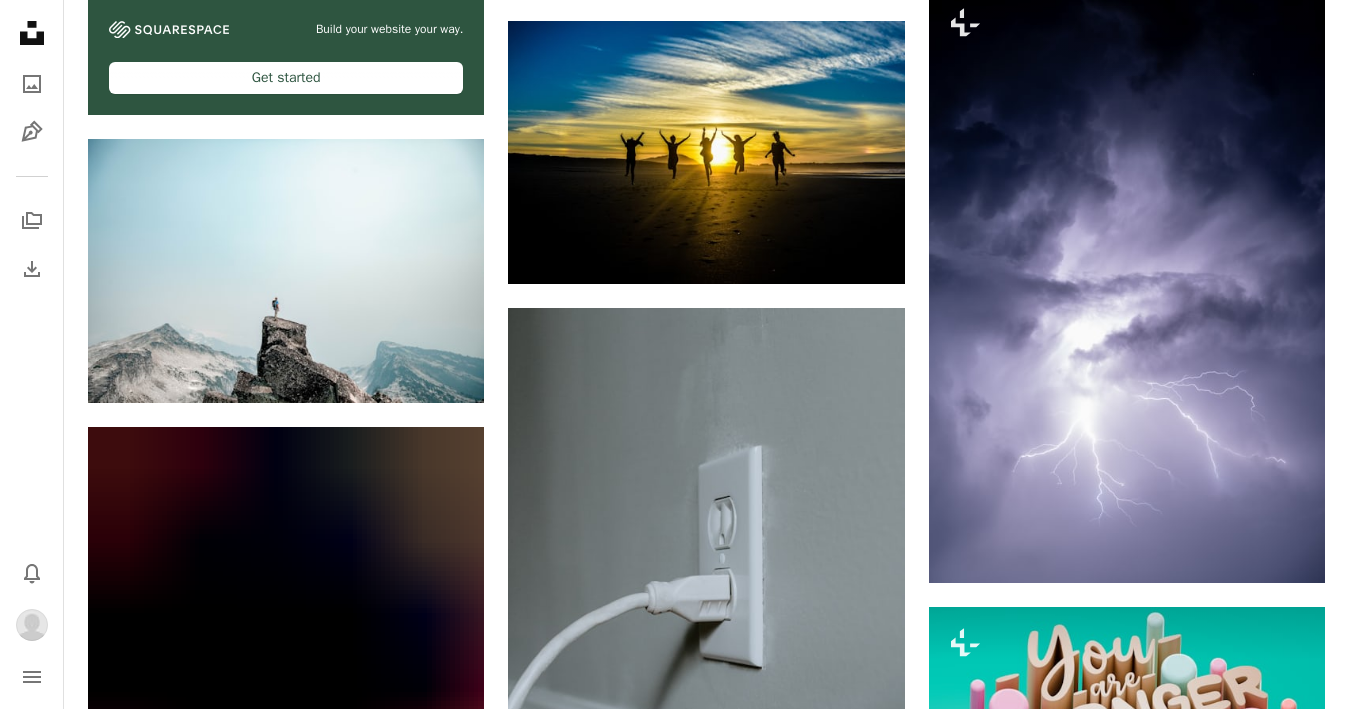 scroll, scrollTop: 4699, scrollLeft: 0, axis: vertical 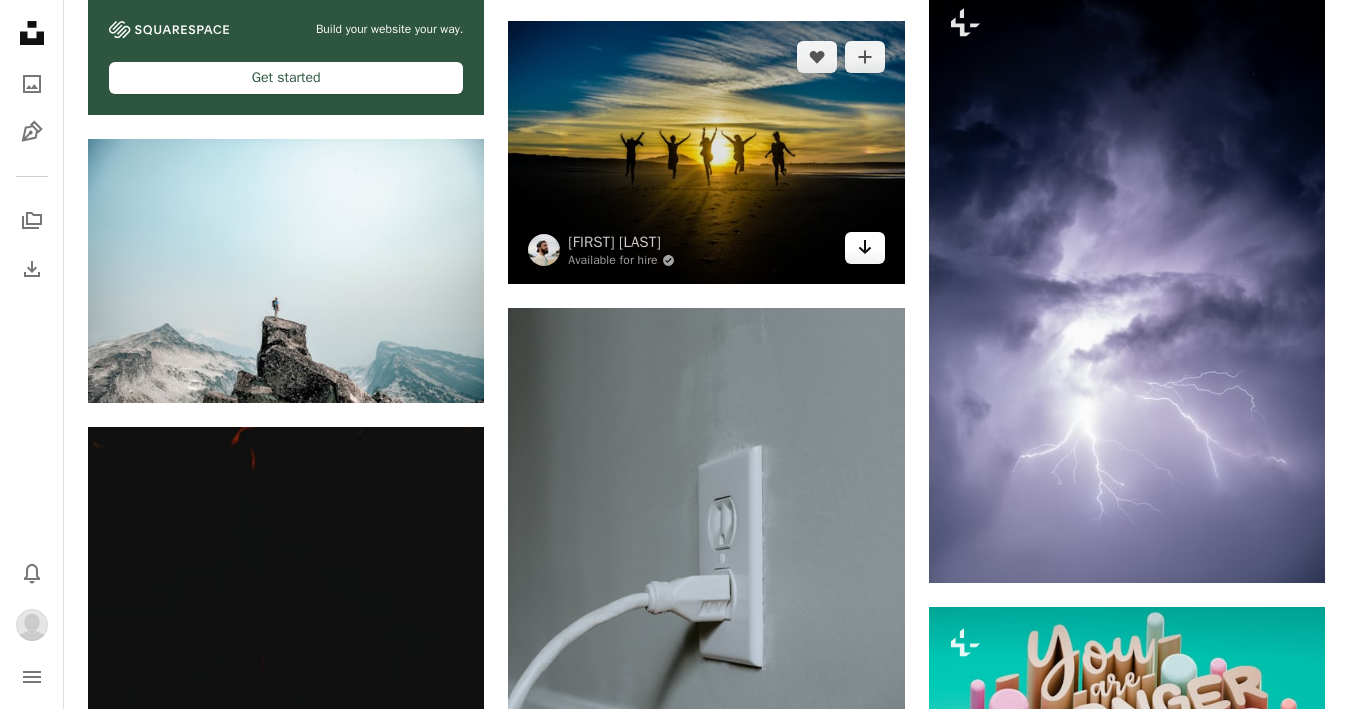 click on "Arrow pointing down" at bounding box center [865, 248] 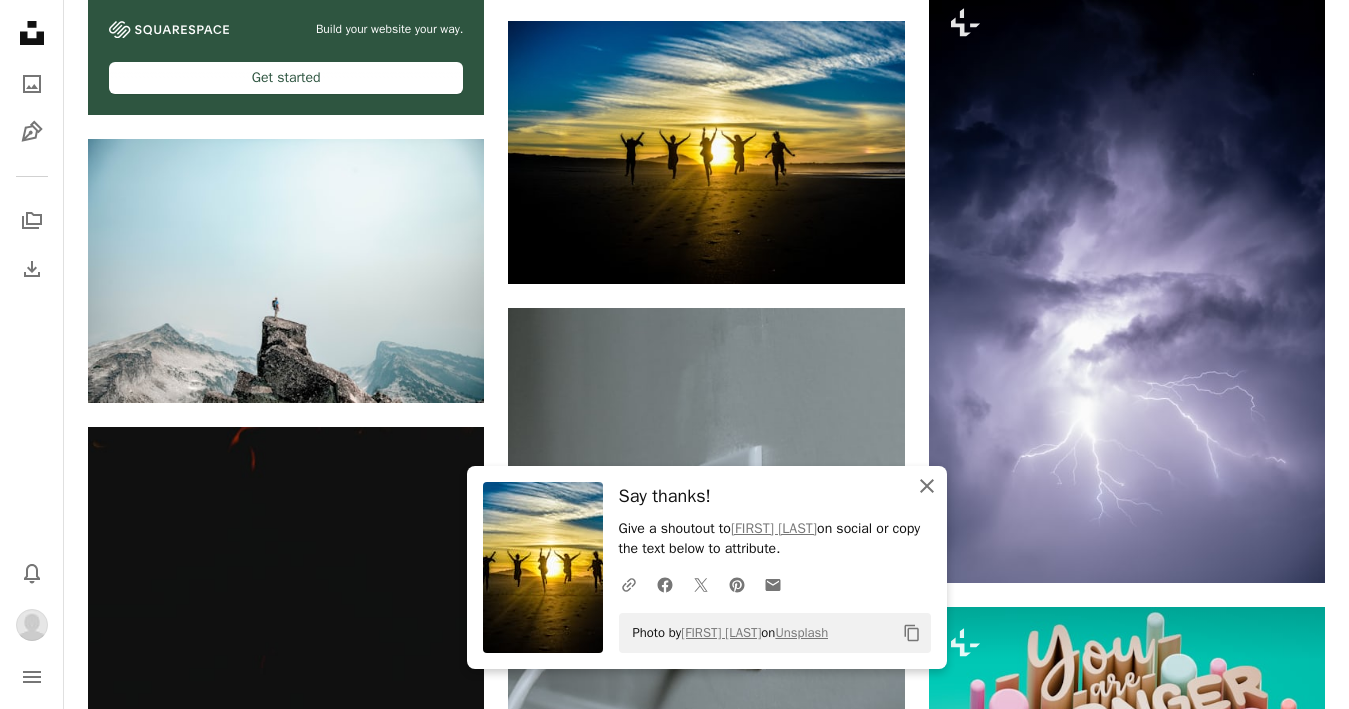click on "An X shape" 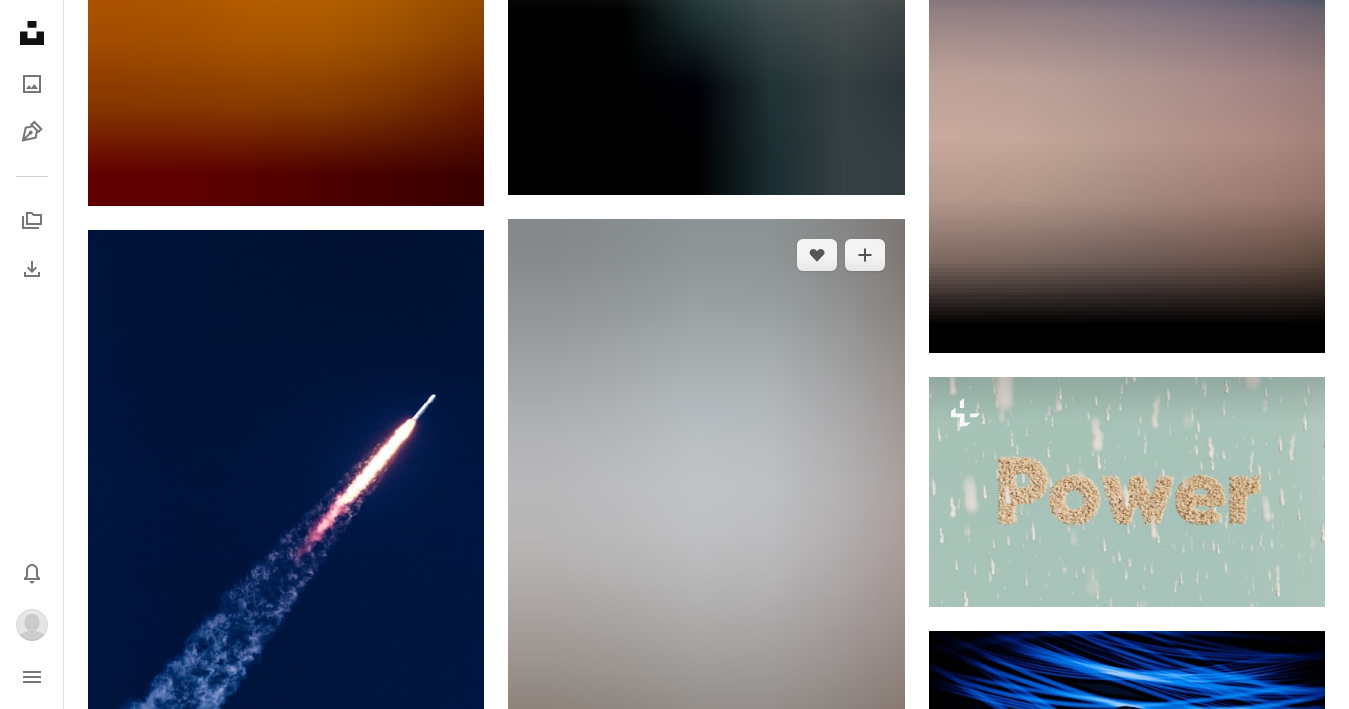 scroll, scrollTop: 6642, scrollLeft: 0, axis: vertical 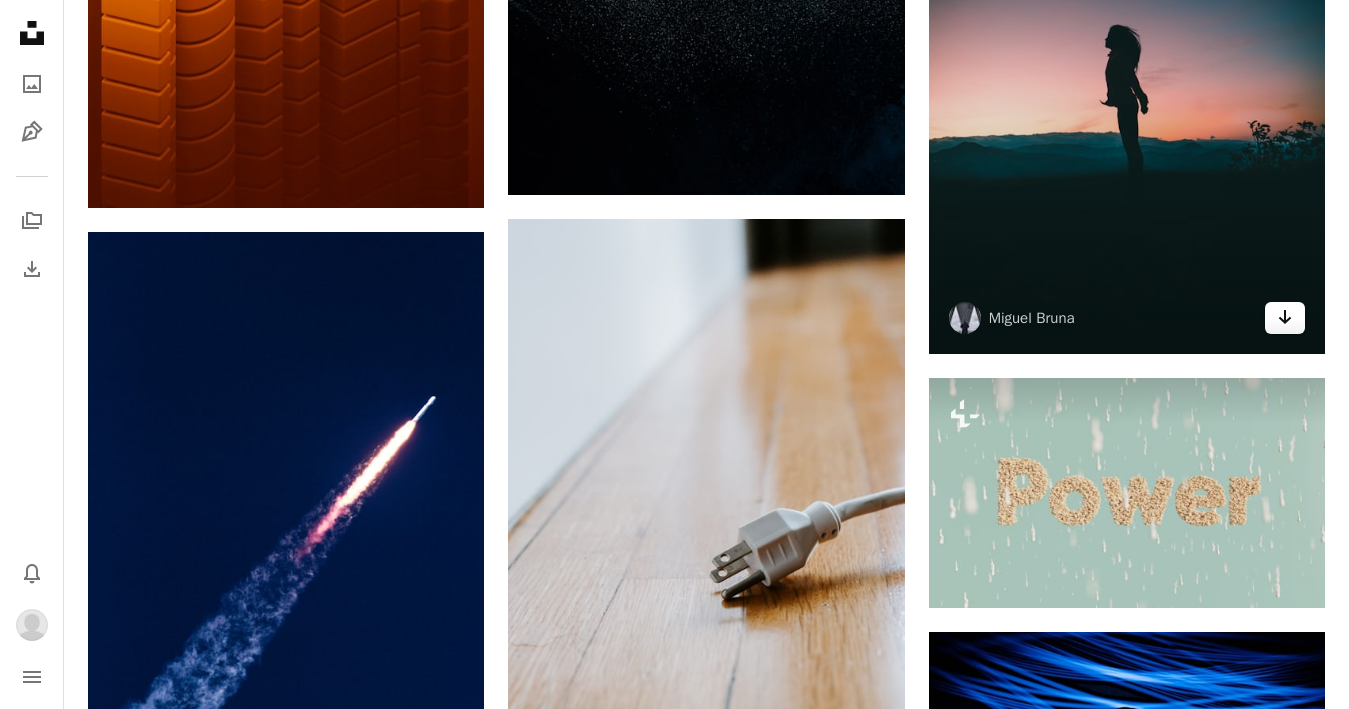 click 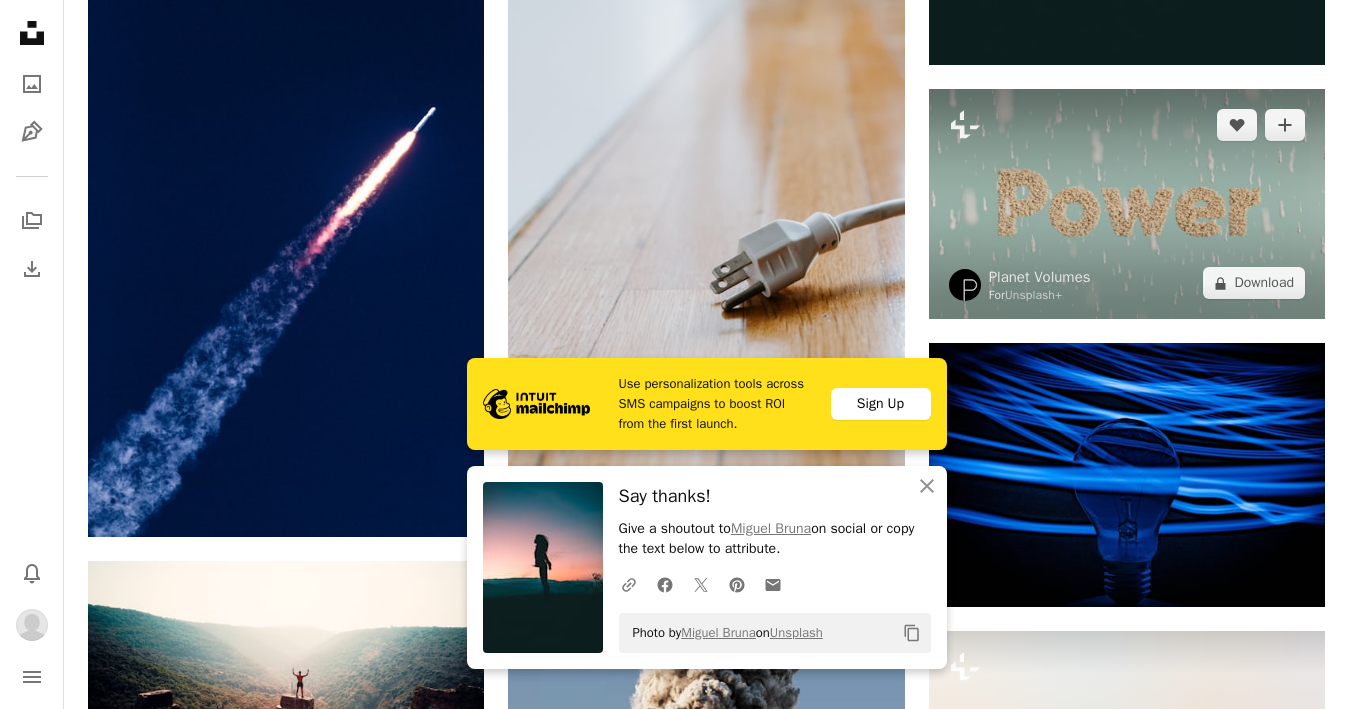scroll, scrollTop: 7040, scrollLeft: 0, axis: vertical 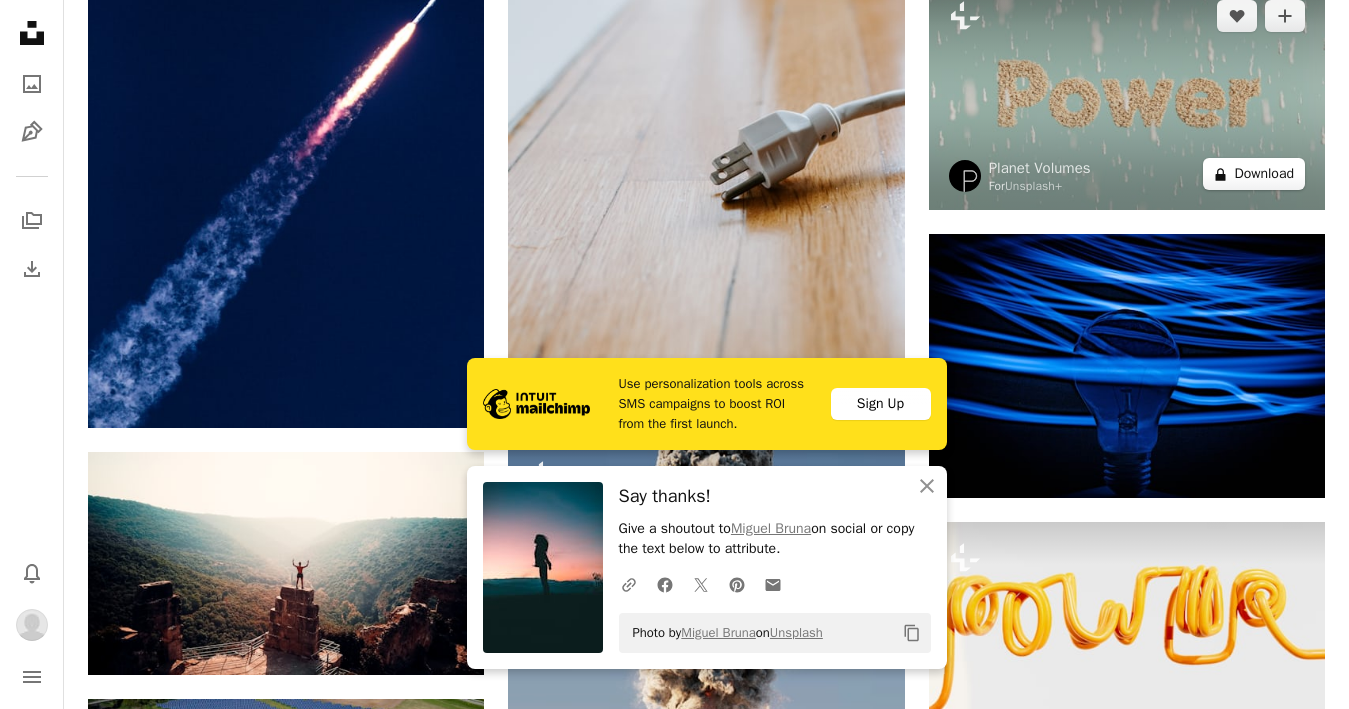 click on "A lock Download" at bounding box center [1254, 174] 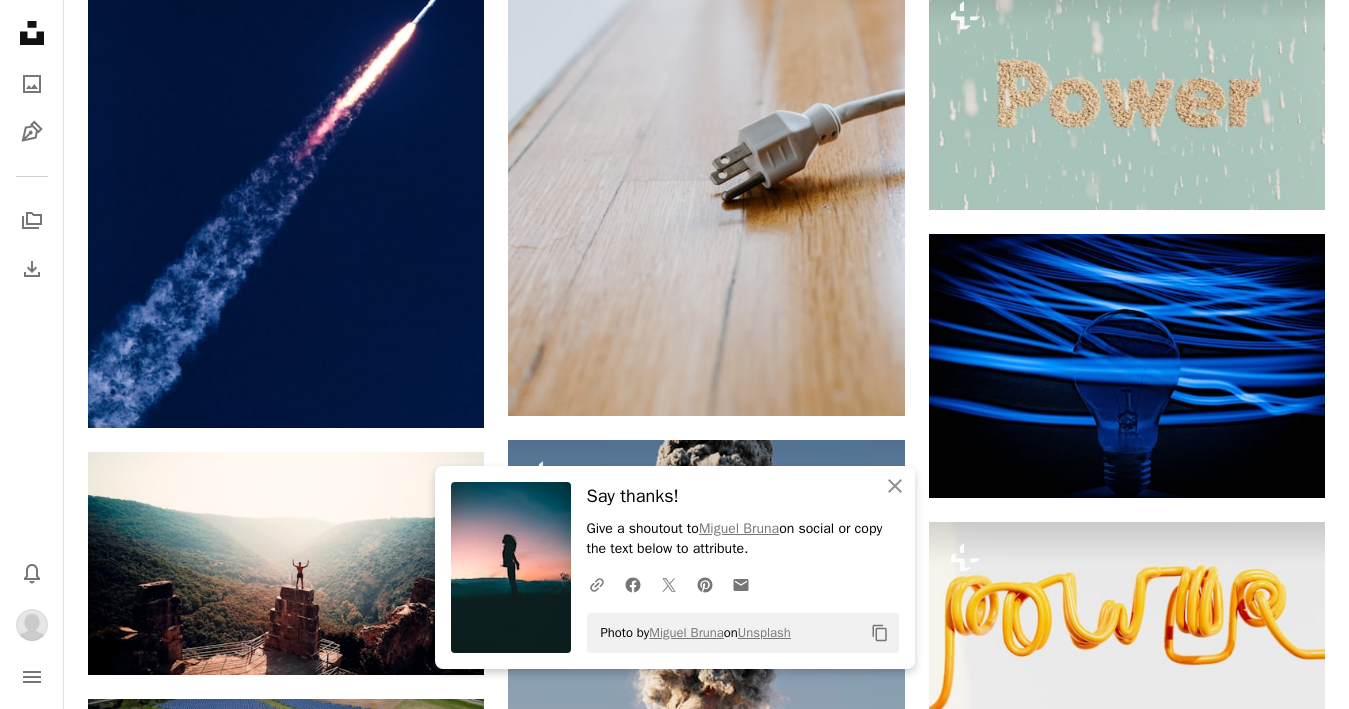 click on "An X shape Chevron left Chevron right [FIRST] [LAST] [FIRST] [LAST] A heart A plus sign Download Chevron down Zoom in Views 653,566 Downloads 6,542 A forward-right arrow Share Info icon Info More Actions Calendar outlined Published on December 30, 2021 Camera SONY, ILCE-5100 Safety Free to use under the Unsplash License fear decision courage reminder static flower plant grey furniture wood candle text glass blossom tabletop Browse premium related images on iStock | Save 20% with code UNSPLASH20 View more on iStock ↗ Related images A heart A plus sign [FIRST] [LAST] Available for hire A checkmark inside of a circle Arrow pointing down Plus sign for Unsplash+ A heart A plus sign [FIRST] For Unsplash+ A lock" at bounding box center (674, 6181) 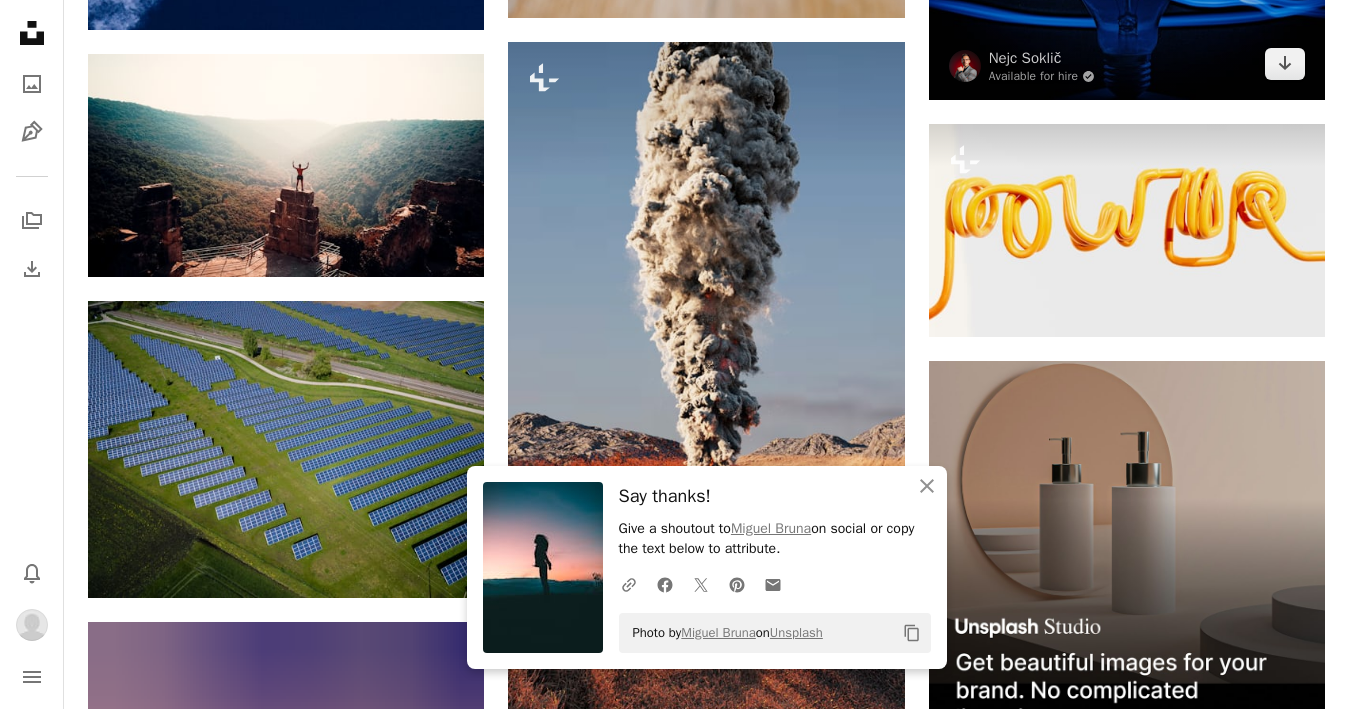 scroll, scrollTop: 7465, scrollLeft: 0, axis: vertical 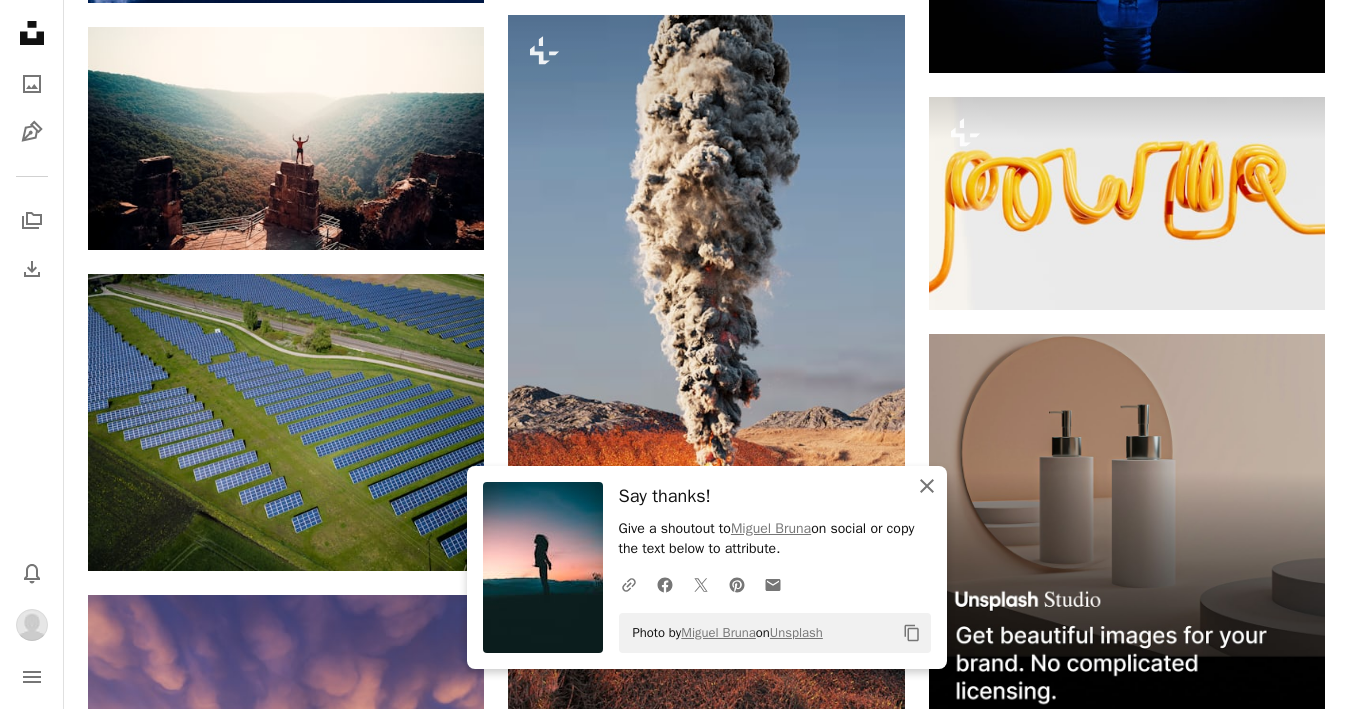 click on "An X shape" 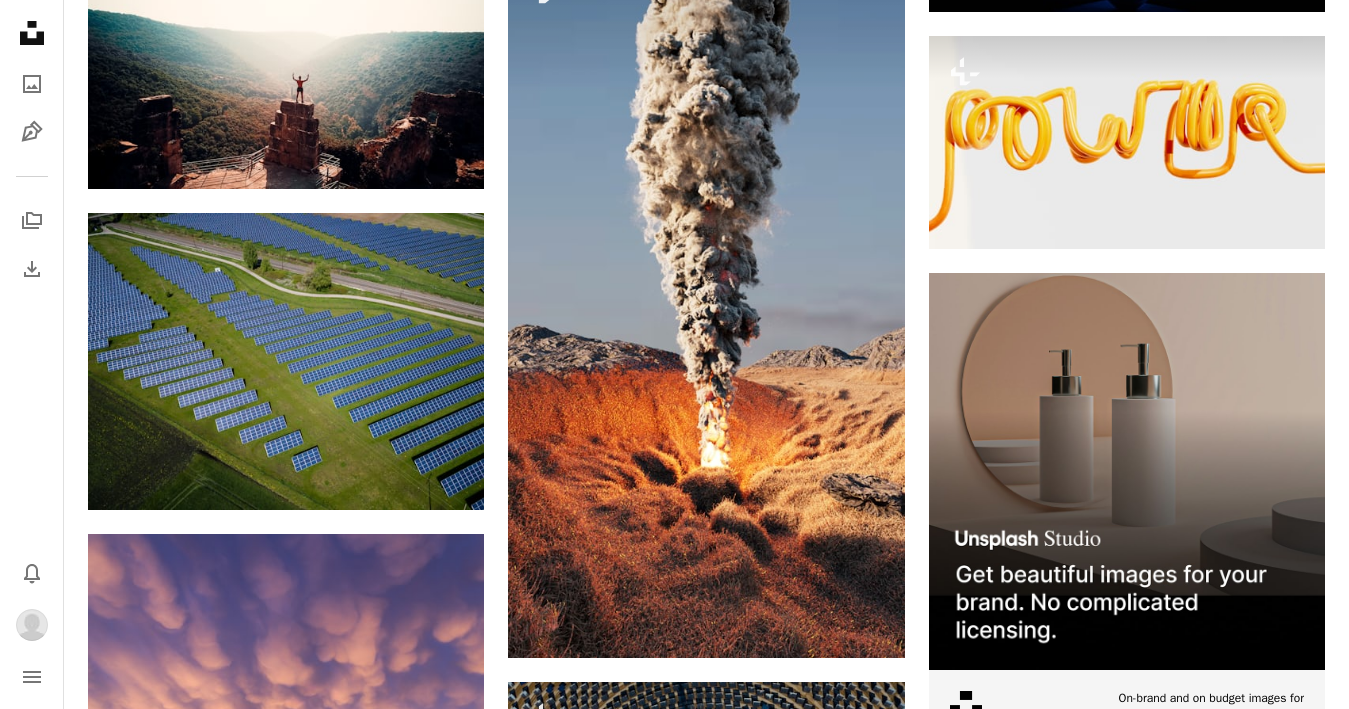 scroll, scrollTop: 7523, scrollLeft: 0, axis: vertical 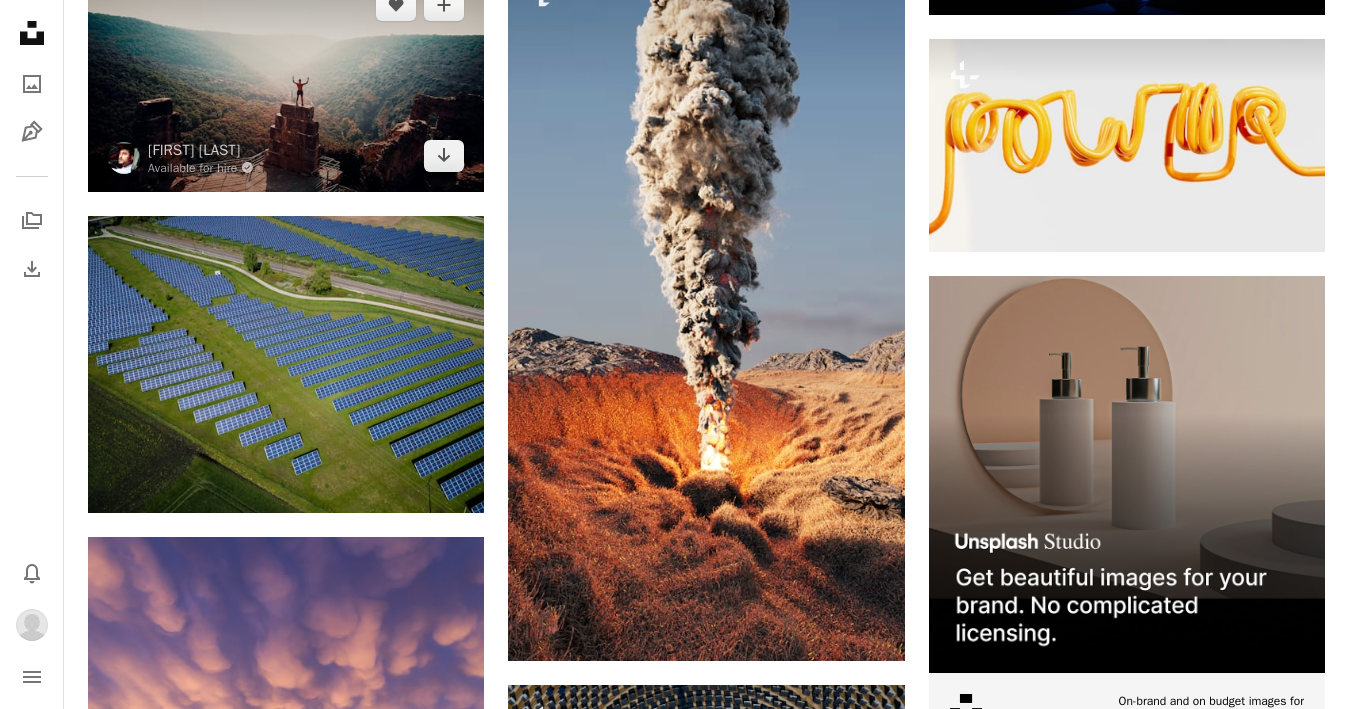 click at bounding box center (286, 80) 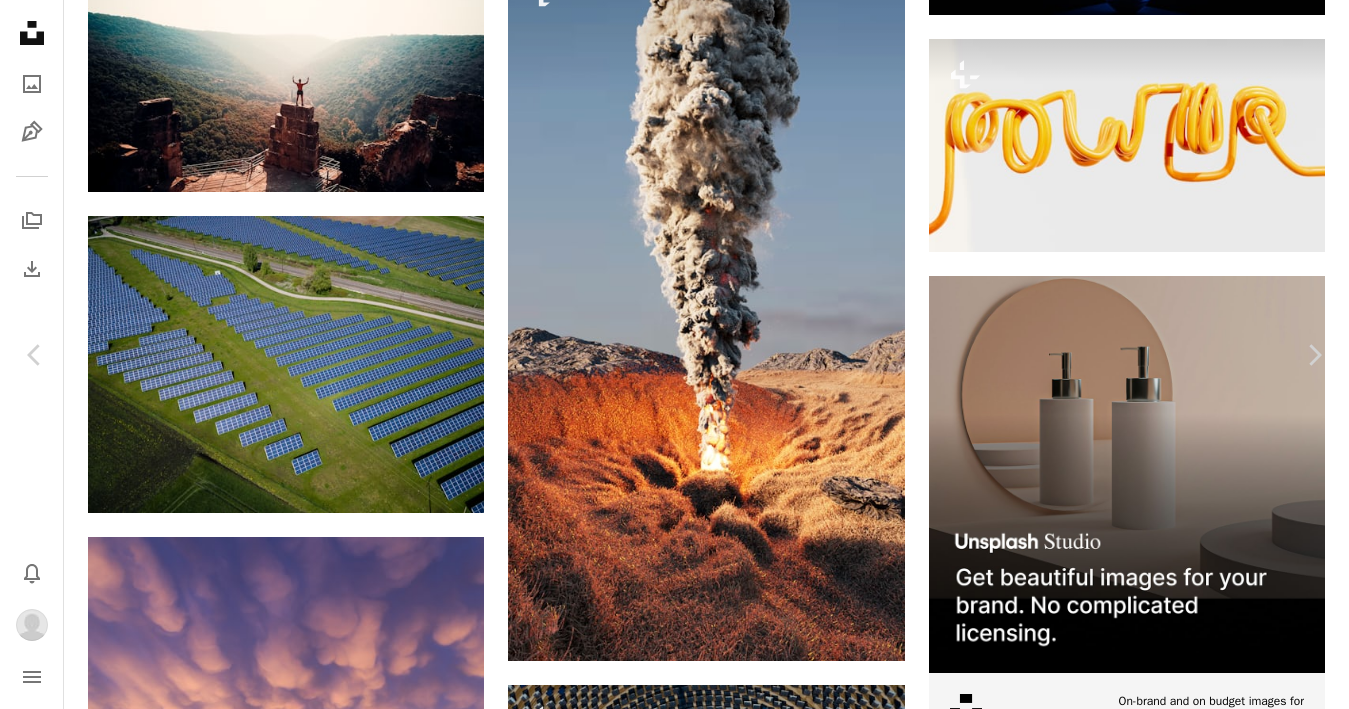 click on "An X shape" at bounding box center [20, 20] 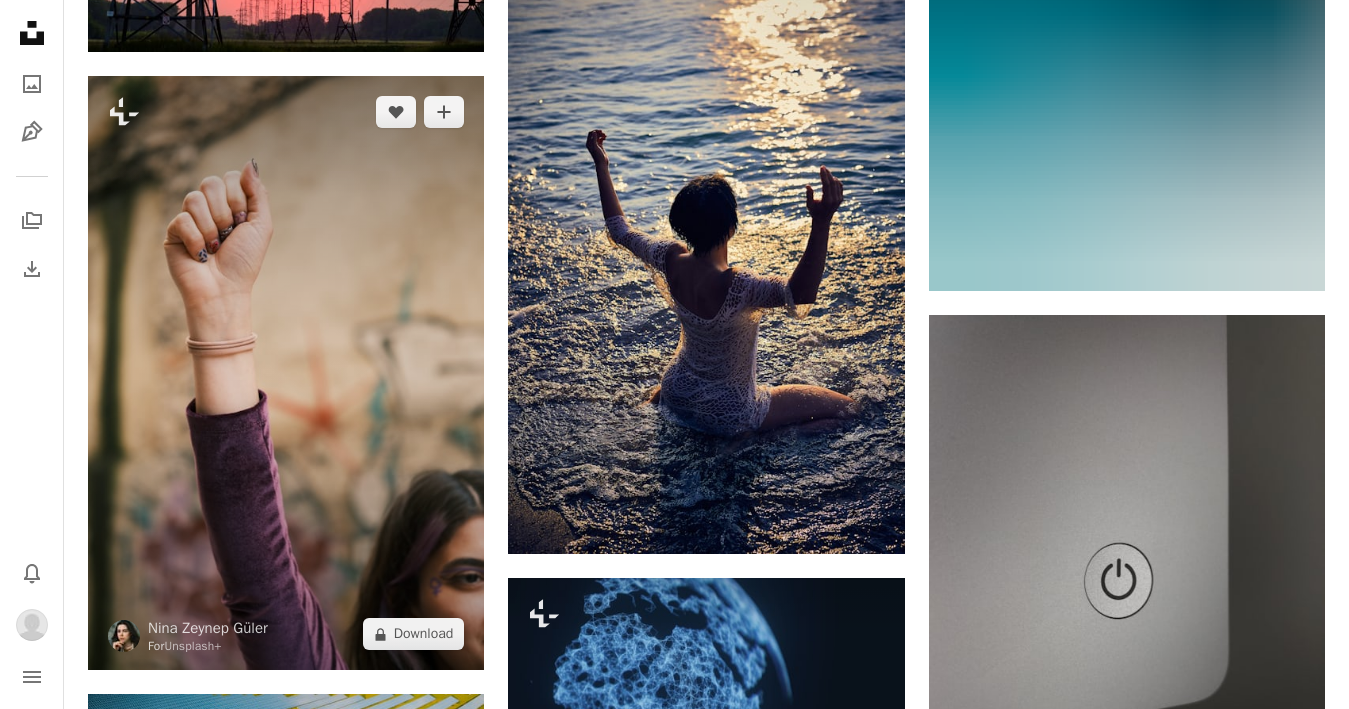 scroll, scrollTop: 13728, scrollLeft: 0, axis: vertical 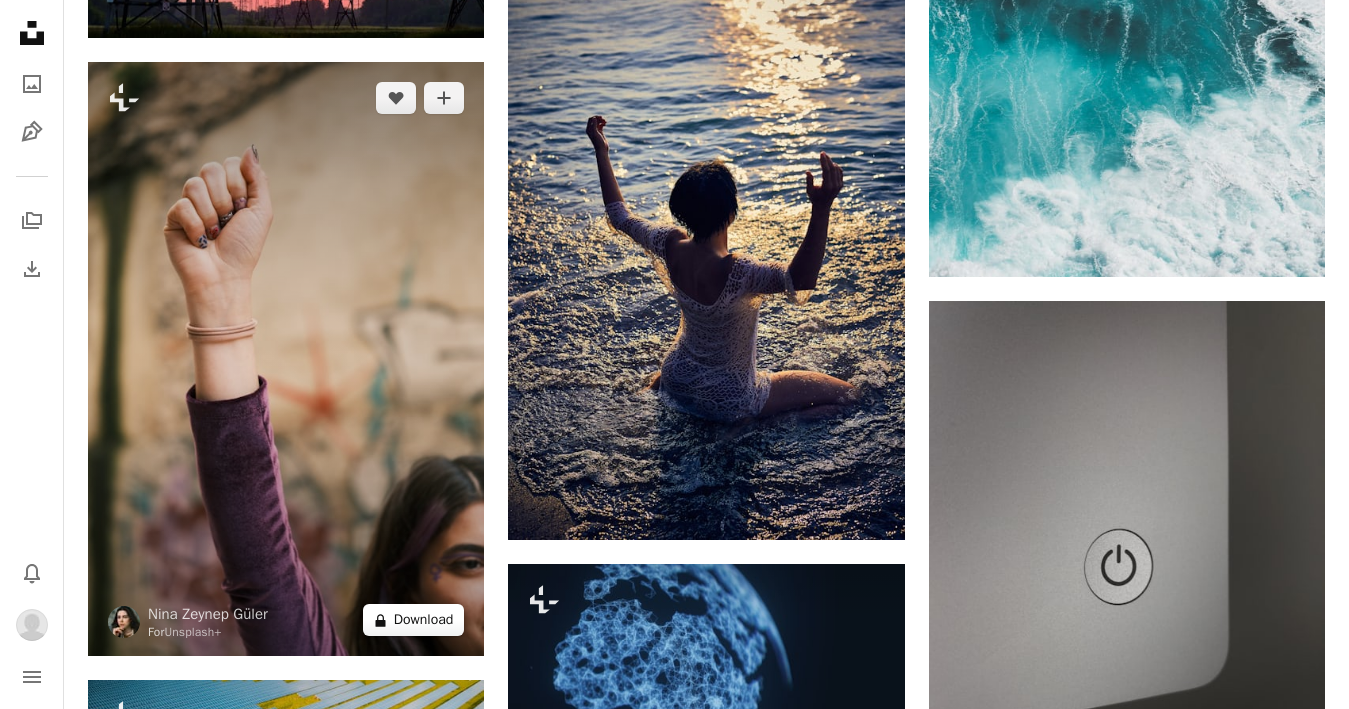 click on "A lock Download" at bounding box center (414, 620) 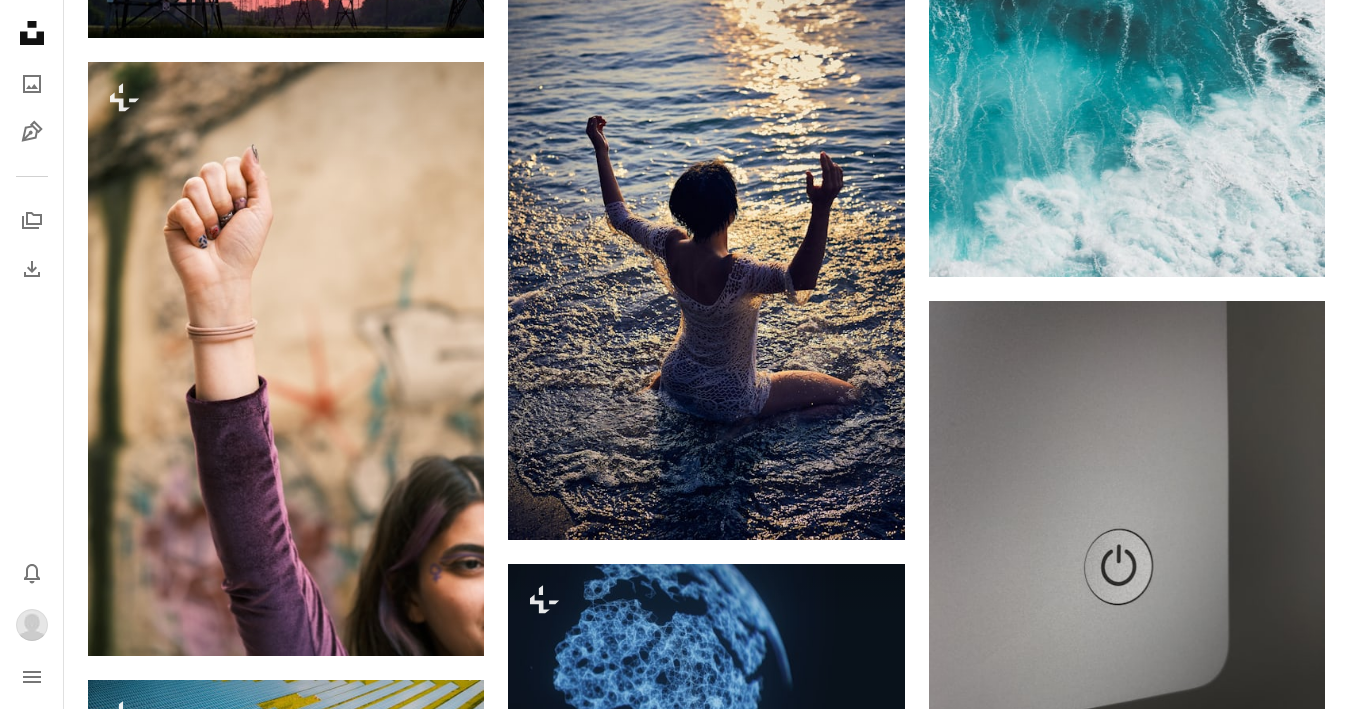 click on "An X shape Premium, ready to use images. Get unlimited access. A plus sign Members-only content added monthly A plus sign Unlimited royalty-free downloads A plus sign Illustrations  New A plus sign Enhanced legal protections yearly 65%  off monthly $20   $7 USD per month * Get  Unsplash+ * When paid annually, billed upfront  $84 Taxes where applicable. Renews automatically. Cancel anytime." at bounding box center [674, 4801] 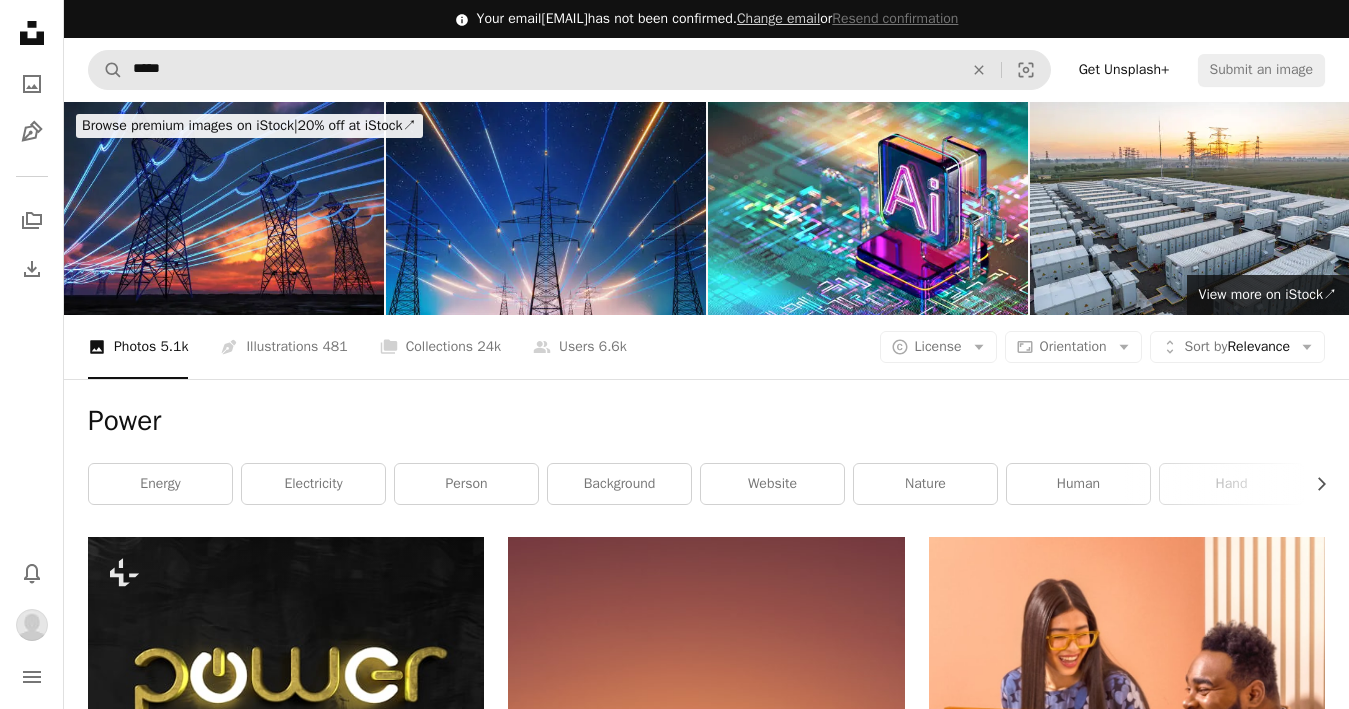 scroll, scrollTop: 0, scrollLeft: 0, axis: both 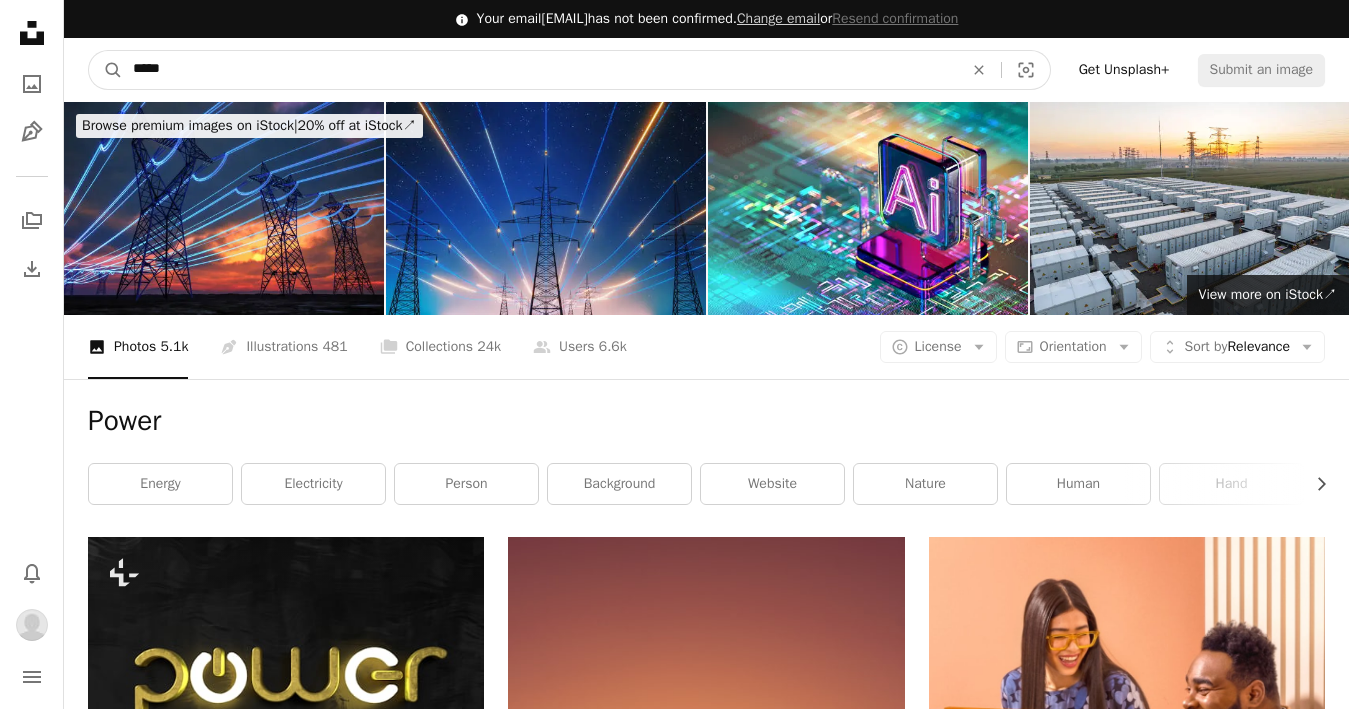 click on "*****" at bounding box center (540, 70) 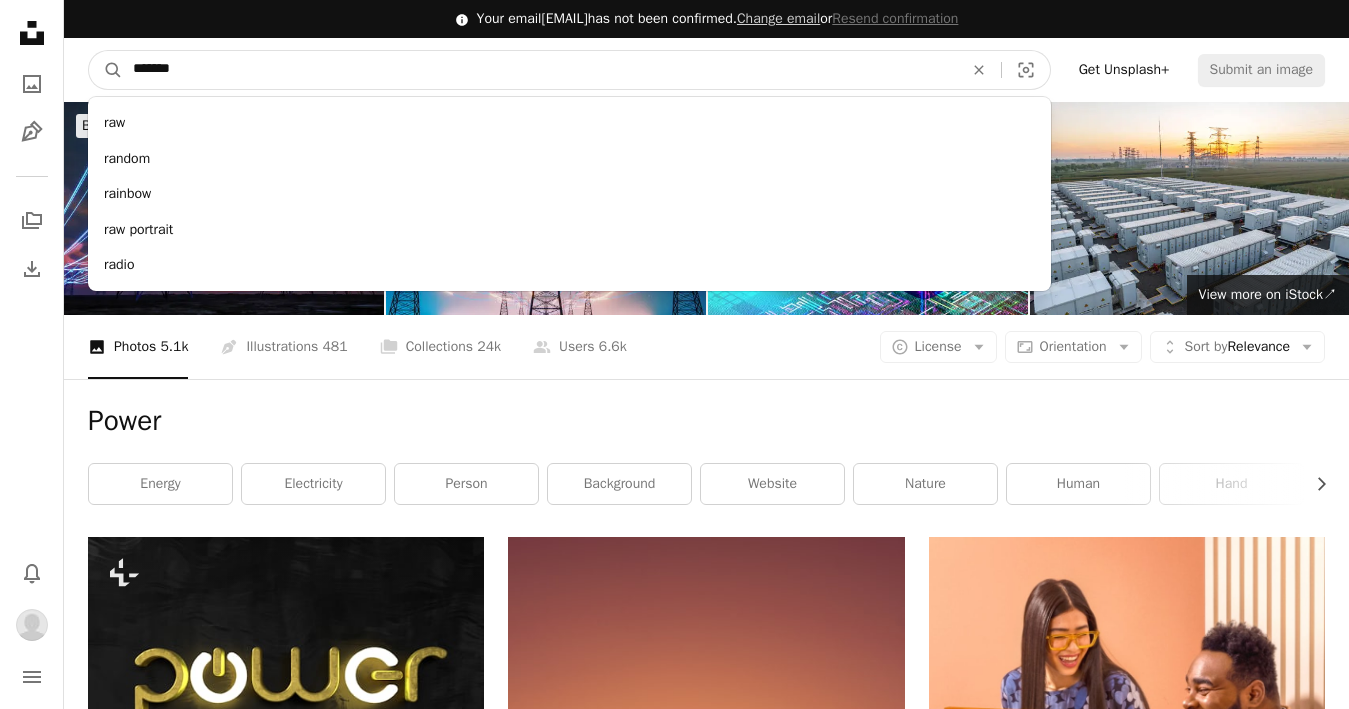 type on "********" 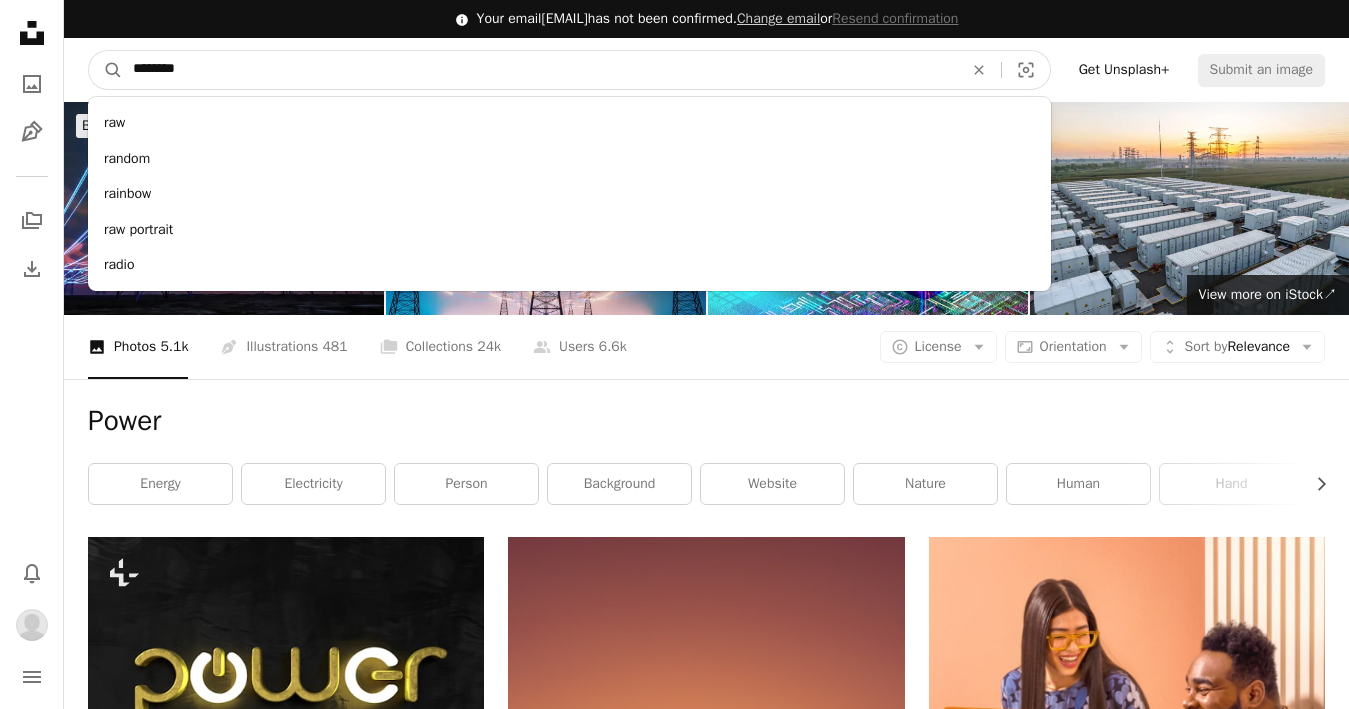 click on "A magnifying glass" at bounding box center (106, 70) 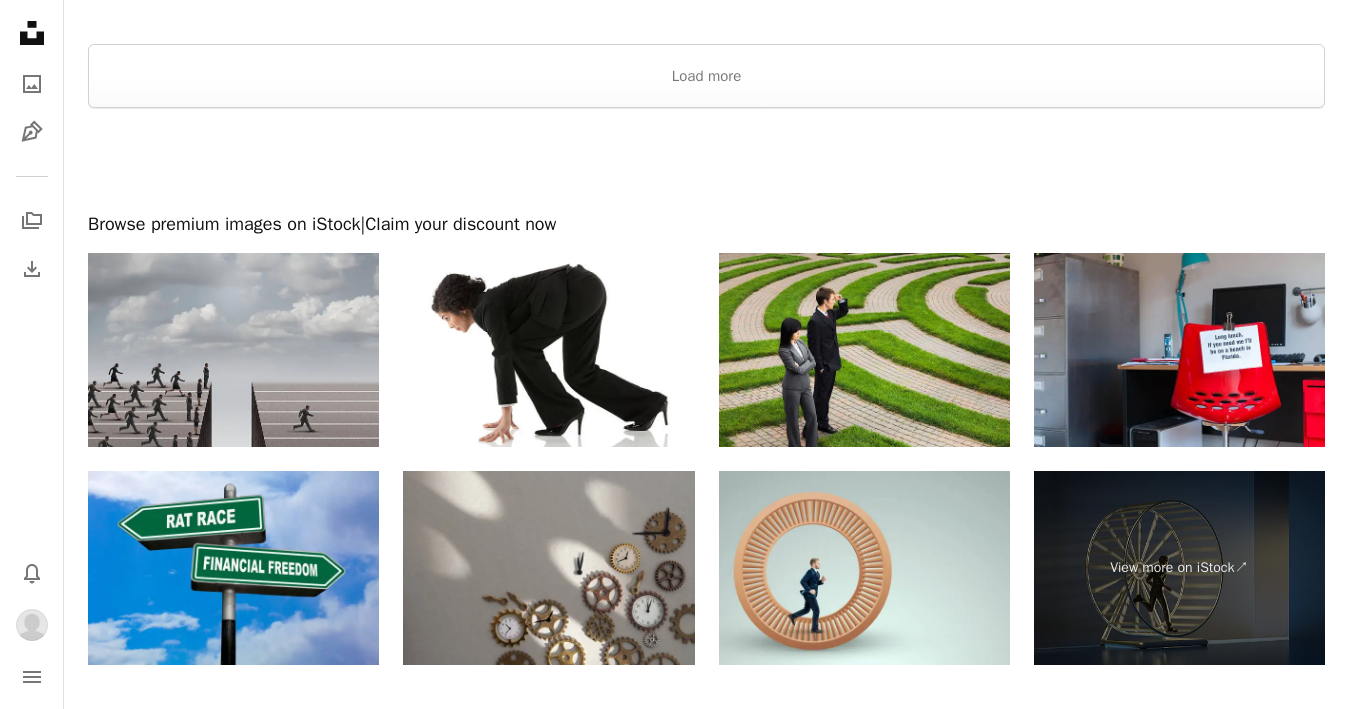 scroll, scrollTop: 3499, scrollLeft: 0, axis: vertical 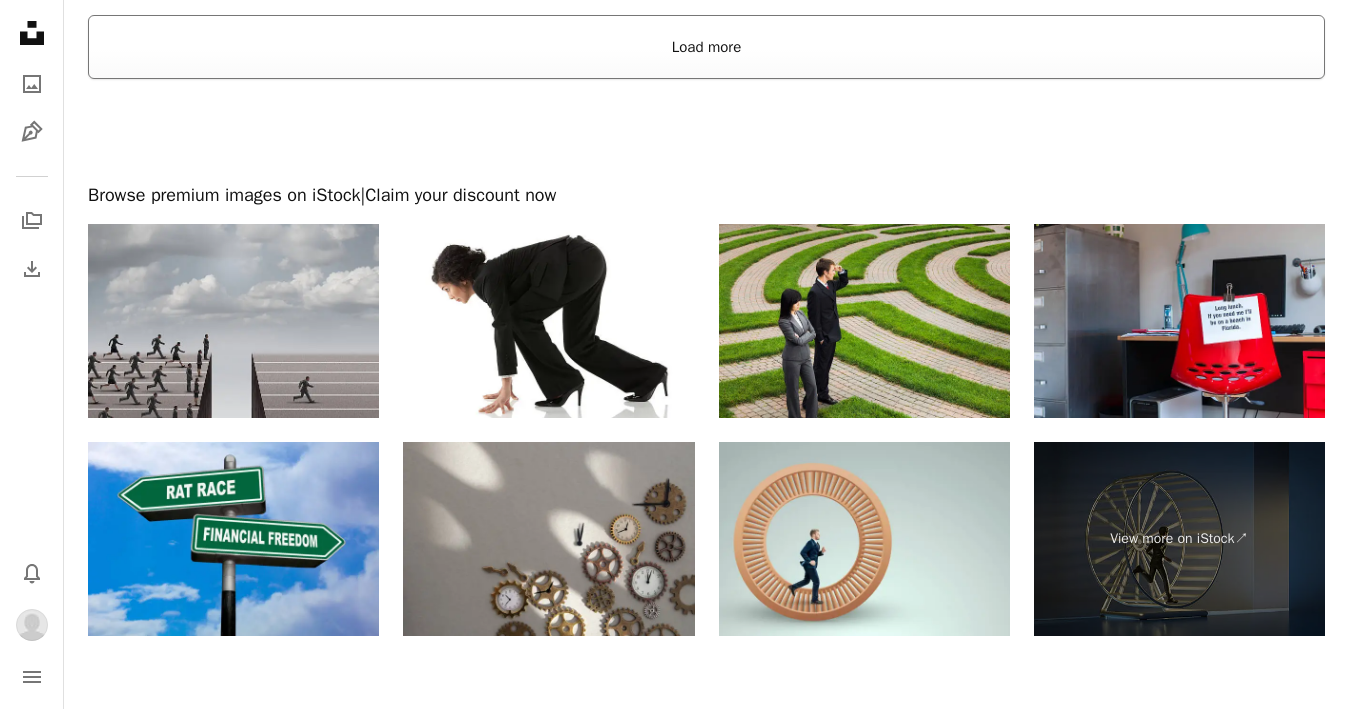 click on "Load more" at bounding box center (706, 47) 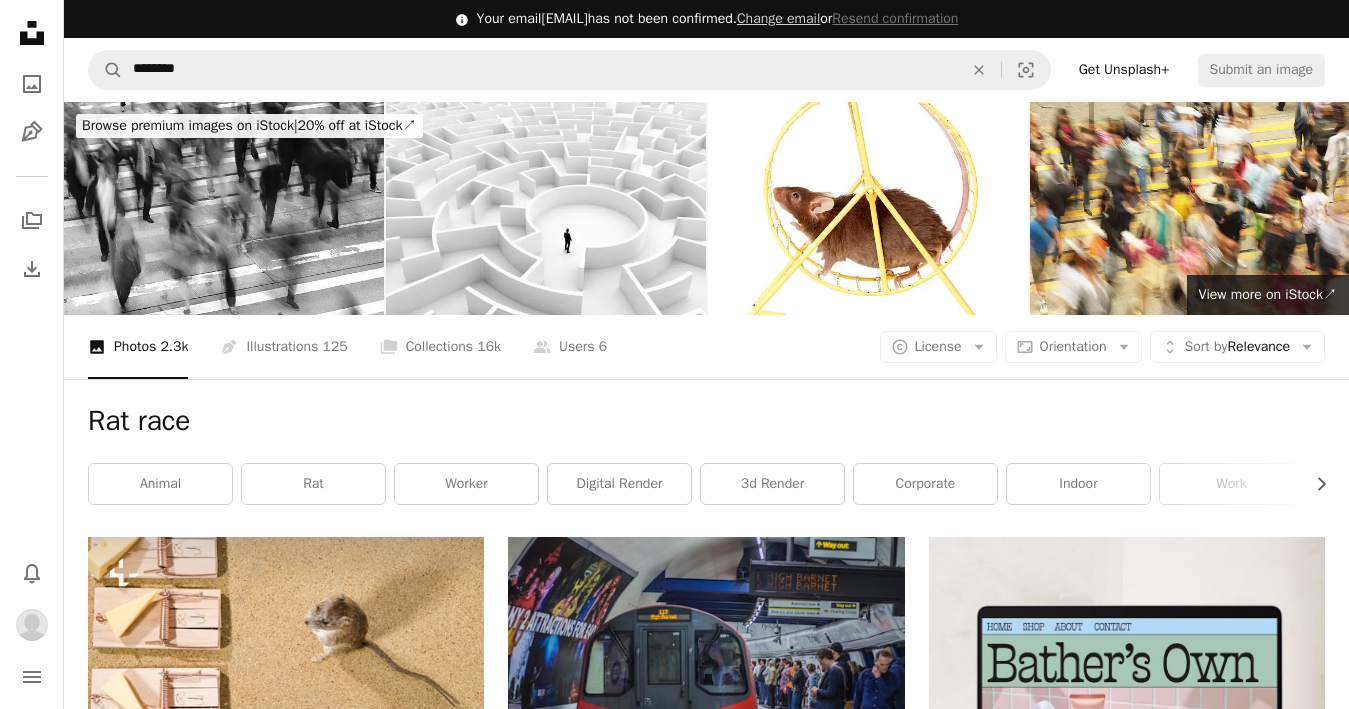 scroll, scrollTop: 0, scrollLeft: 0, axis: both 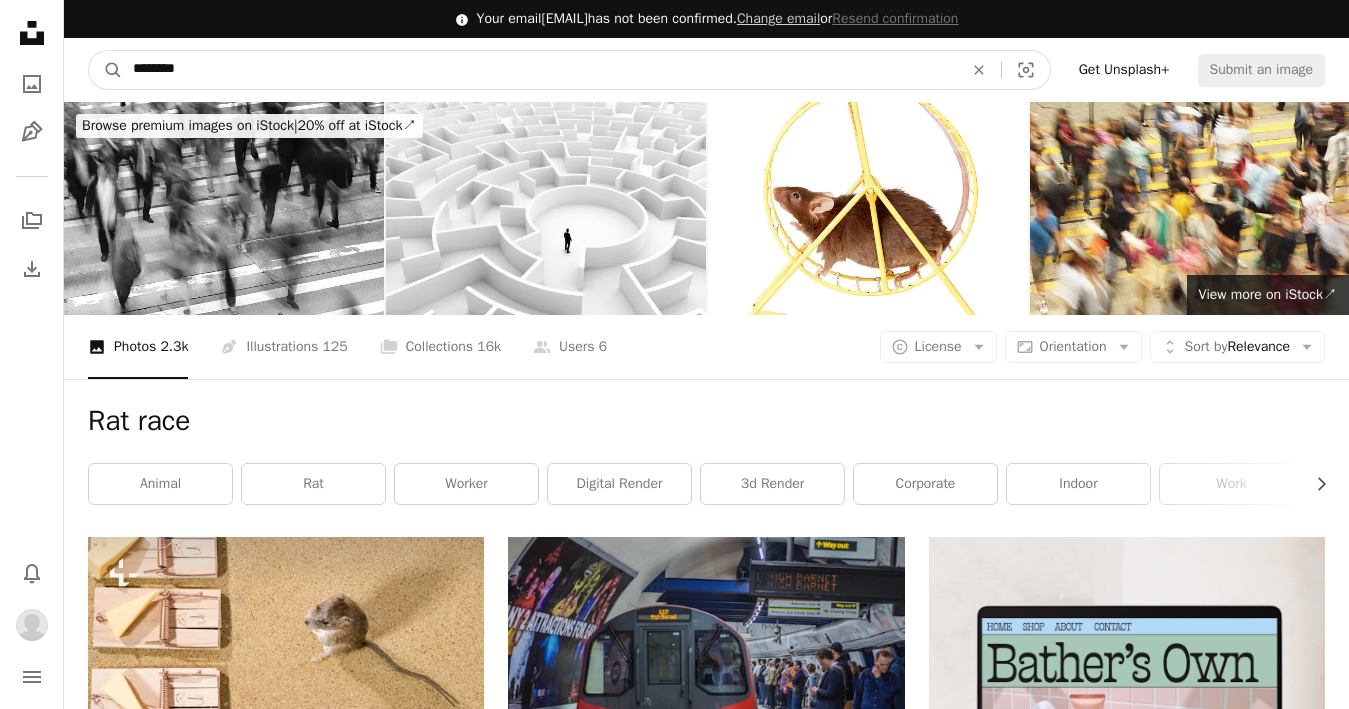 click on "********" at bounding box center (540, 70) 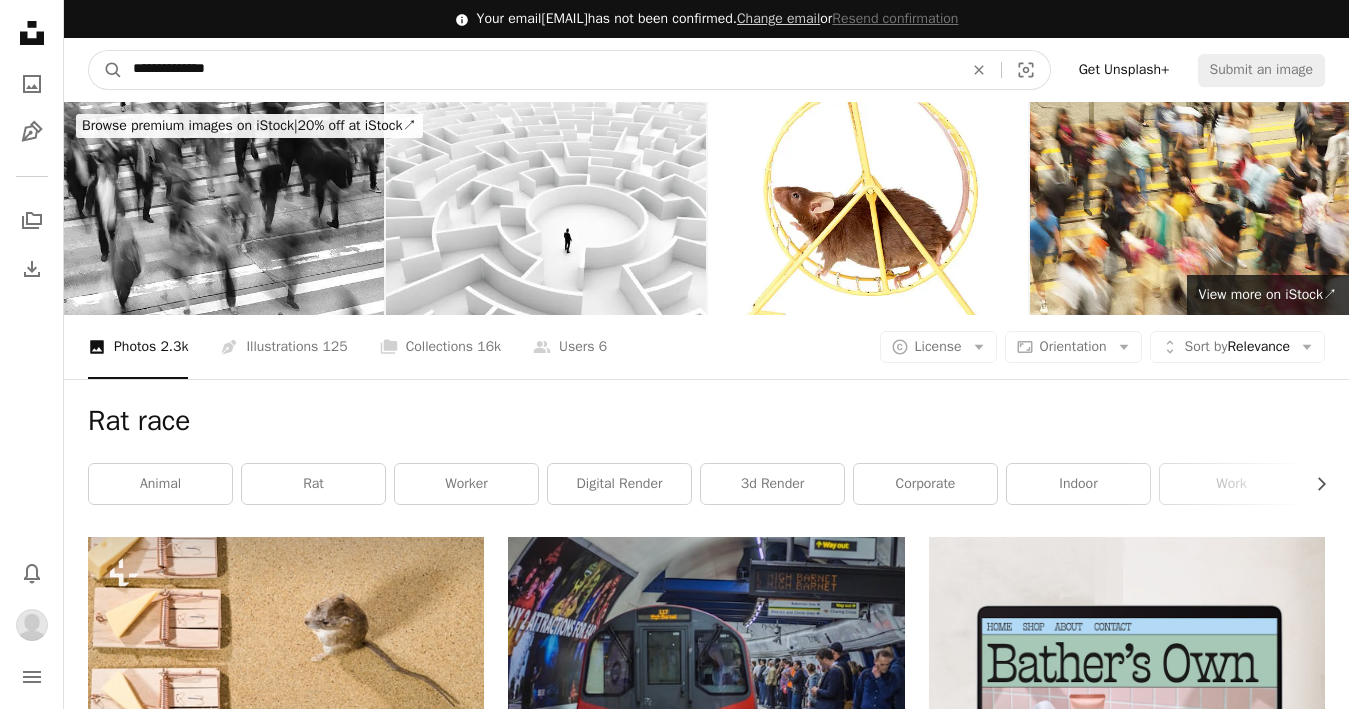 type on "**********" 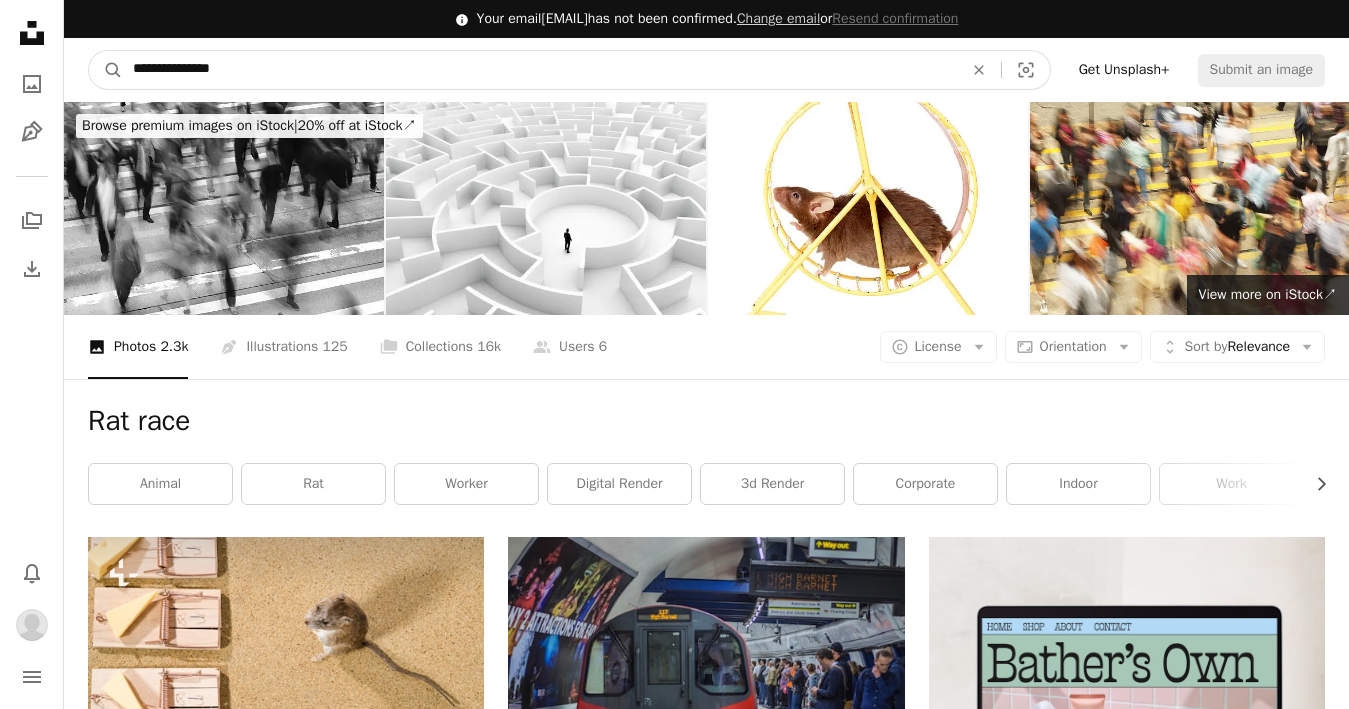 click on "A magnifying glass" at bounding box center [106, 70] 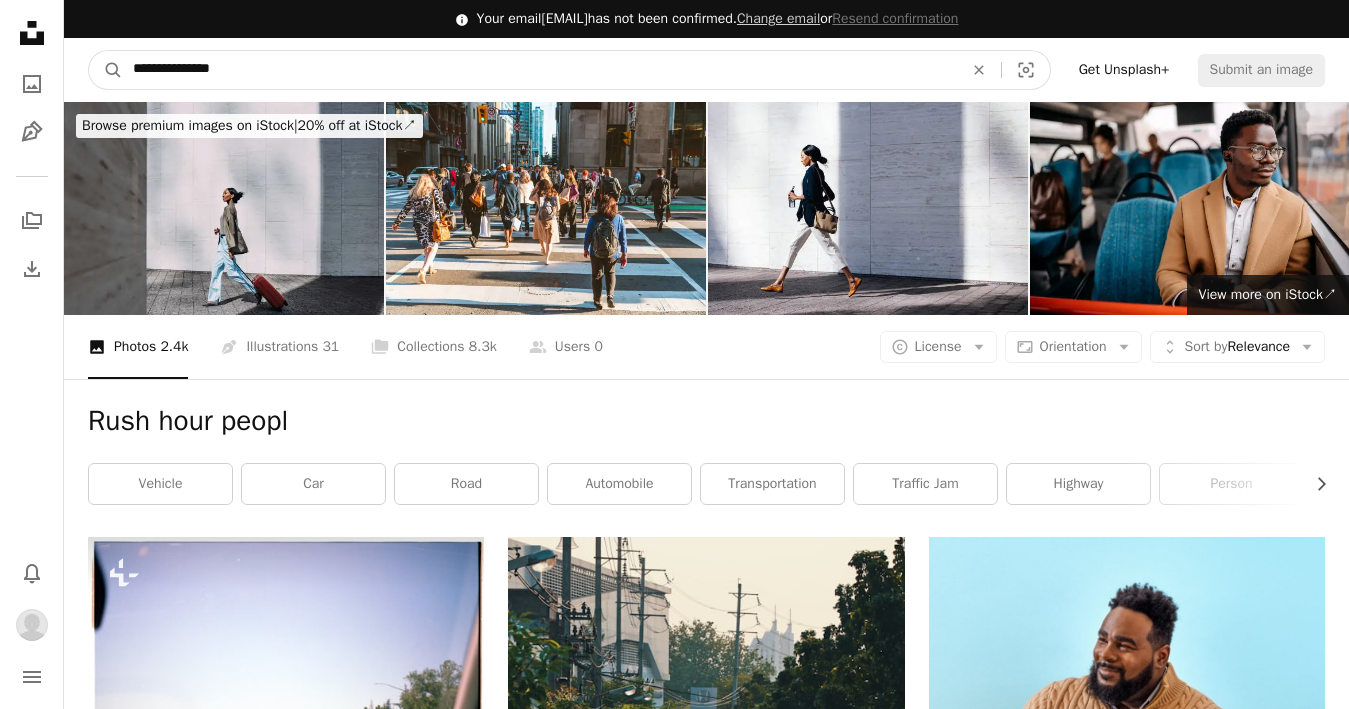 click on "**********" at bounding box center (540, 70) 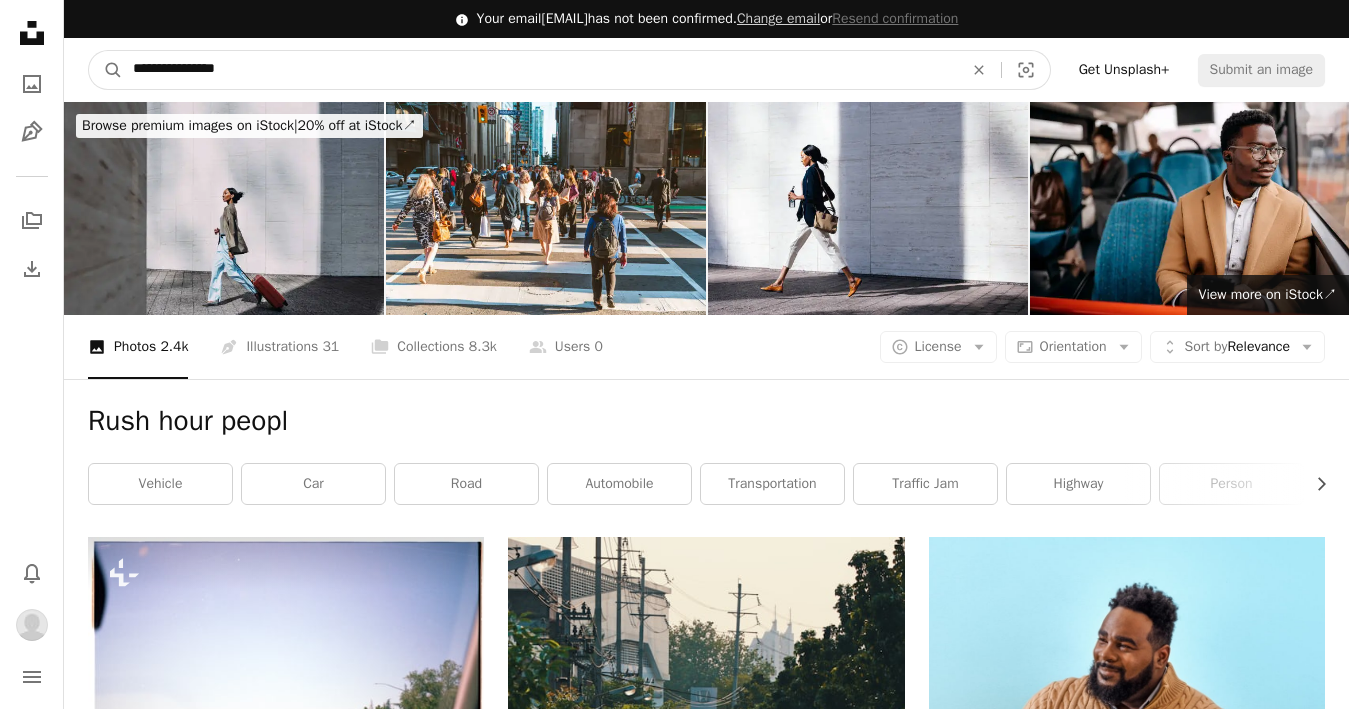 click on "A magnifying glass" at bounding box center (106, 70) 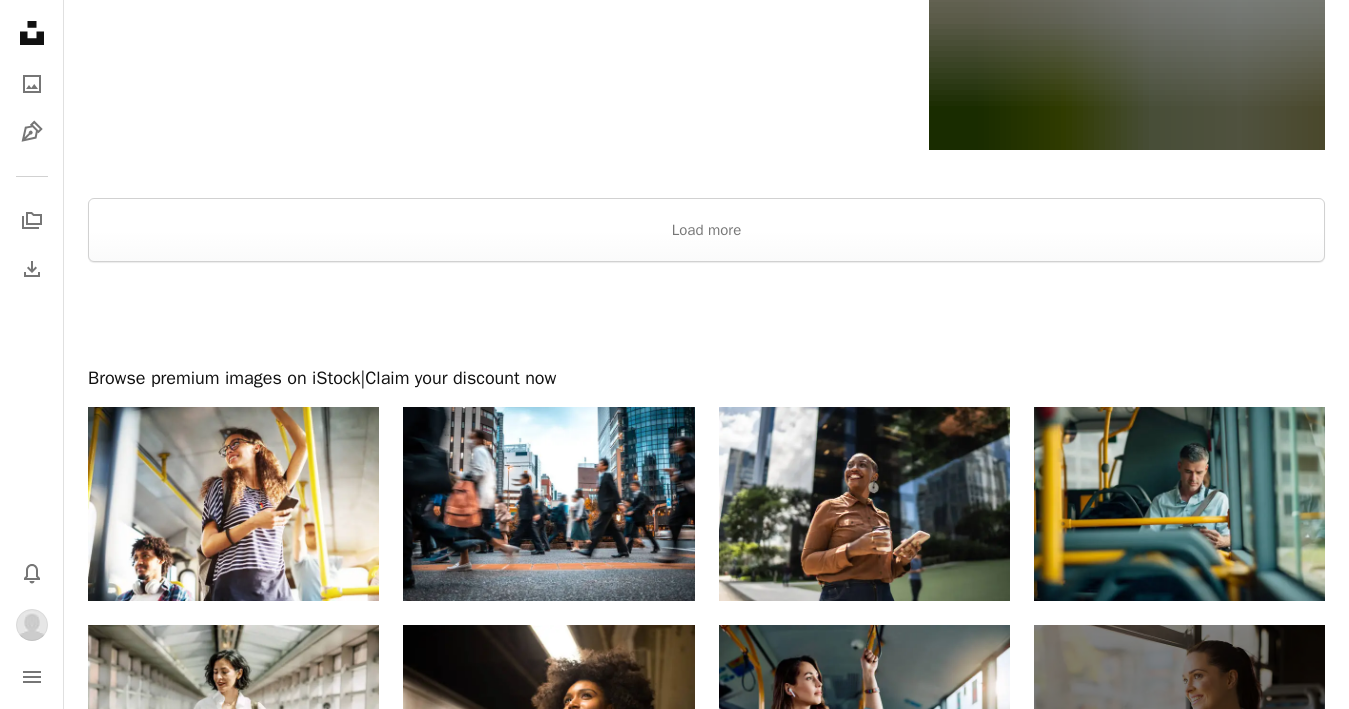 scroll, scrollTop: 3197, scrollLeft: 0, axis: vertical 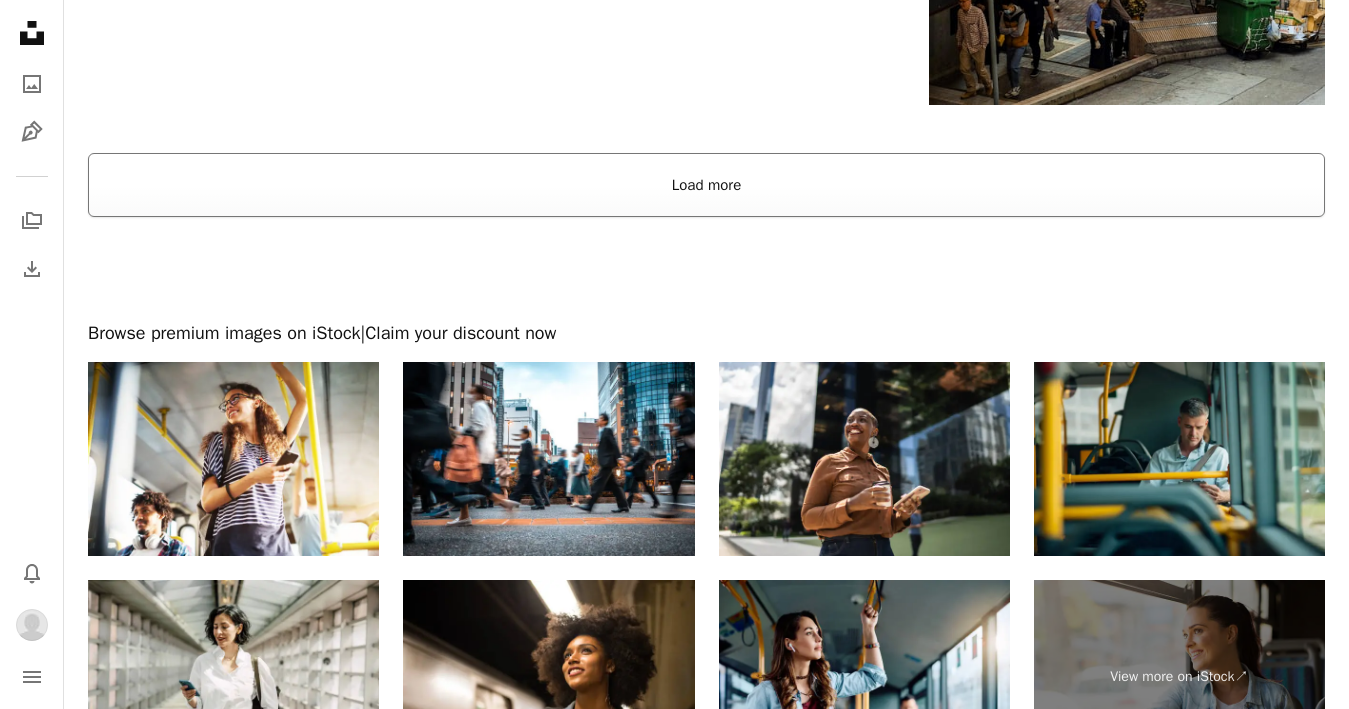 click on "Load more" at bounding box center [706, 185] 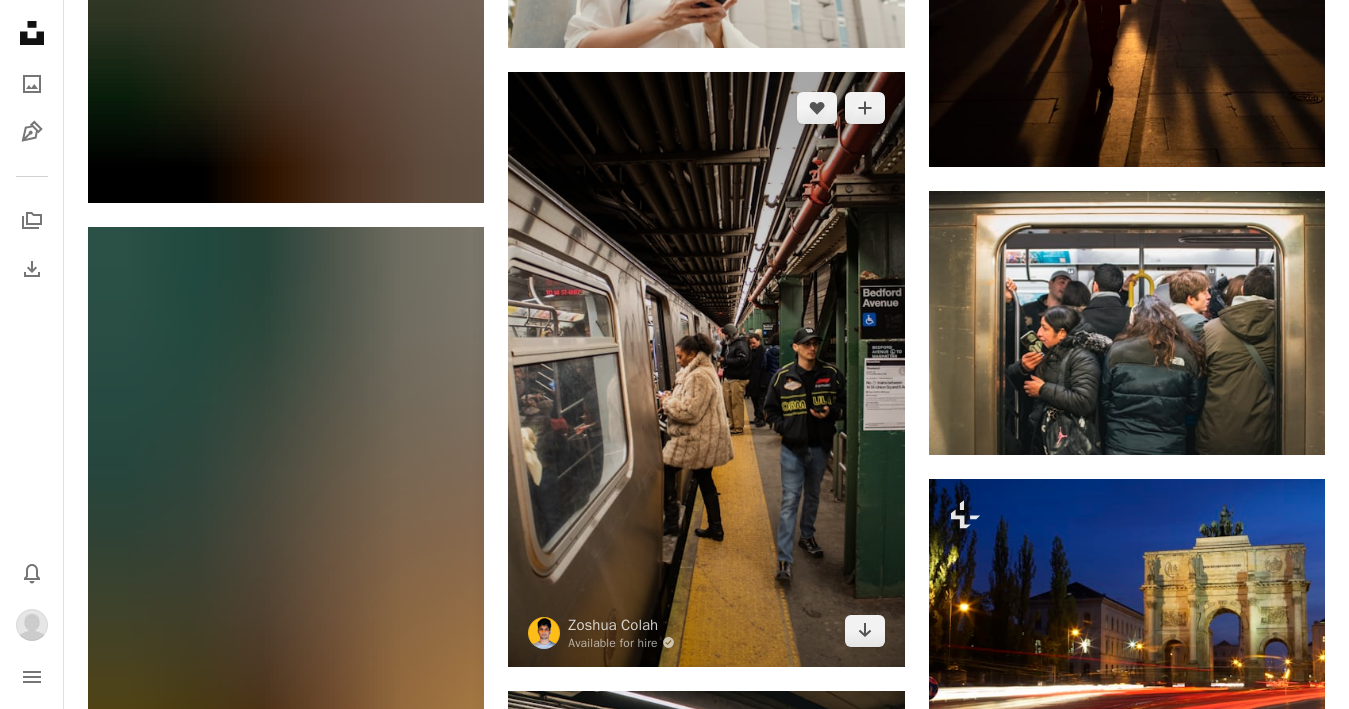 scroll, scrollTop: 9646, scrollLeft: 0, axis: vertical 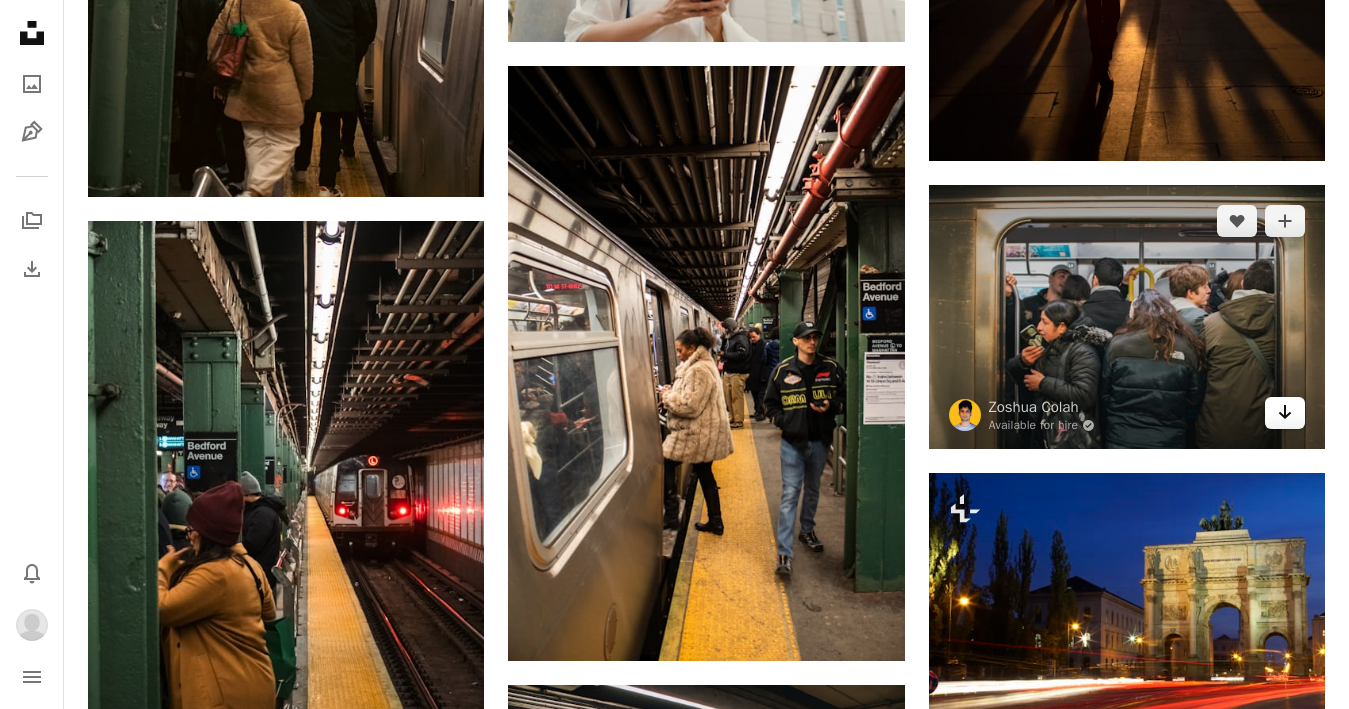 click on "Arrow pointing down" 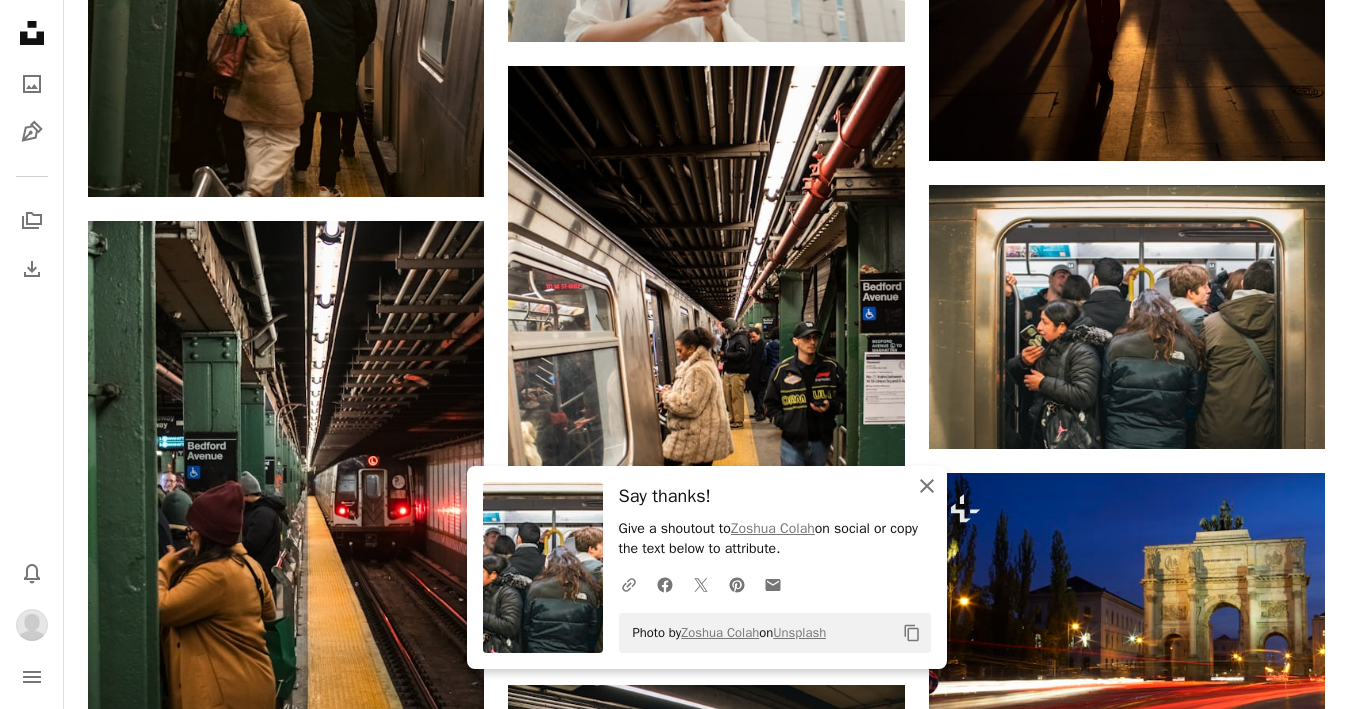 click on "An X shape" 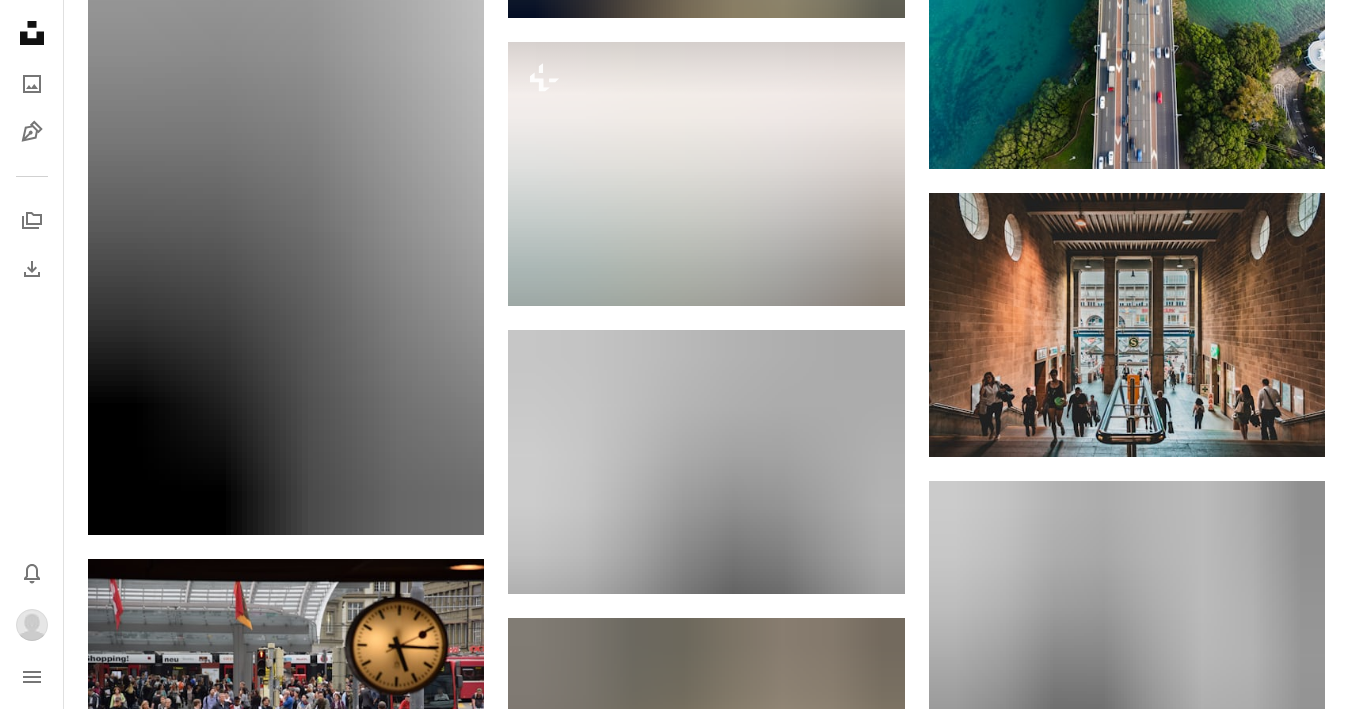 scroll, scrollTop: 11731, scrollLeft: 0, axis: vertical 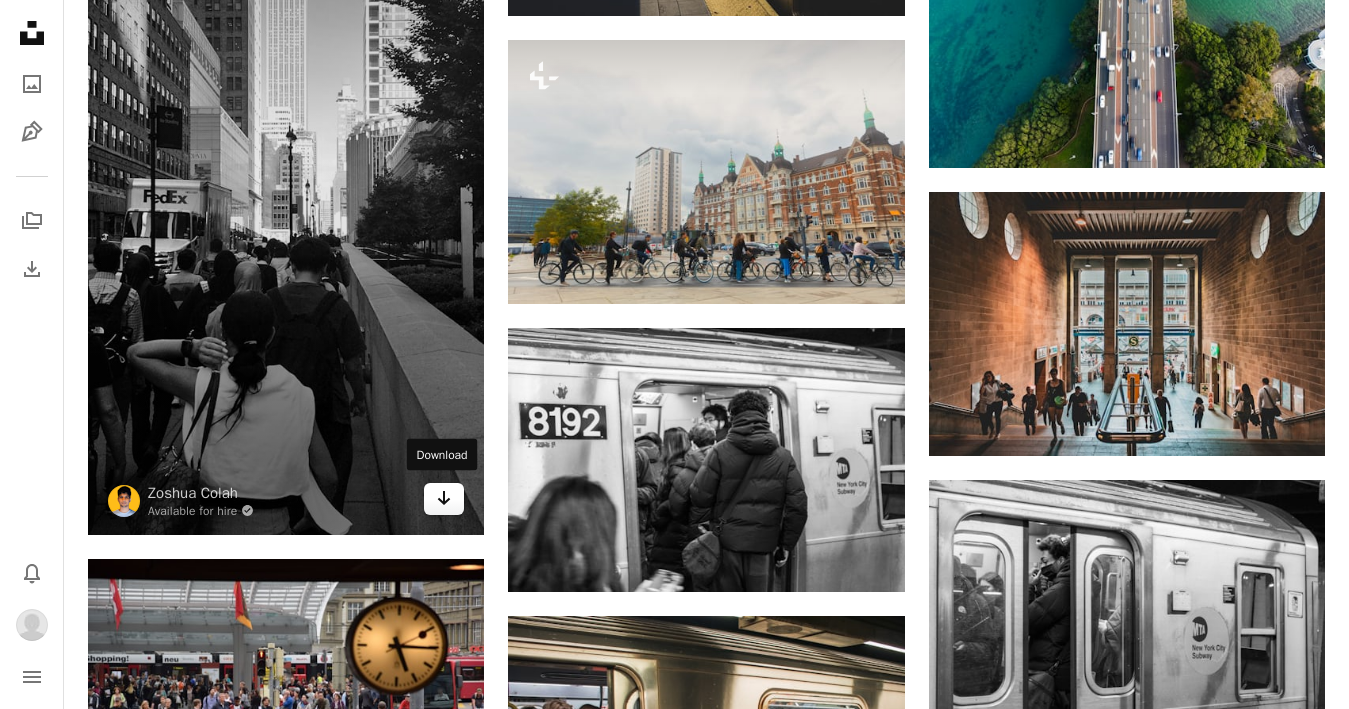 click on "Arrow pointing down" at bounding box center [444, 499] 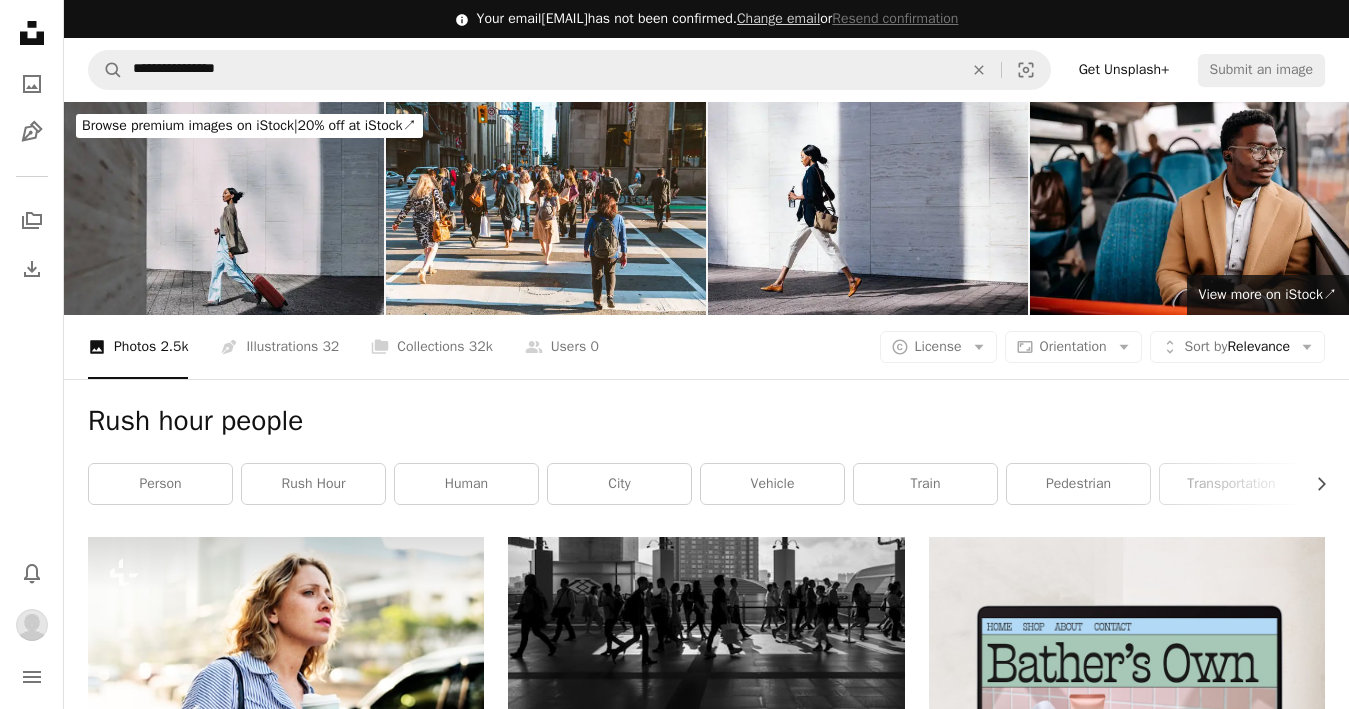 scroll, scrollTop: 0, scrollLeft: 0, axis: both 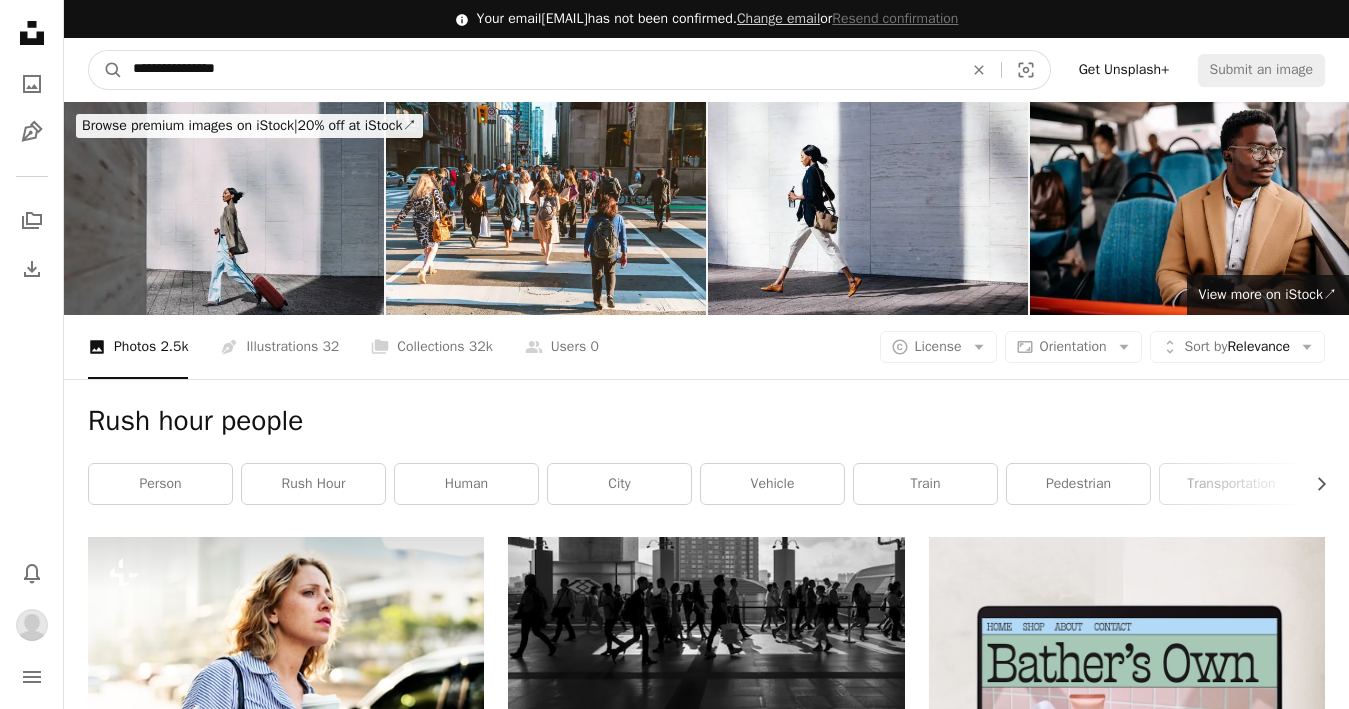 click on "**********" at bounding box center (540, 70) 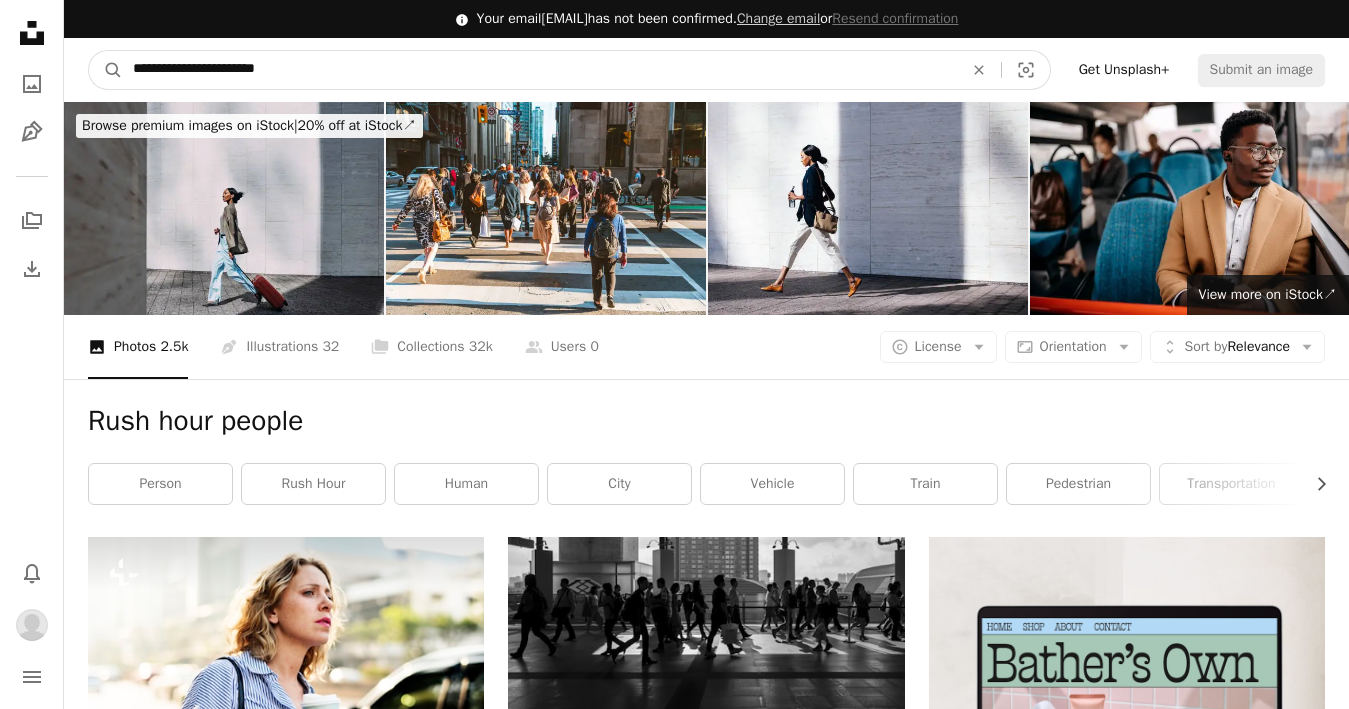 type on "**********" 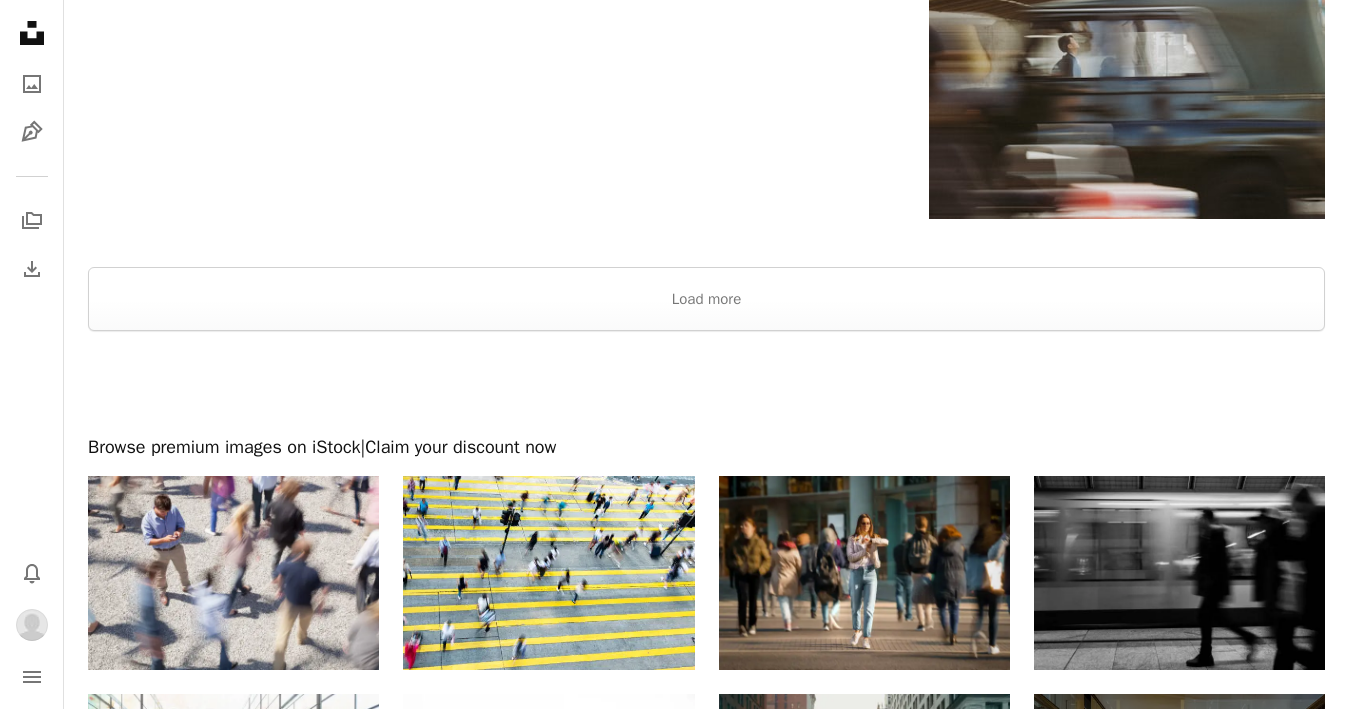 scroll, scrollTop: 3530, scrollLeft: 0, axis: vertical 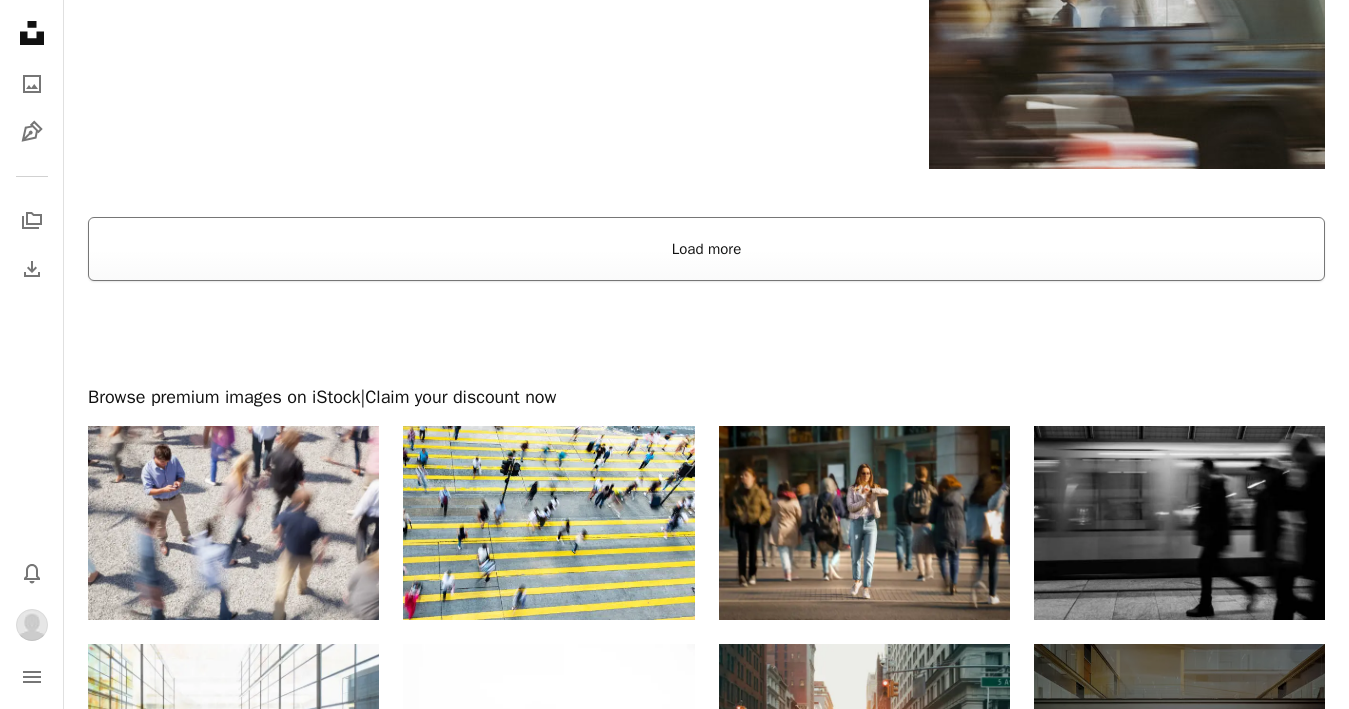 click on "Load more" at bounding box center [706, 249] 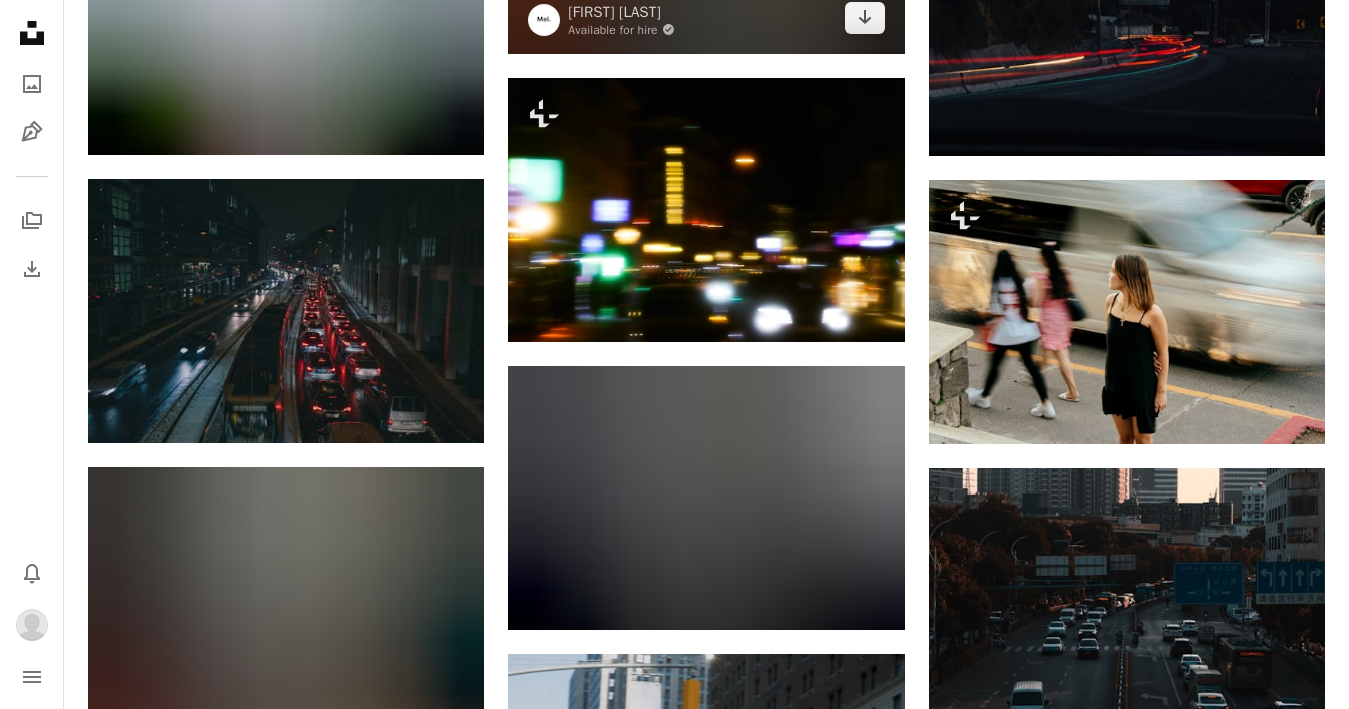 scroll, scrollTop: 4698, scrollLeft: 0, axis: vertical 